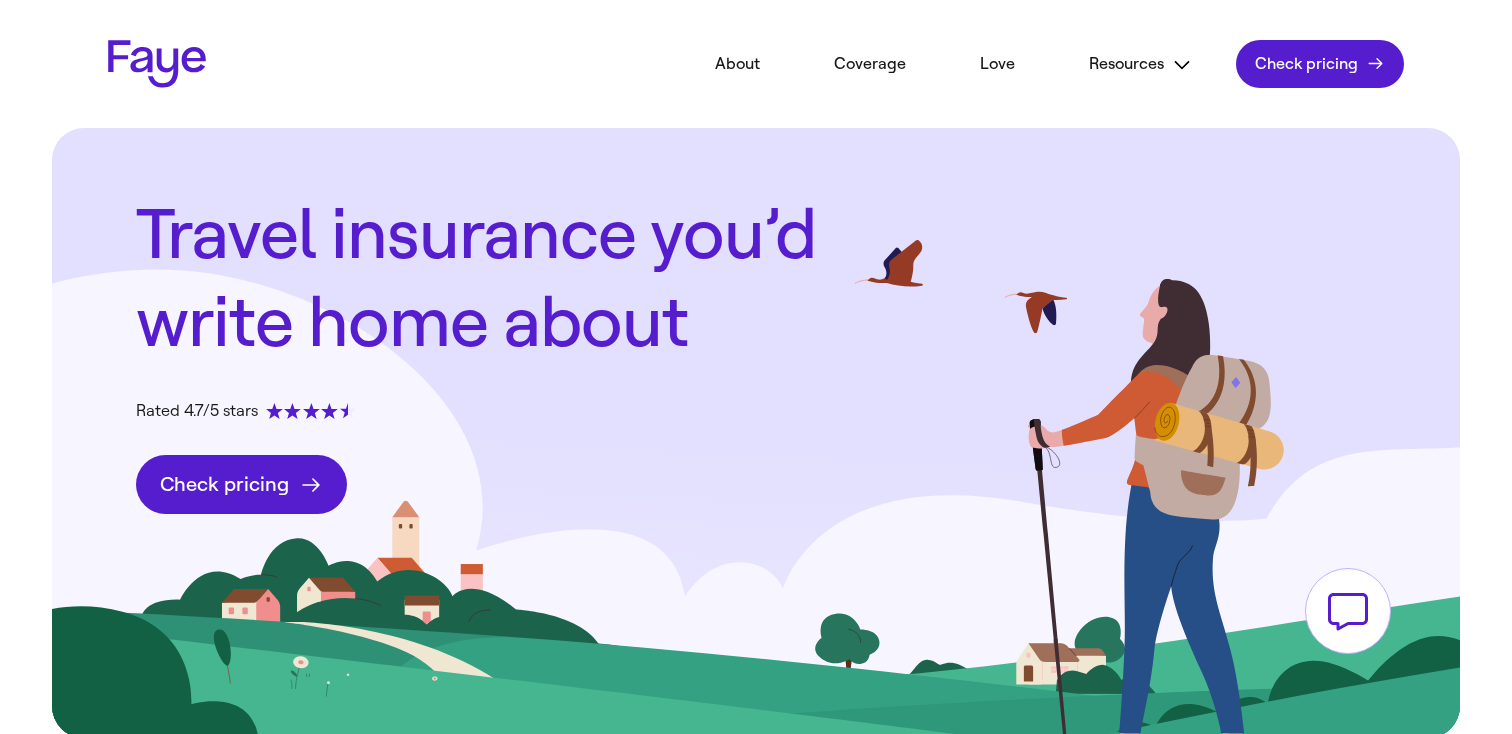 scroll, scrollTop: 0, scrollLeft: 0, axis: both 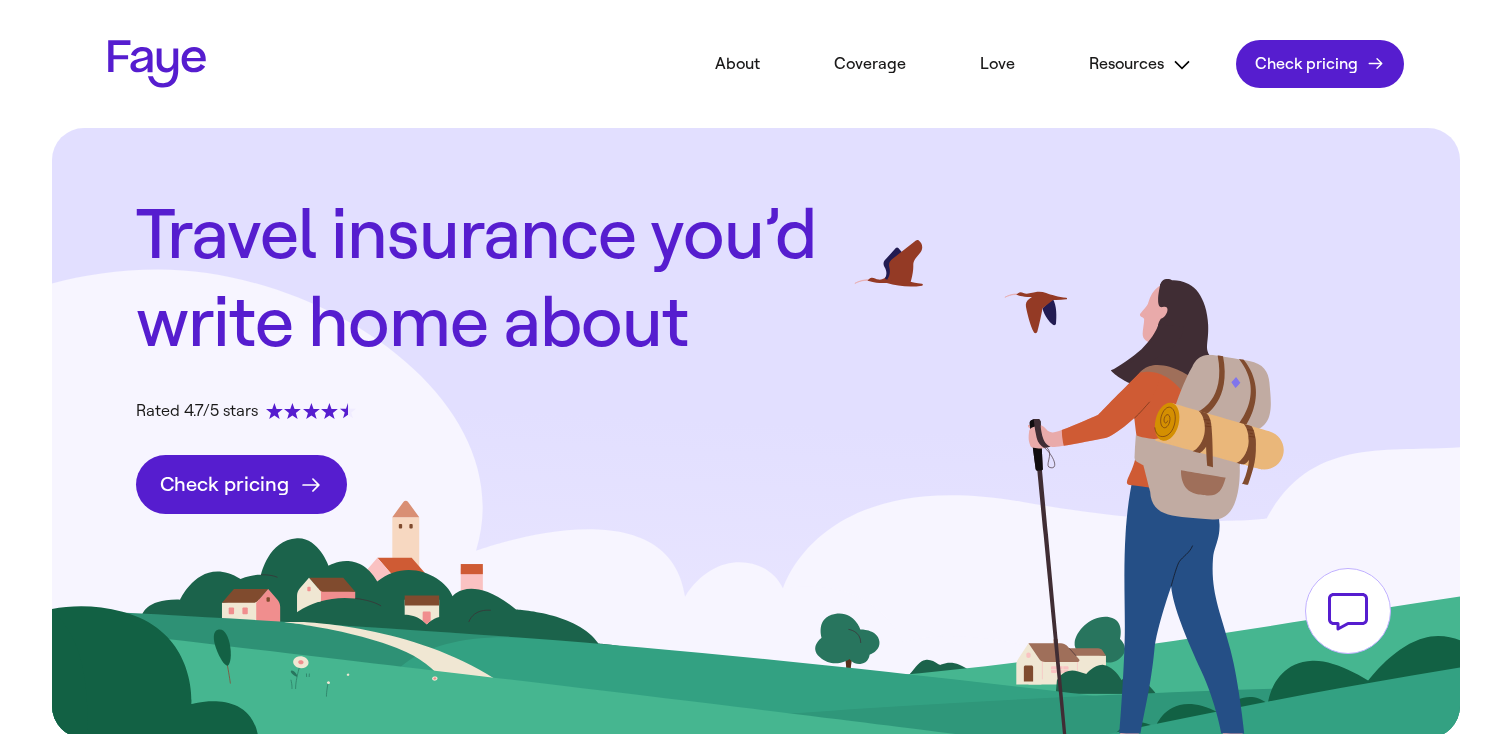 click on "Check pricing" 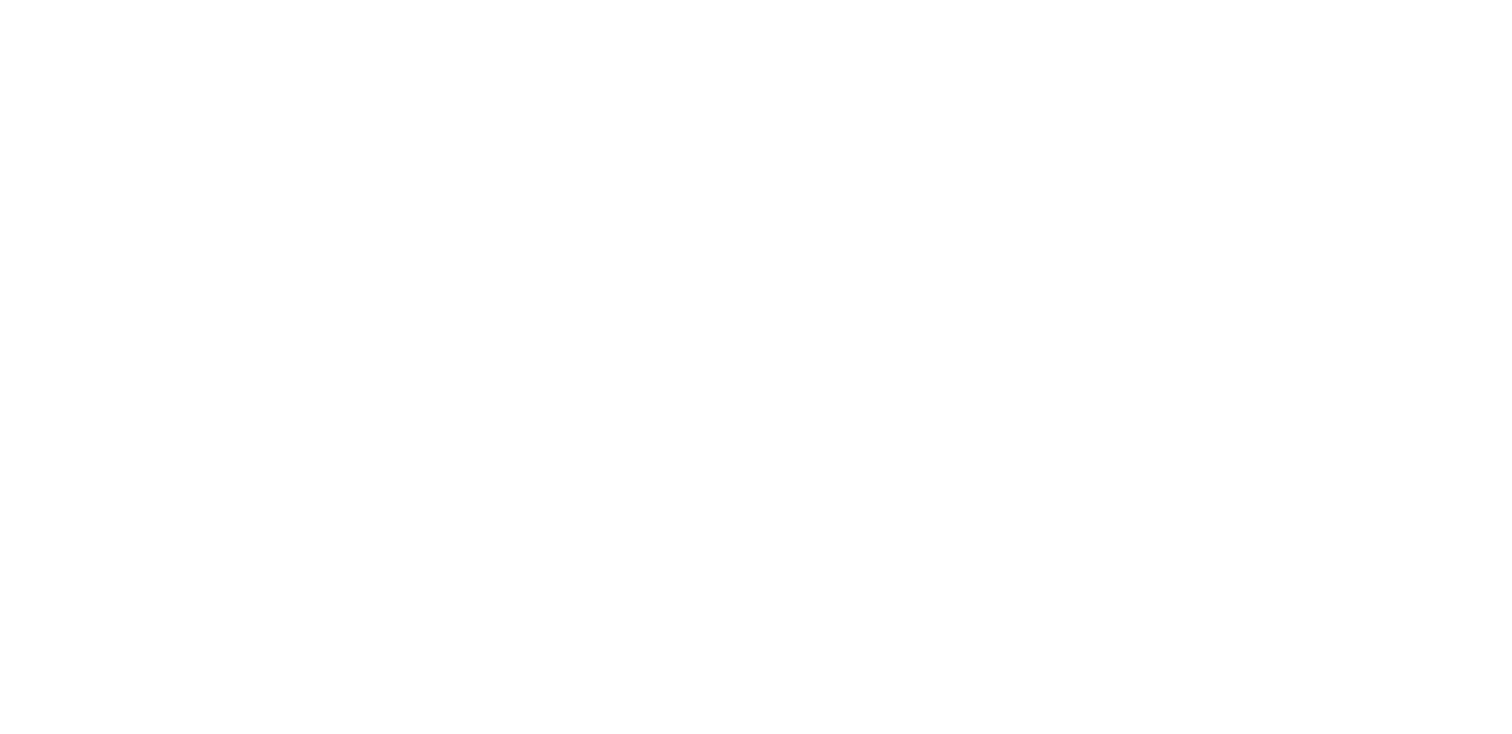 scroll, scrollTop: 0, scrollLeft: 0, axis: both 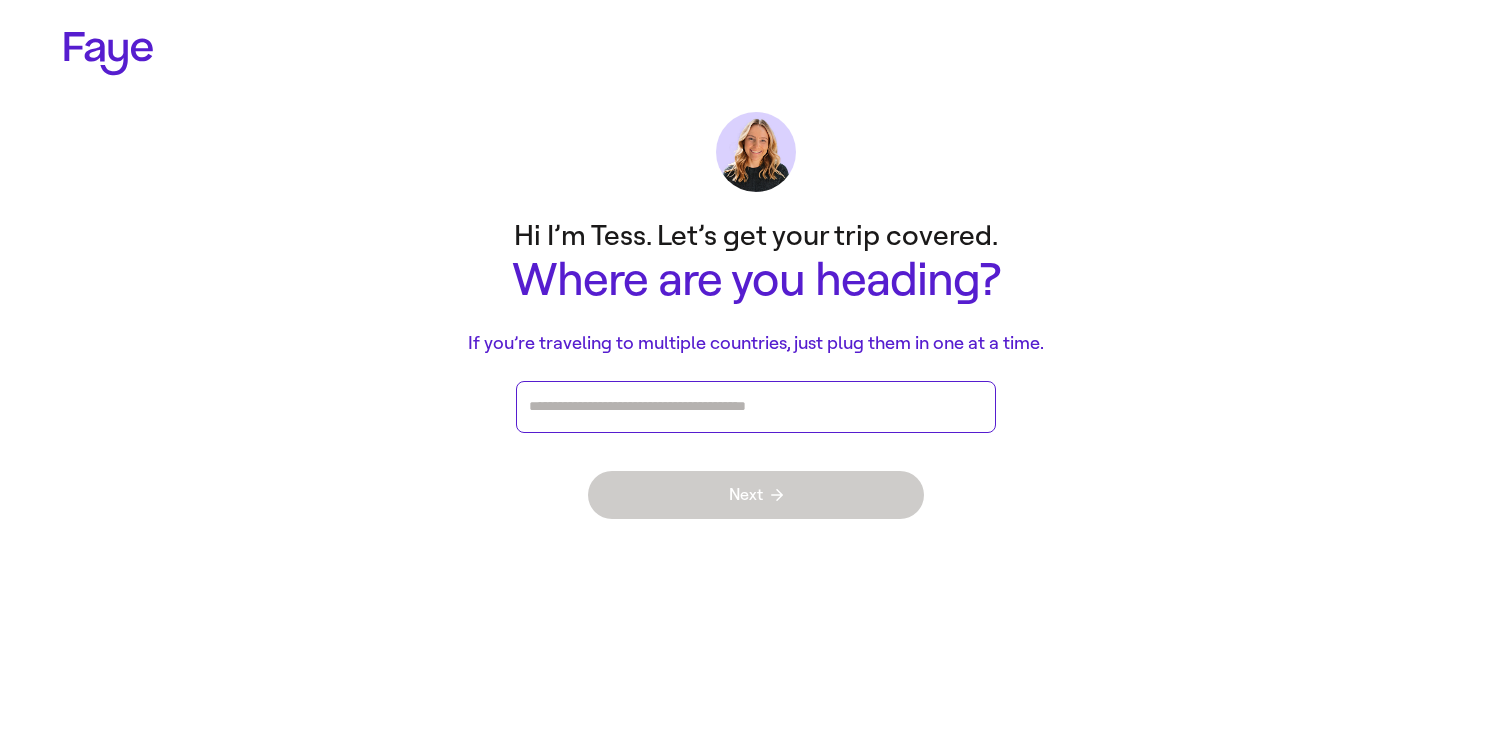 click at bounding box center [756, 407] 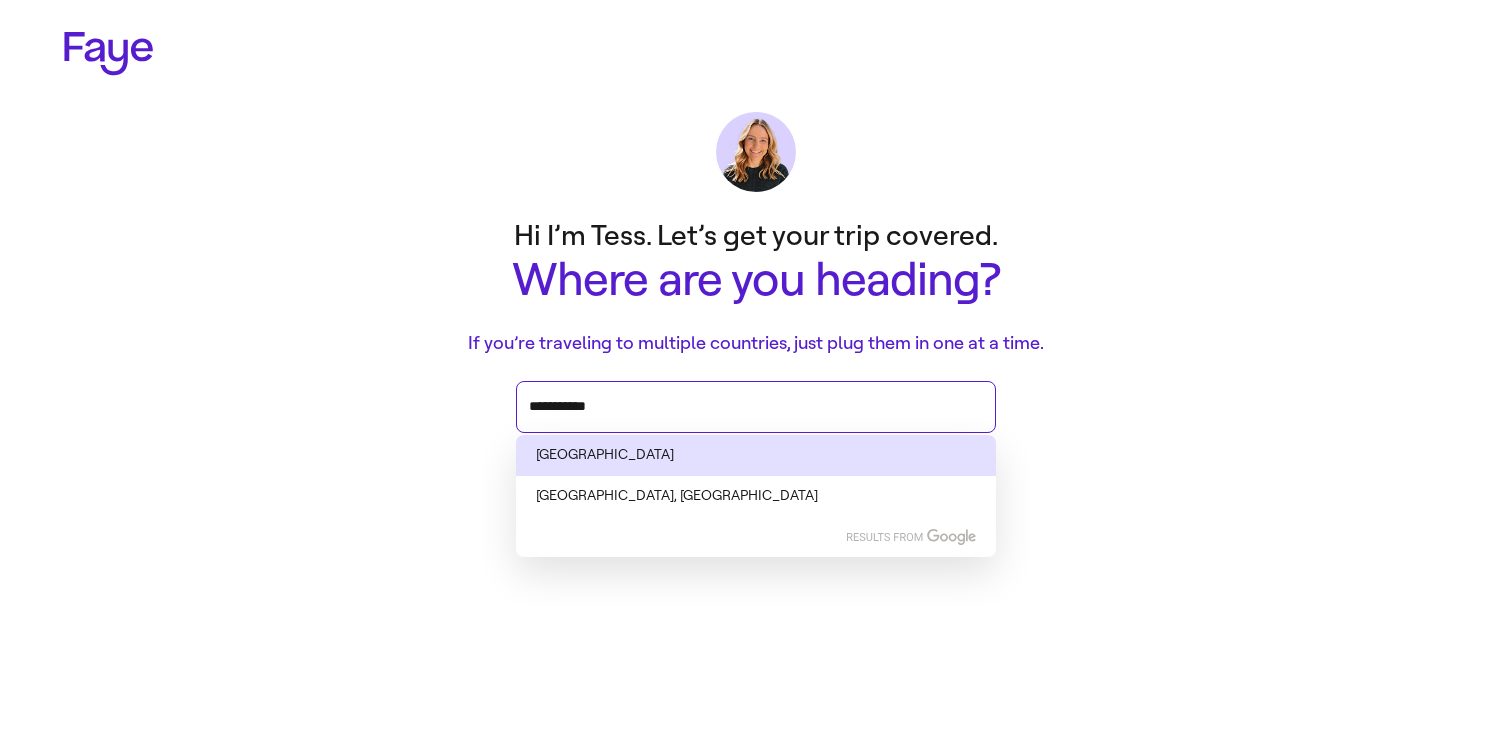 click on "[GEOGRAPHIC_DATA]" at bounding box center [756, 455] 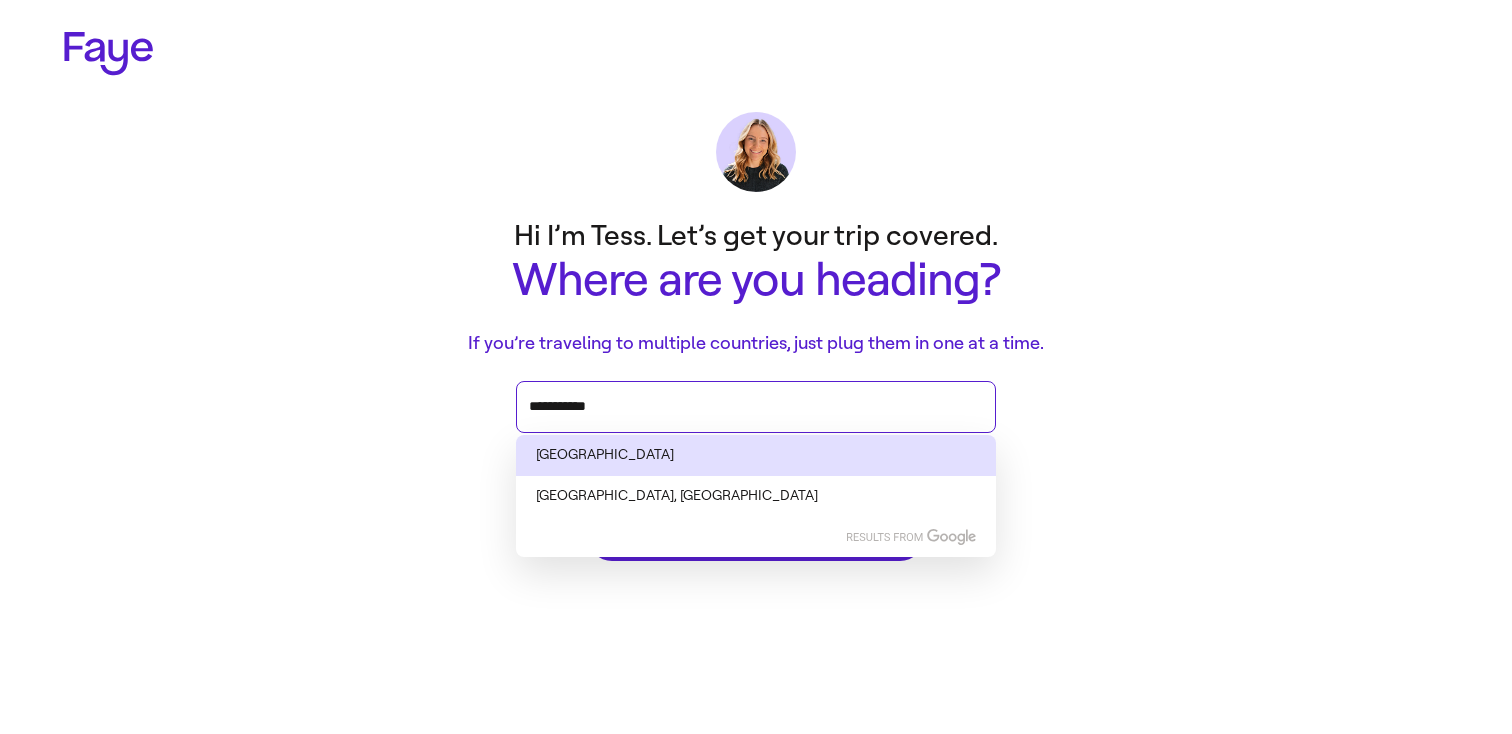 click on "[GEOGRAPHIC_DATA]" at bounding box center (756, 455) 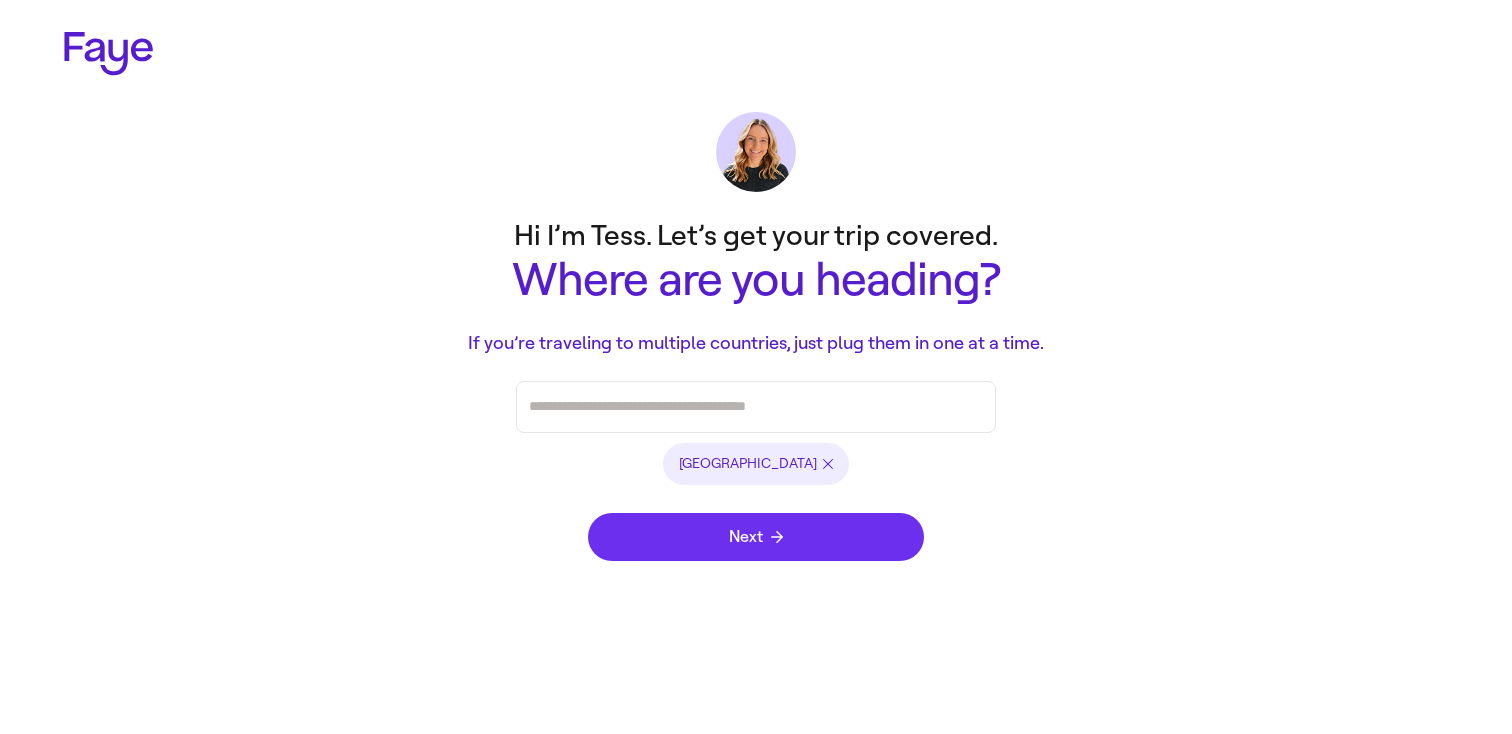 click on "Next" at bounding box center [756, 537] 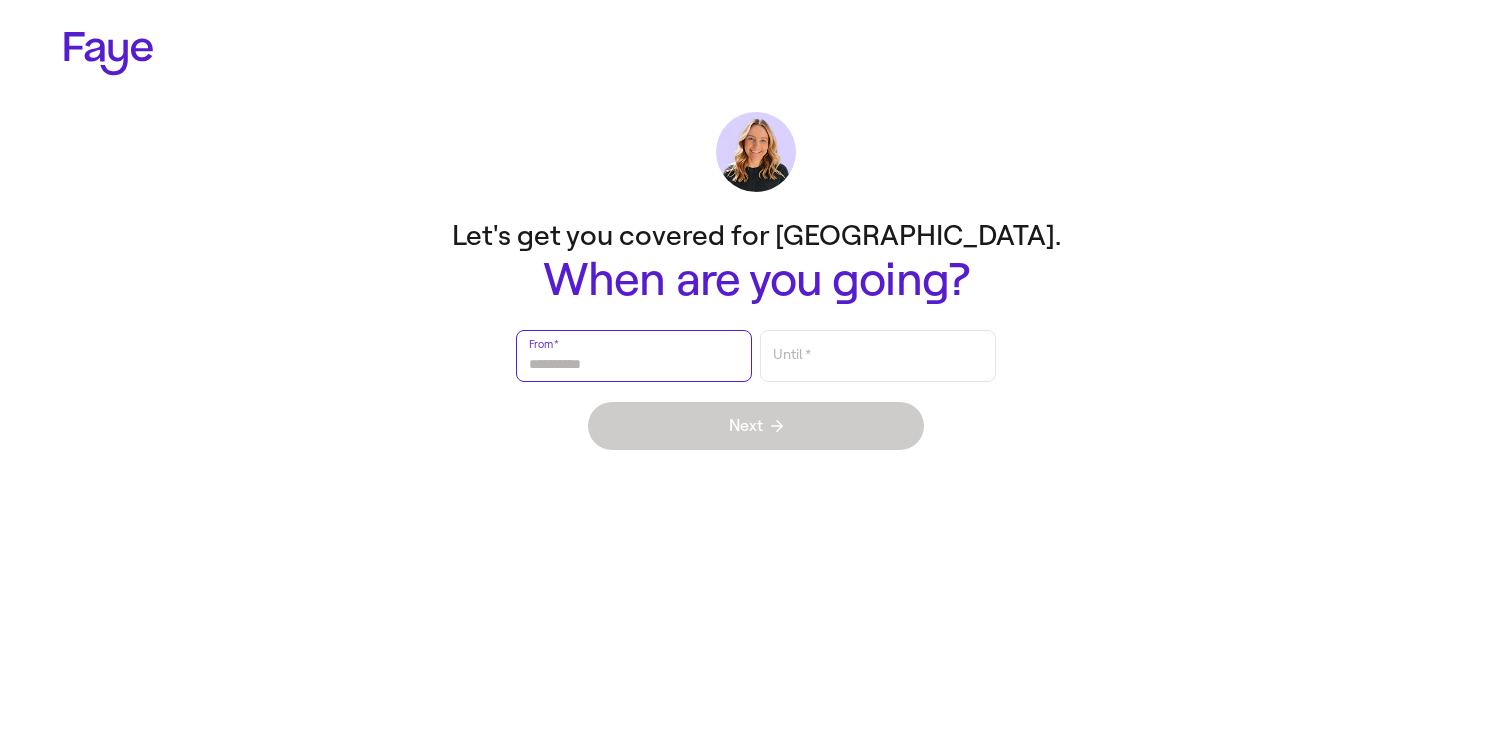 click on "From   *" at bounding box center [634, 356] 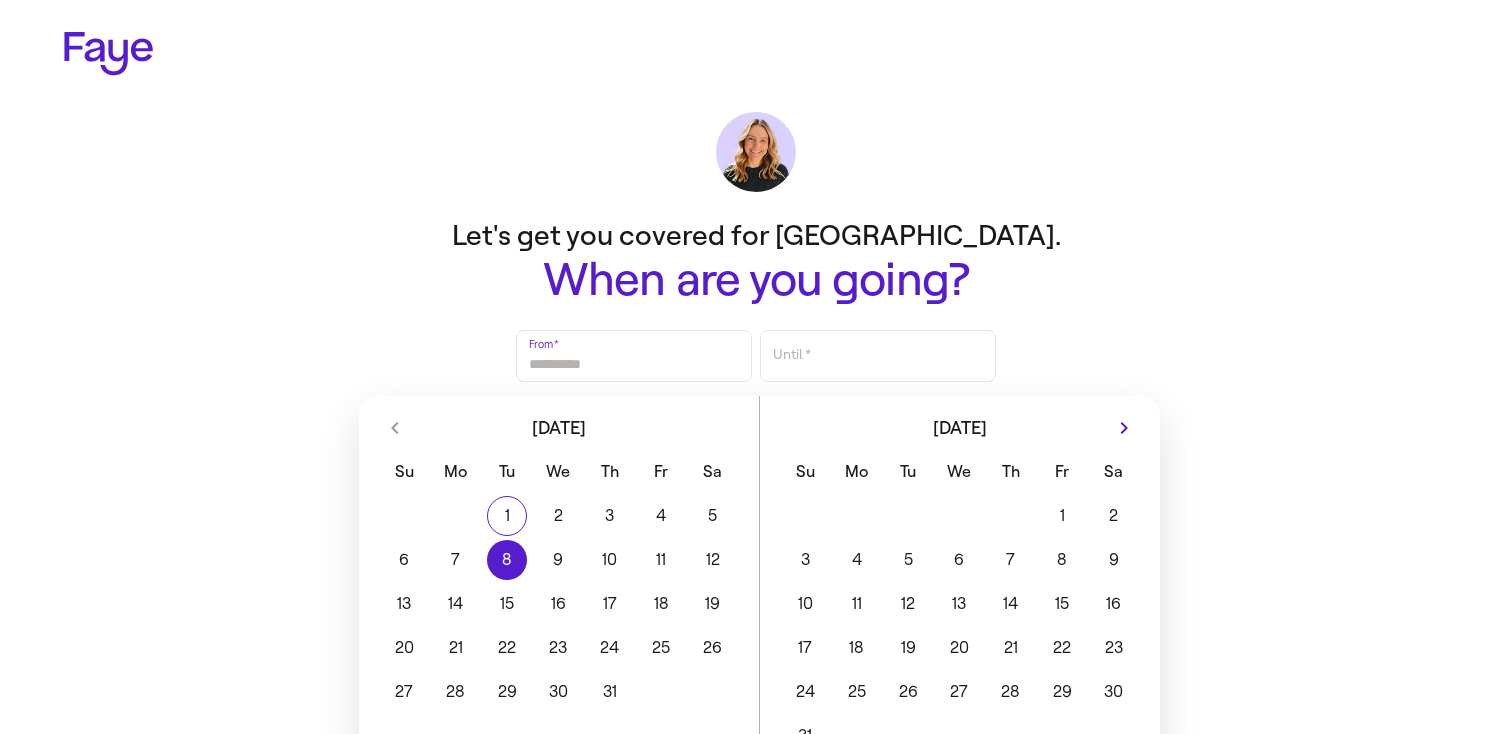 click on "8" at bounding box center [506, 560] 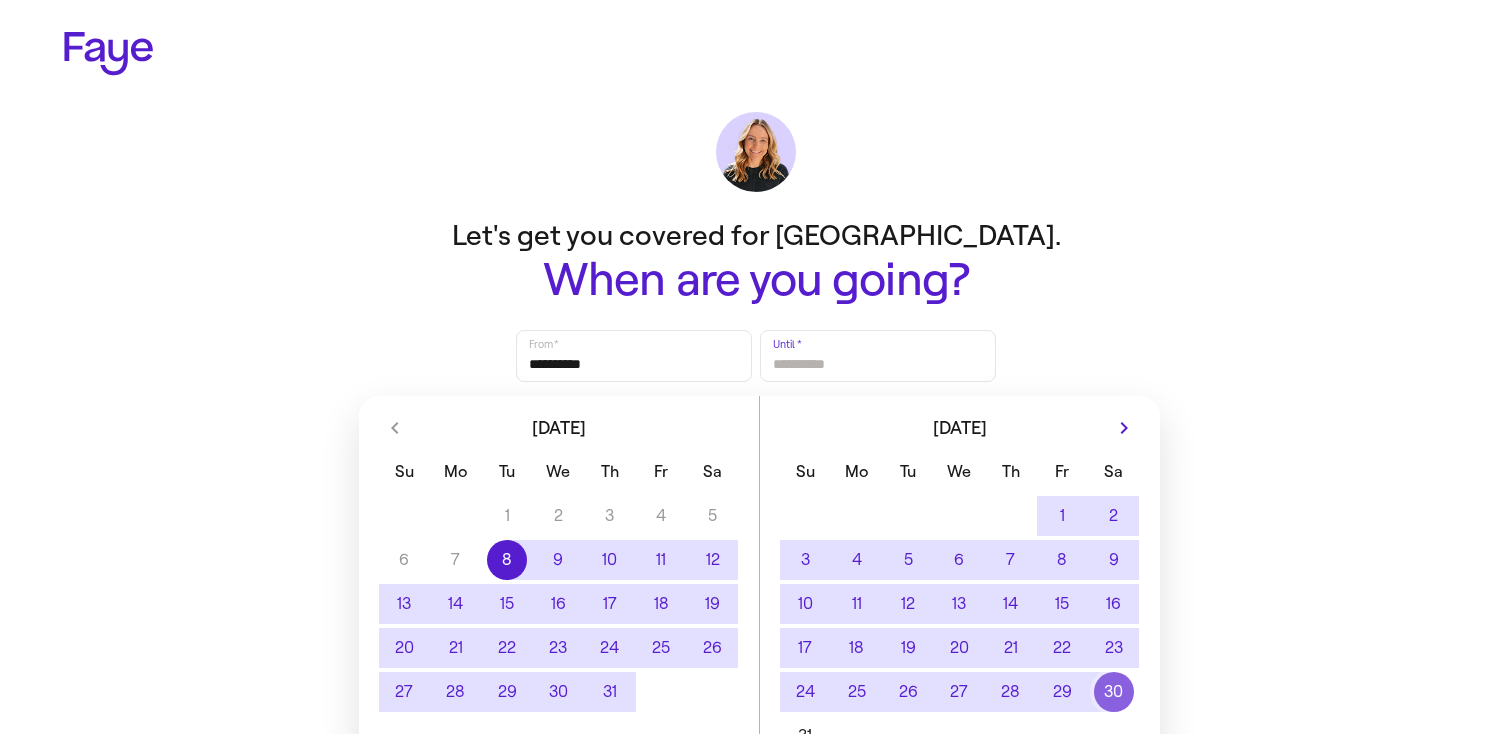 click on "30" at bounding box center [1113, 692] 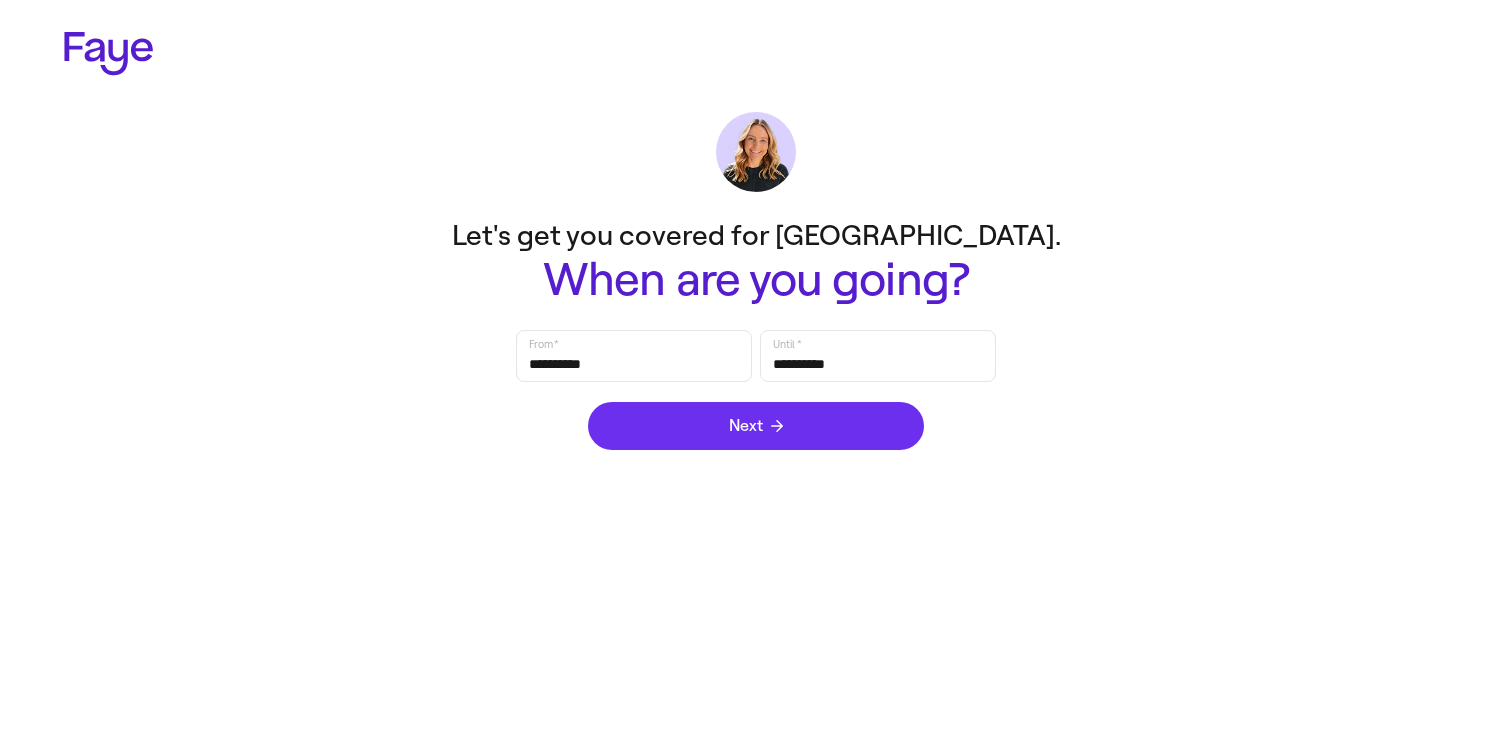 click on "Next" at bounding box center (756, 426) 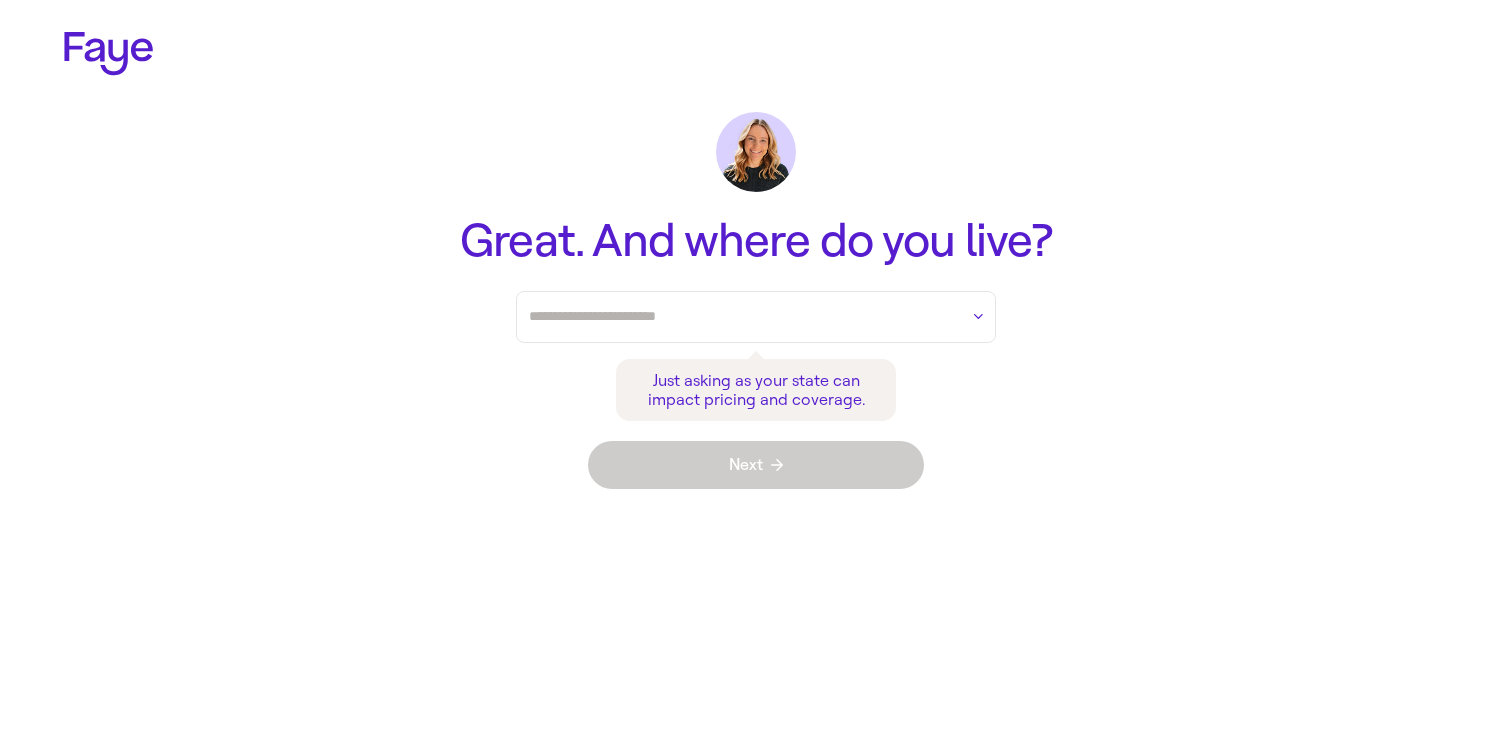 click at bounding box center [743, 317] 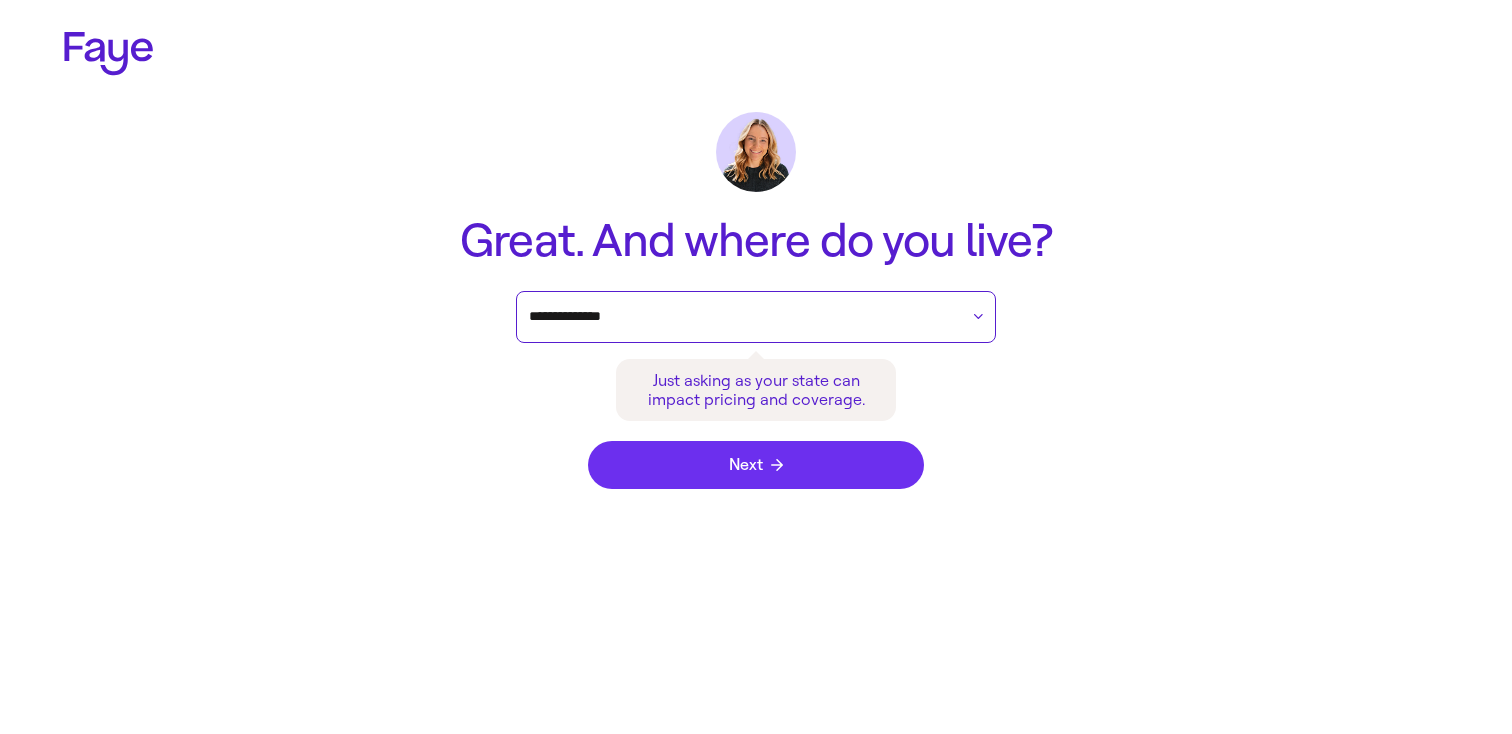 type on "**********" 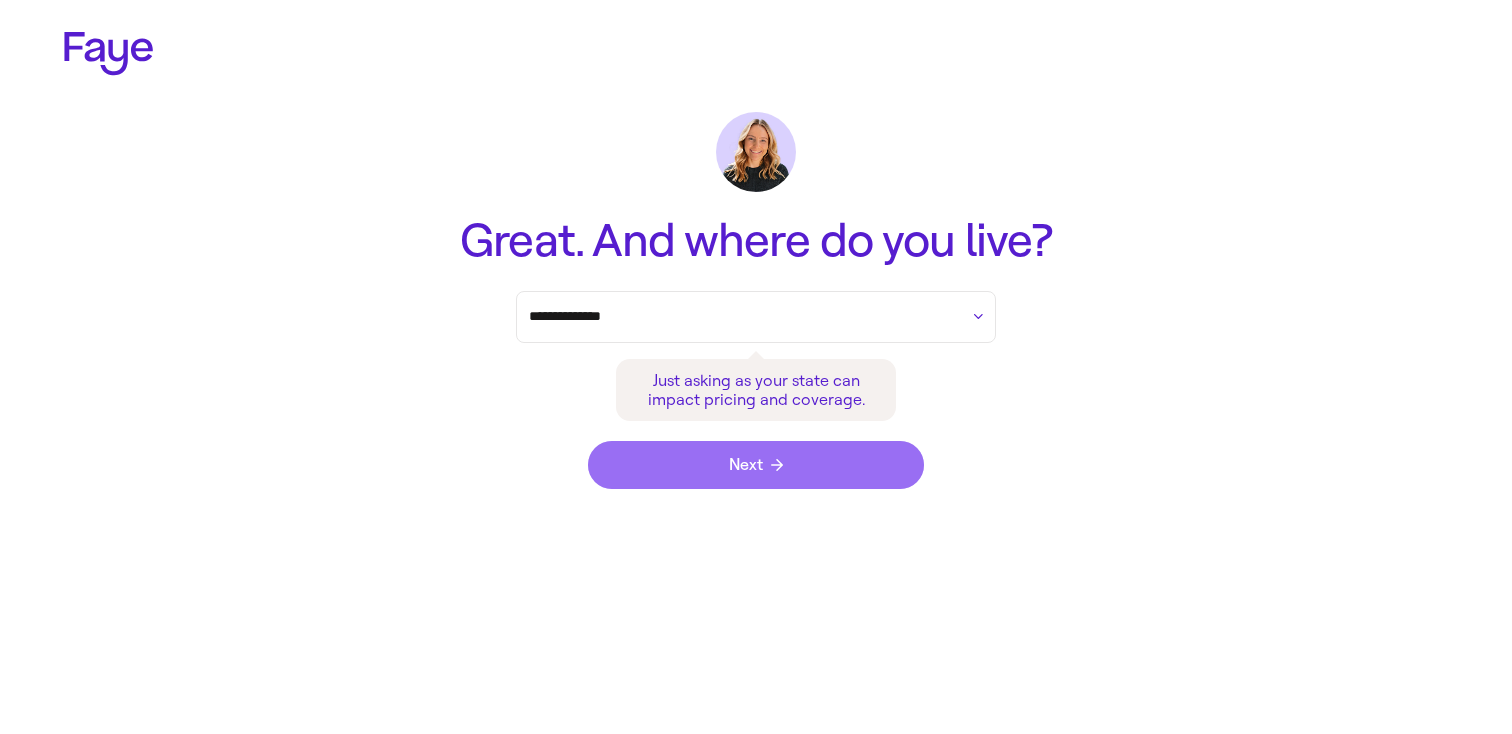 click on "Next" at bounding box center [756, 465] 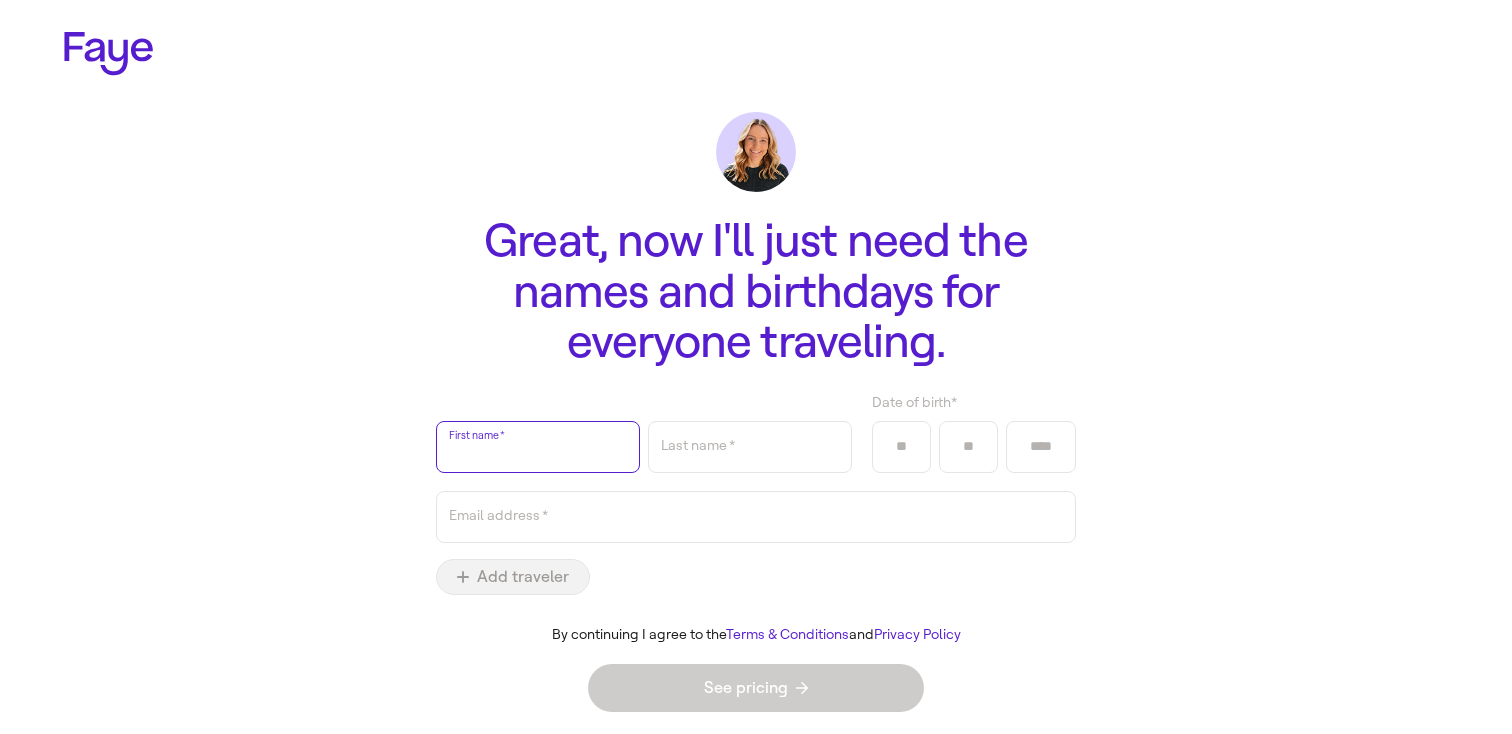 click on "First name   *" at bounding box center [538, 447] 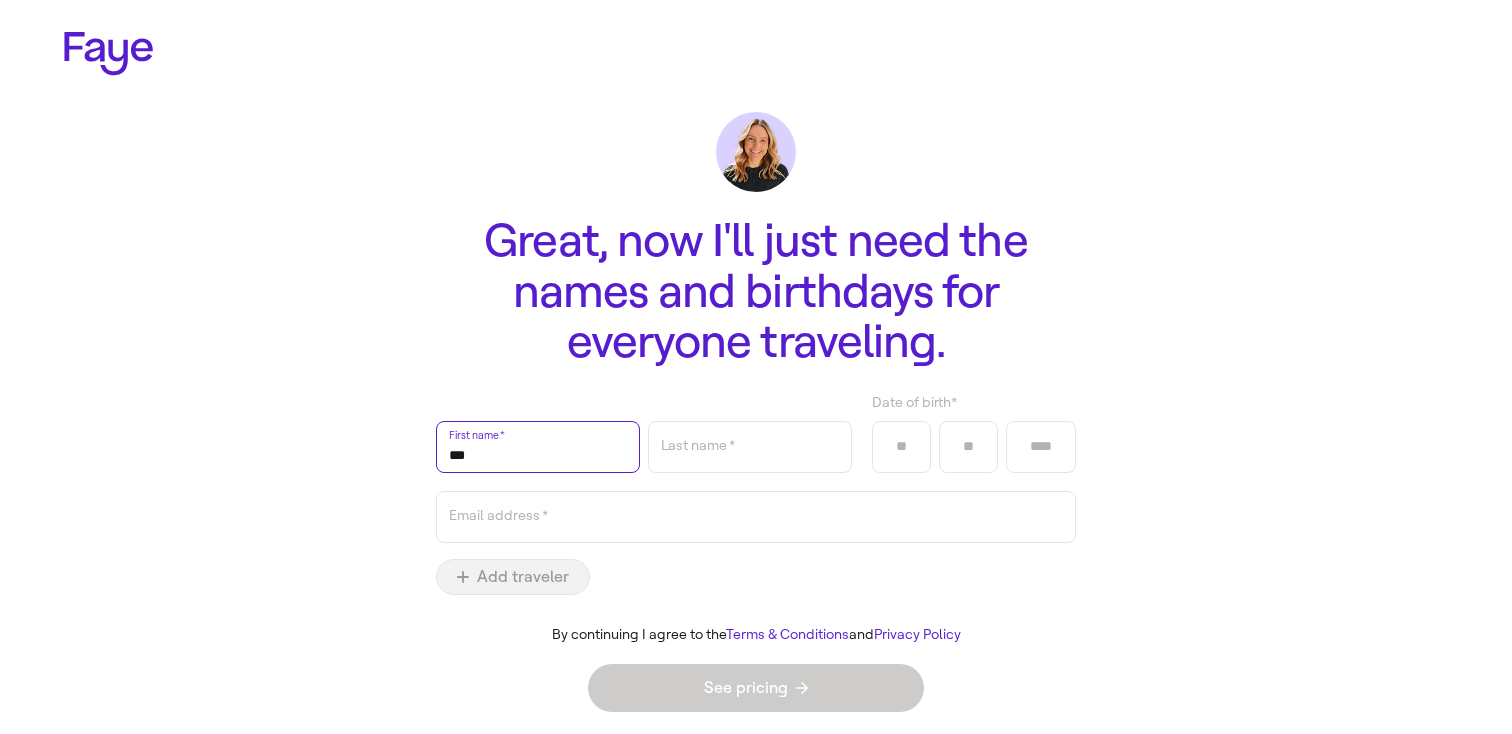 type on "***" 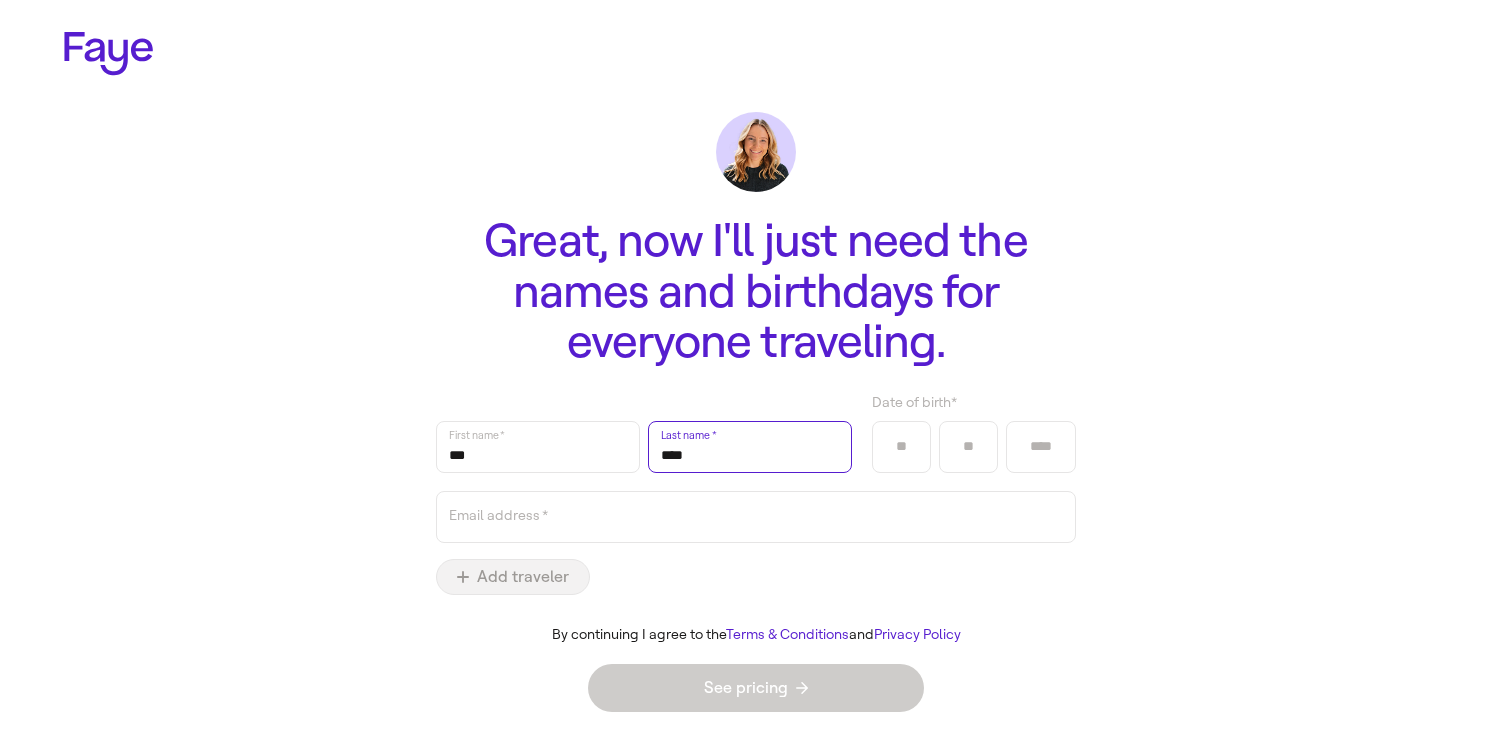 type on "****" 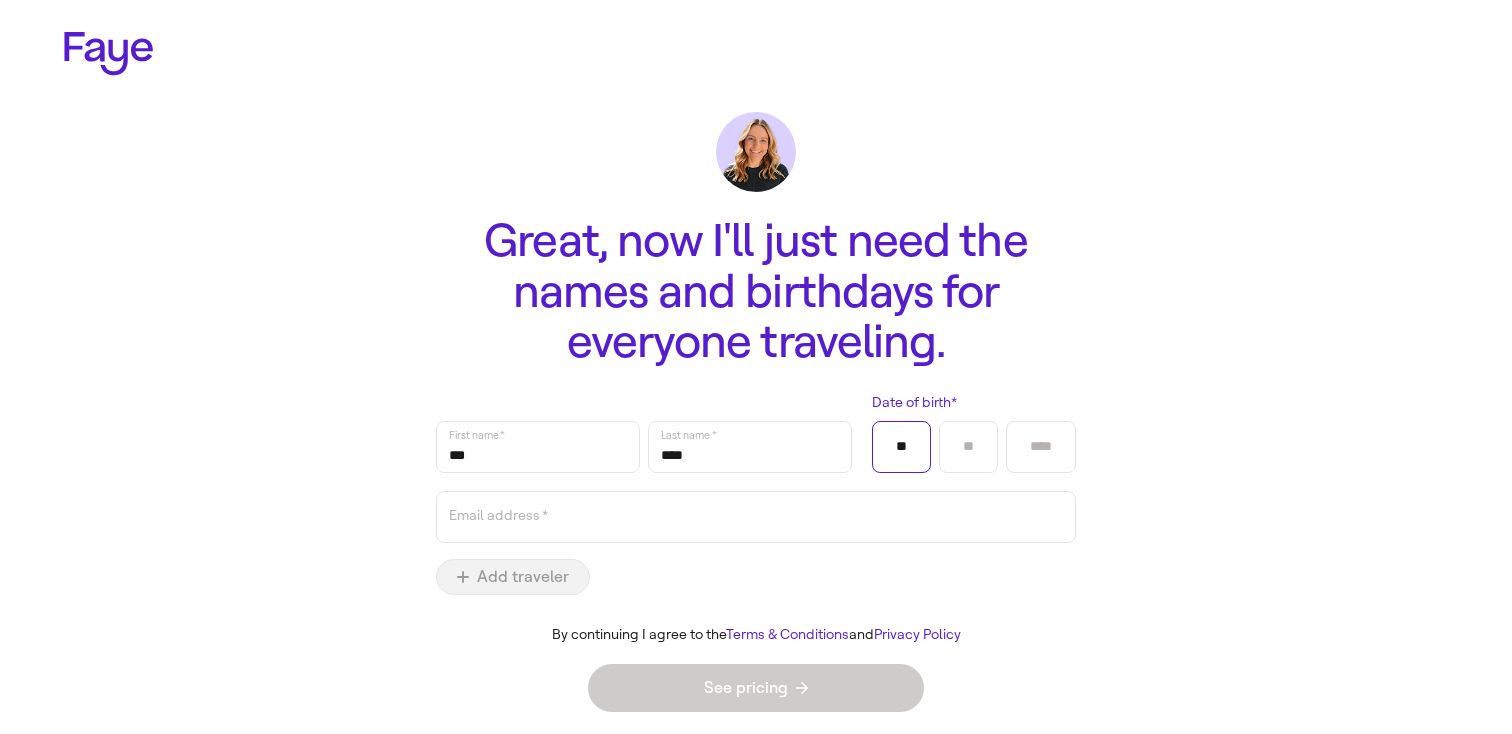 type on "**" 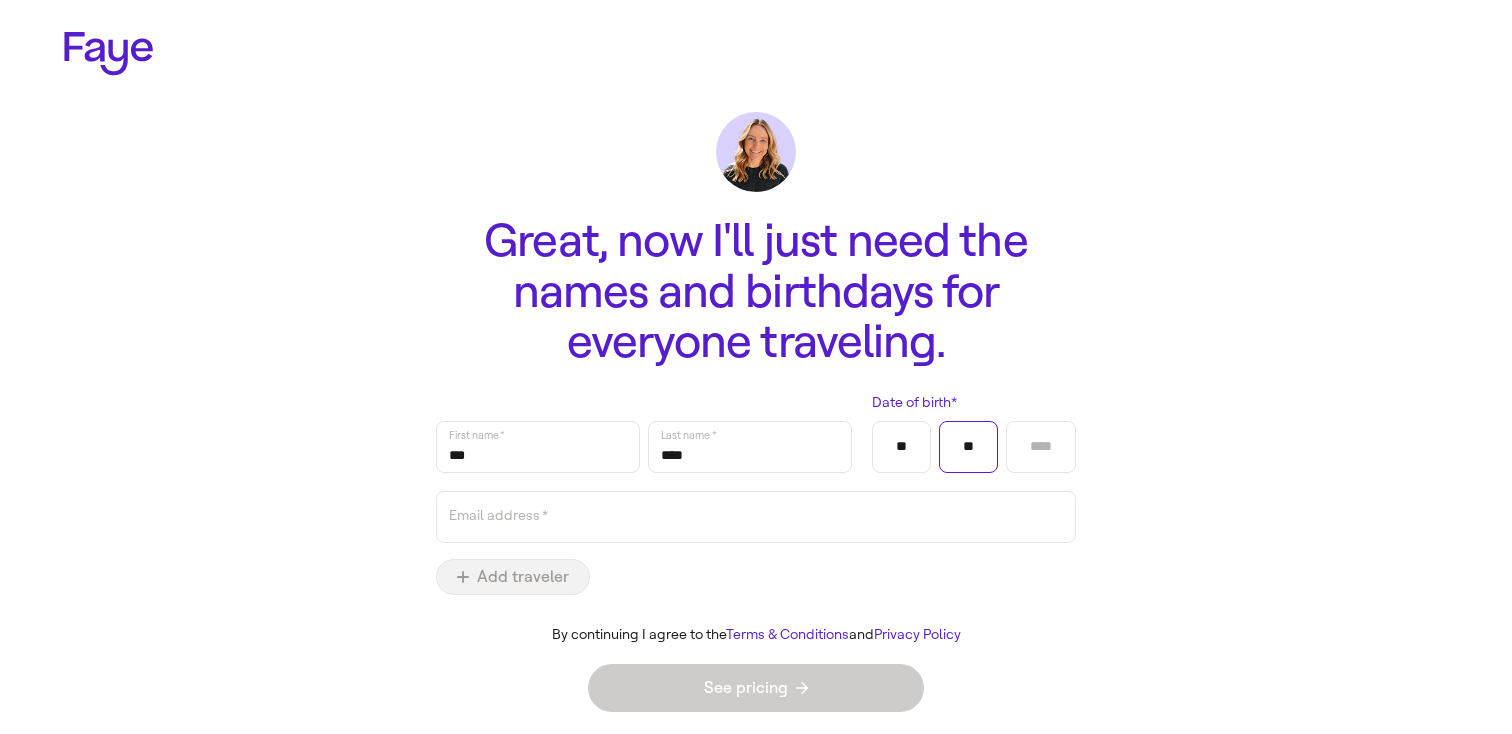 type on "**" 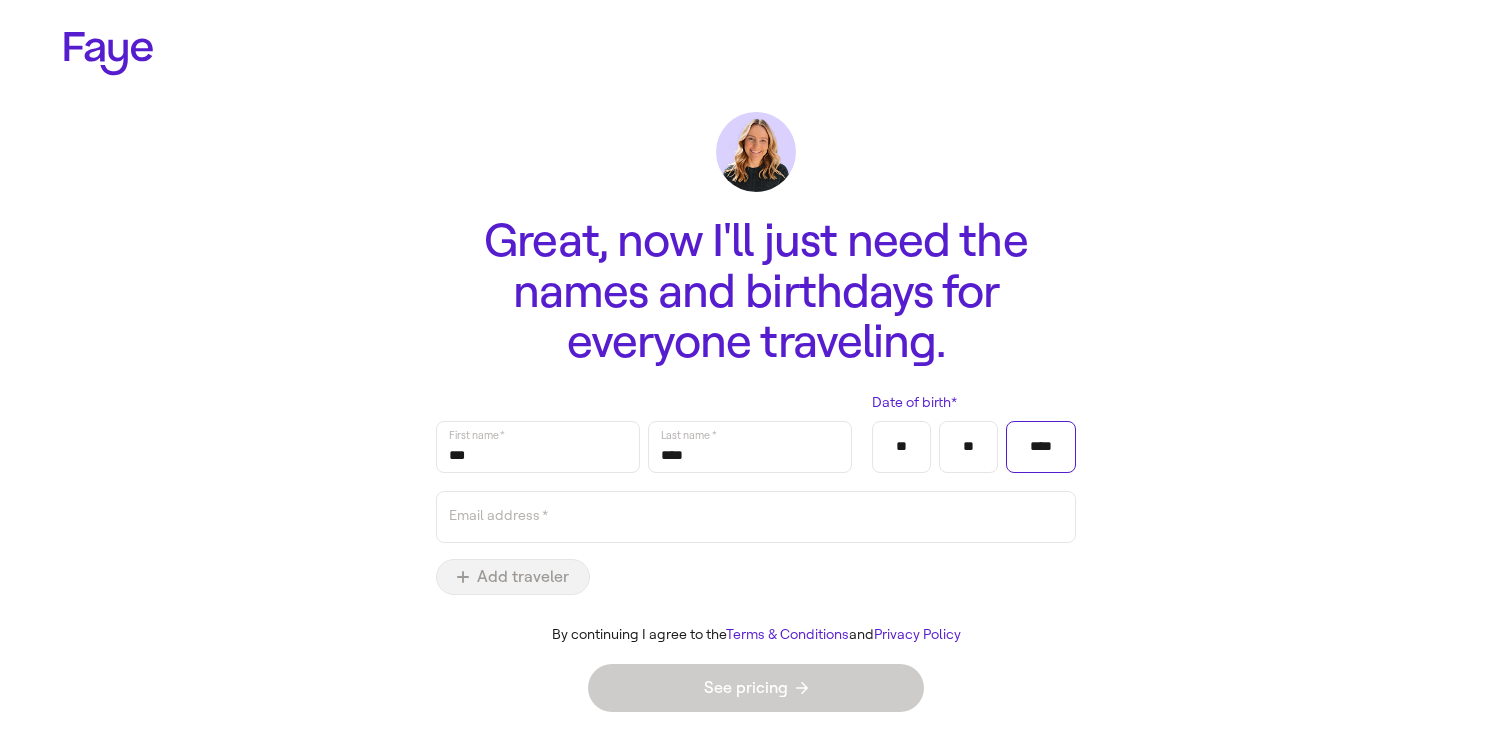 type on "****" 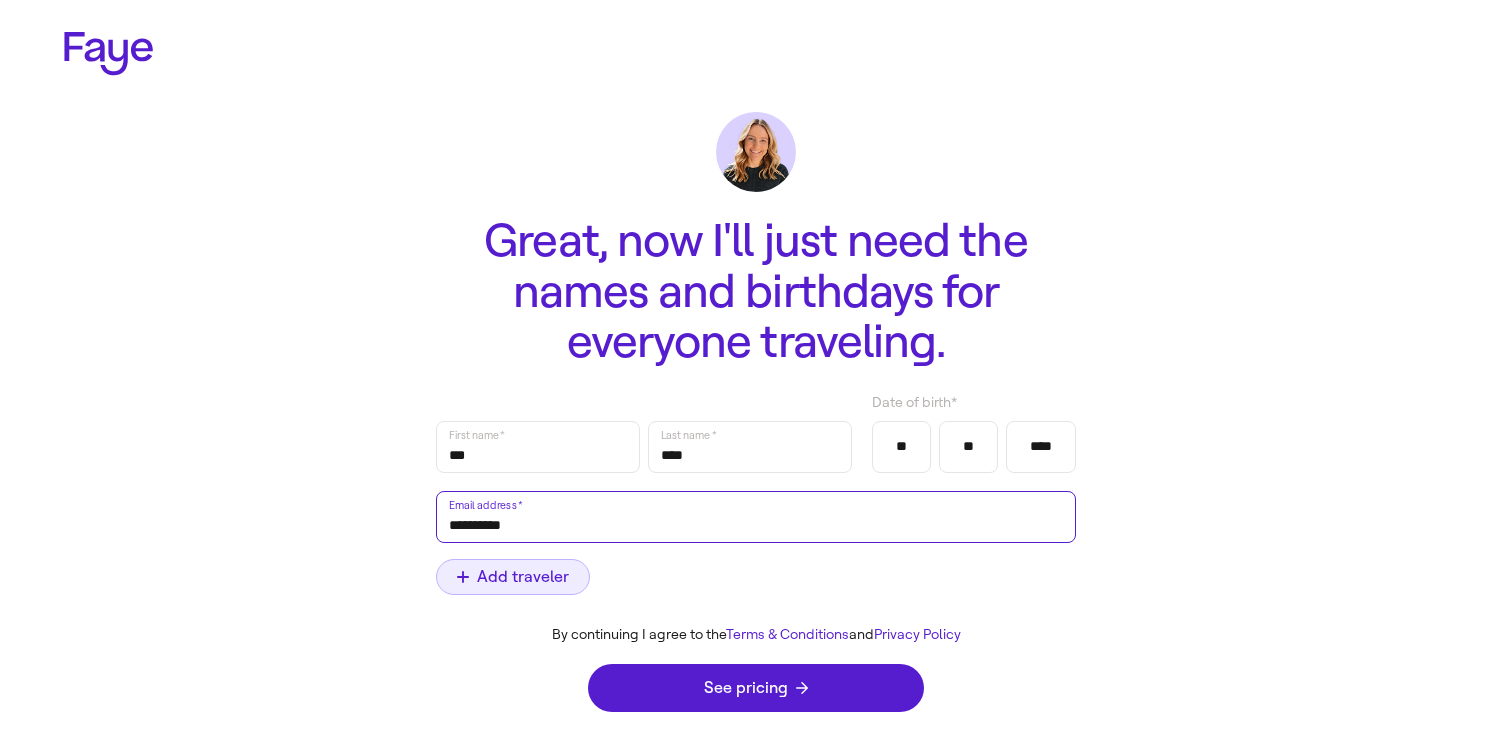 type on "**********" 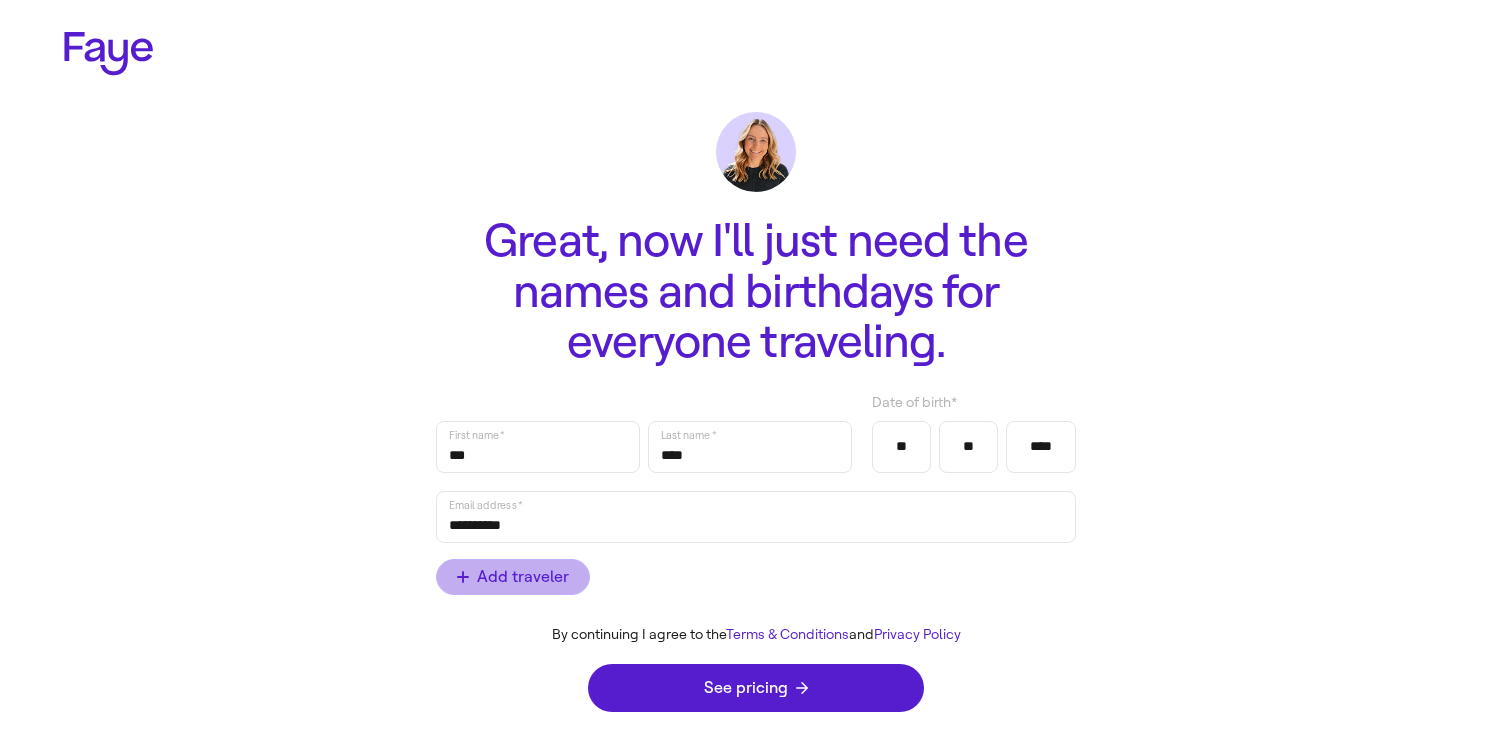 click on "Add traveler" at bounding box center (513, 577) 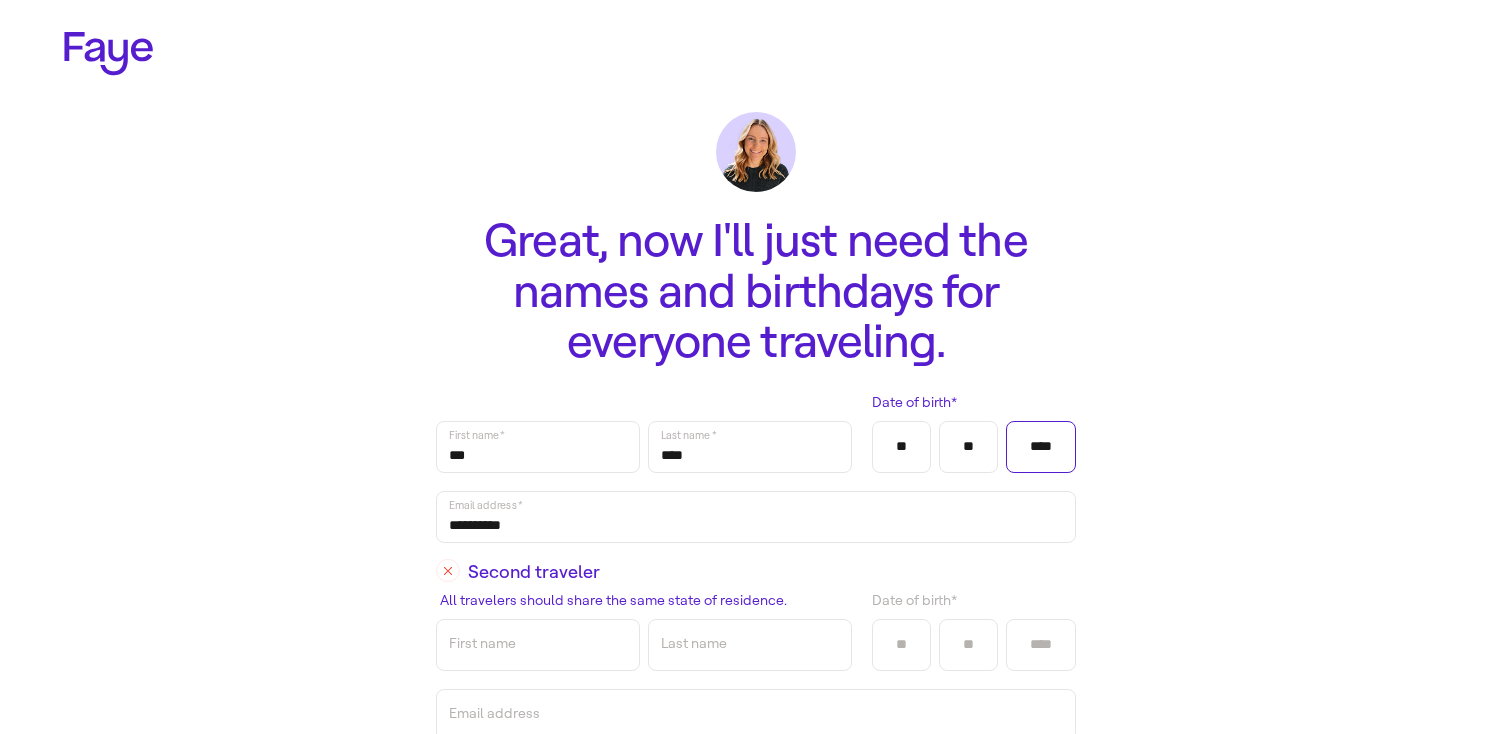 click on "****" at bounding box center (1041, 447) 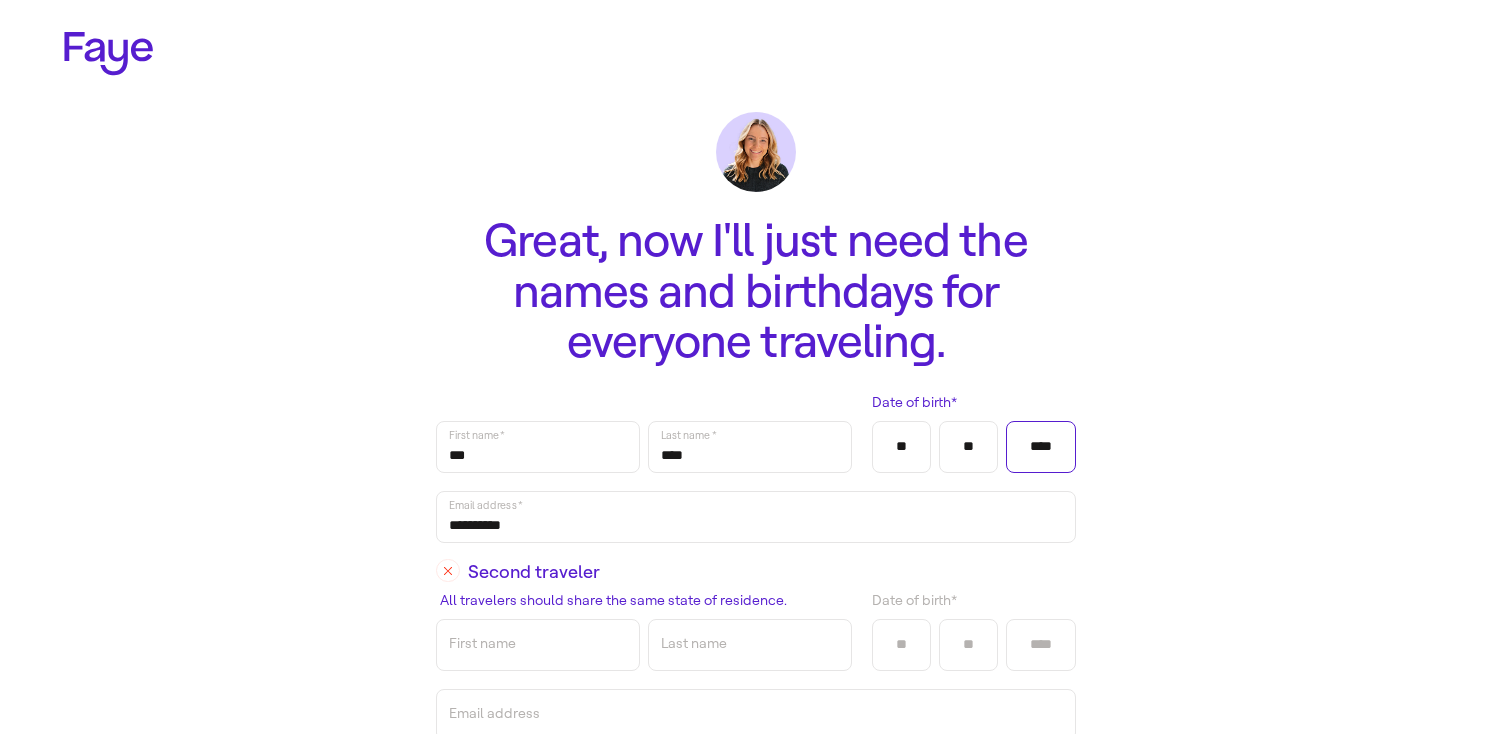 click on "****" at bounding box center (1041, 447) 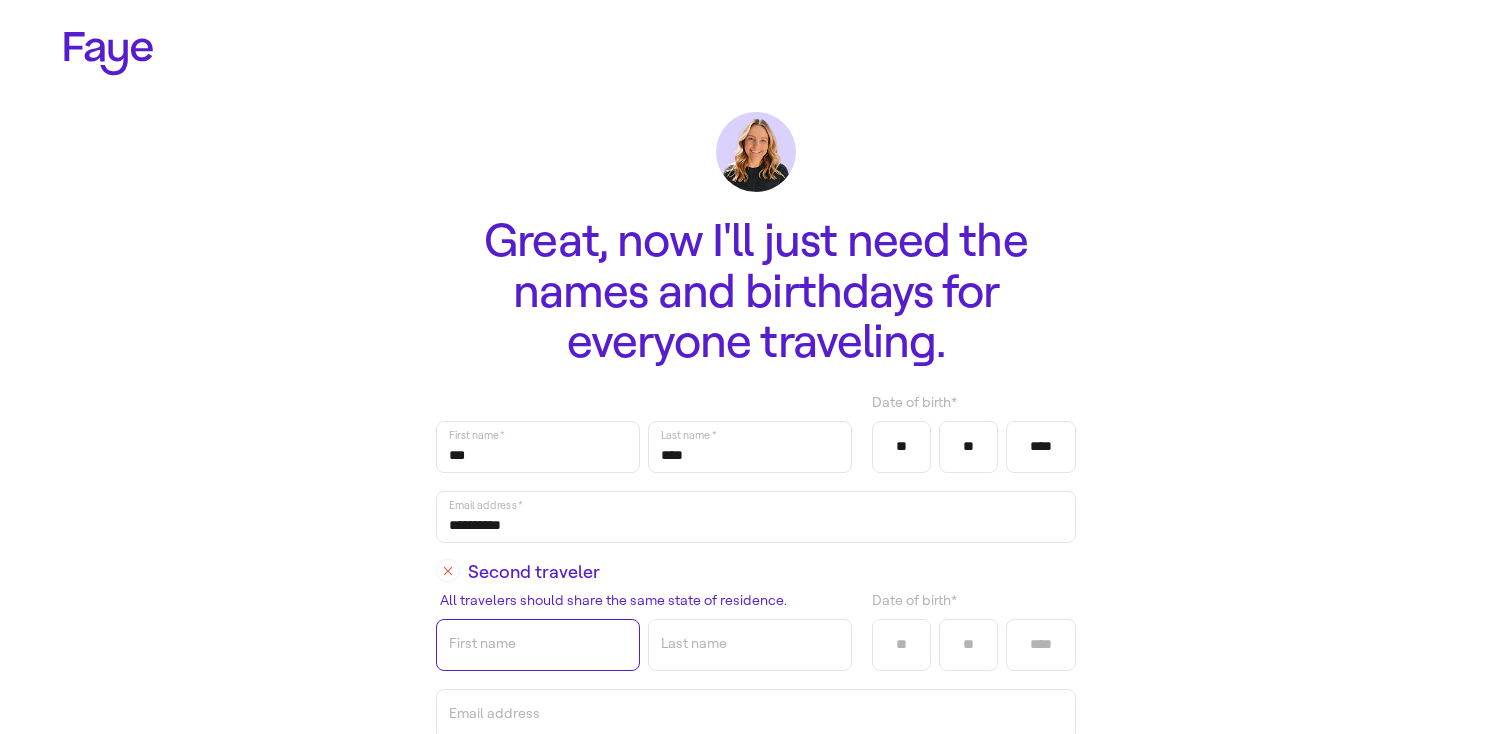 click on "First name" at bounding box center [538, 645] 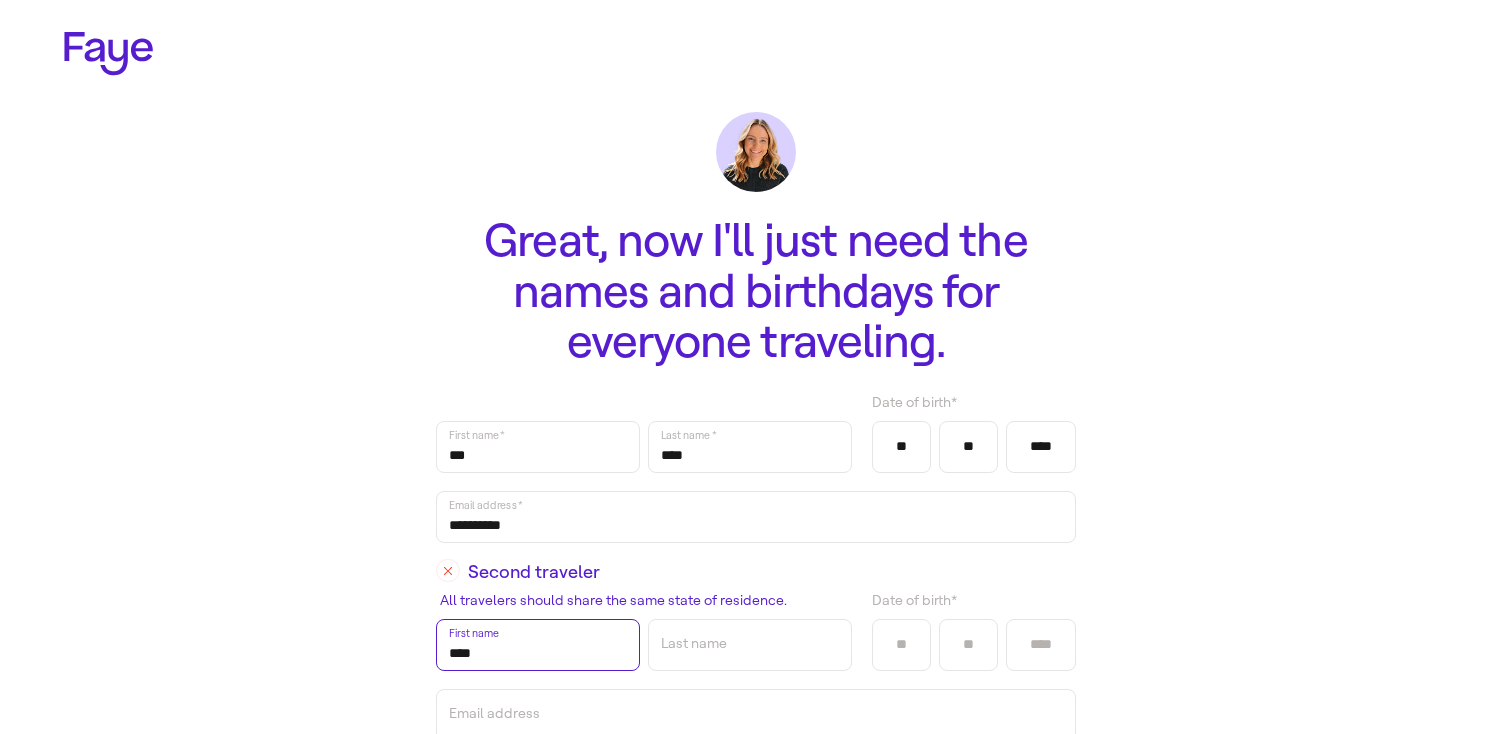 type on "****" 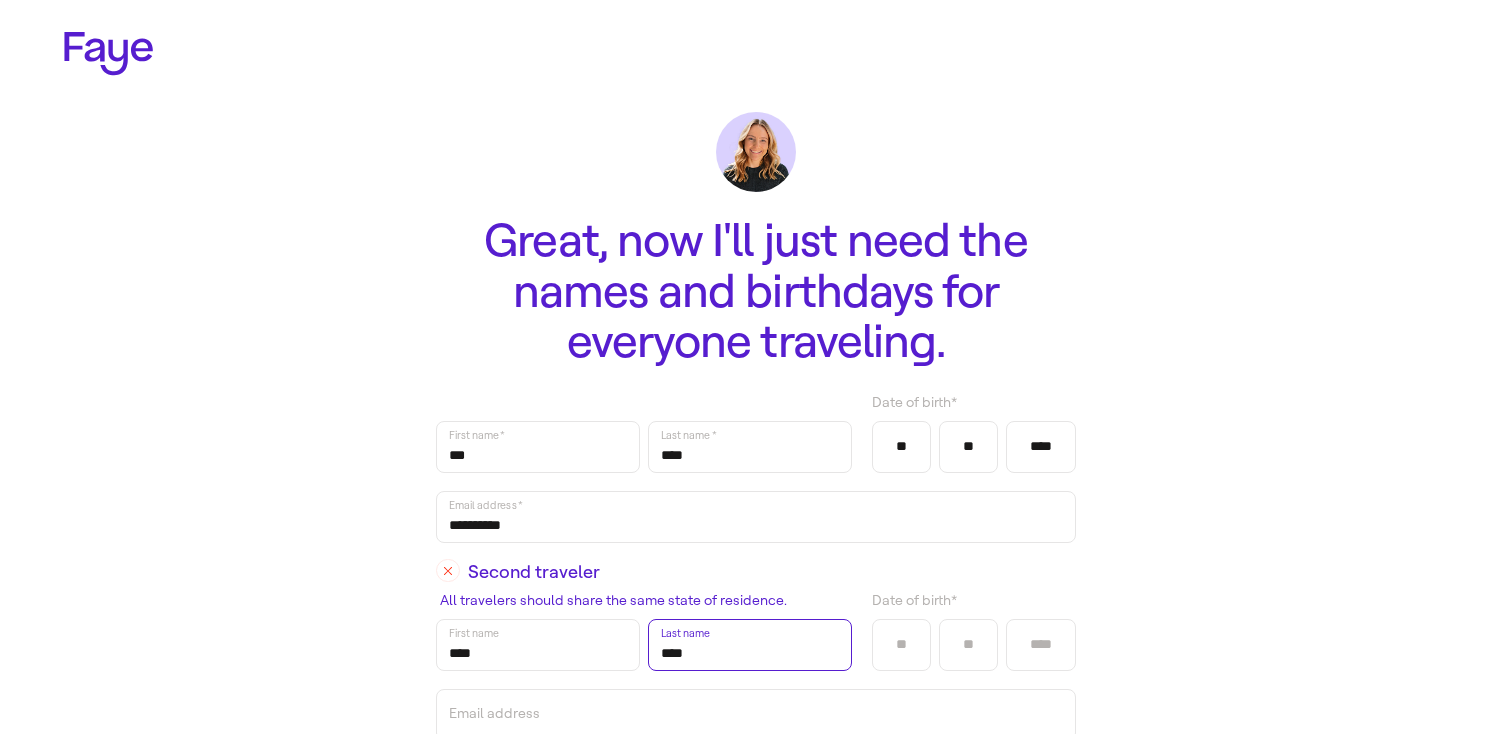 type on "****" 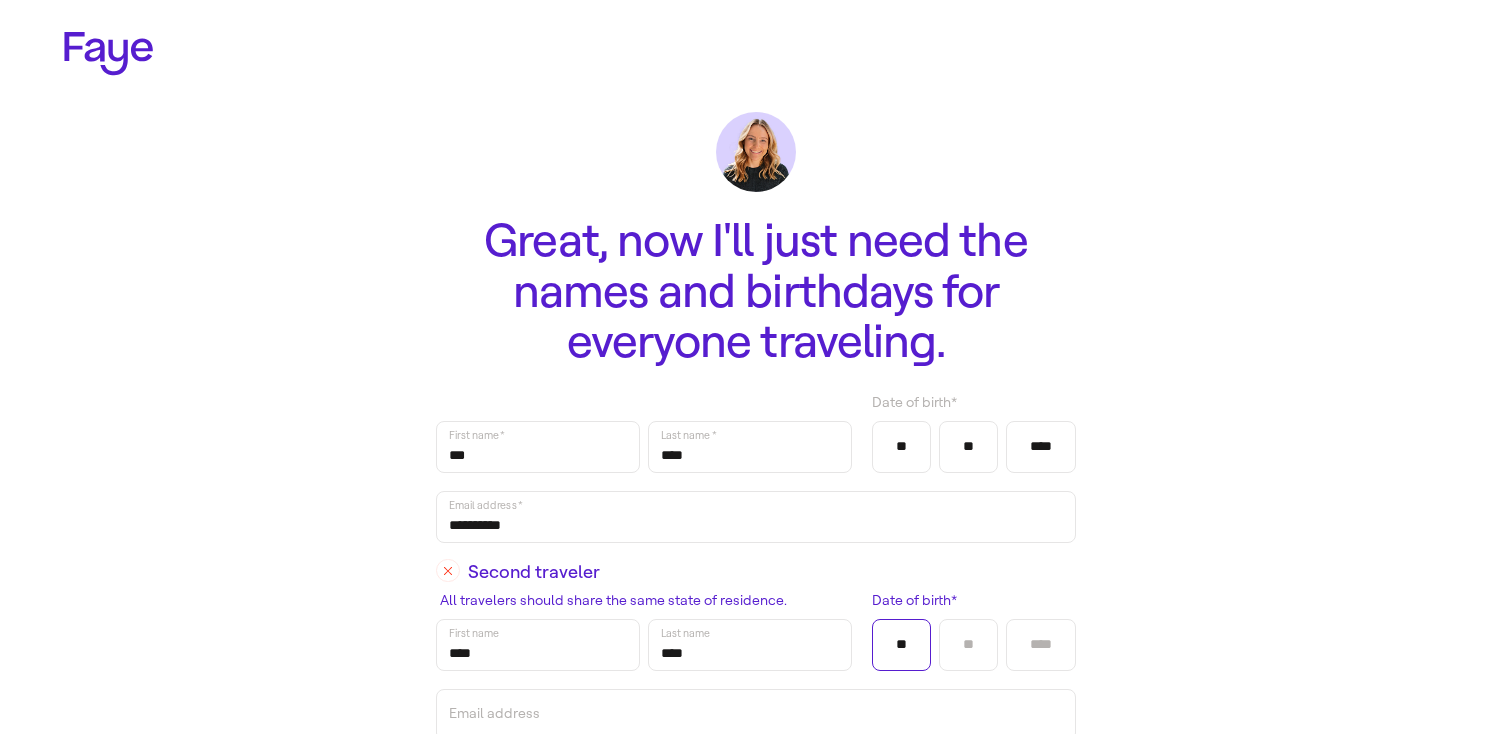 type on "**" 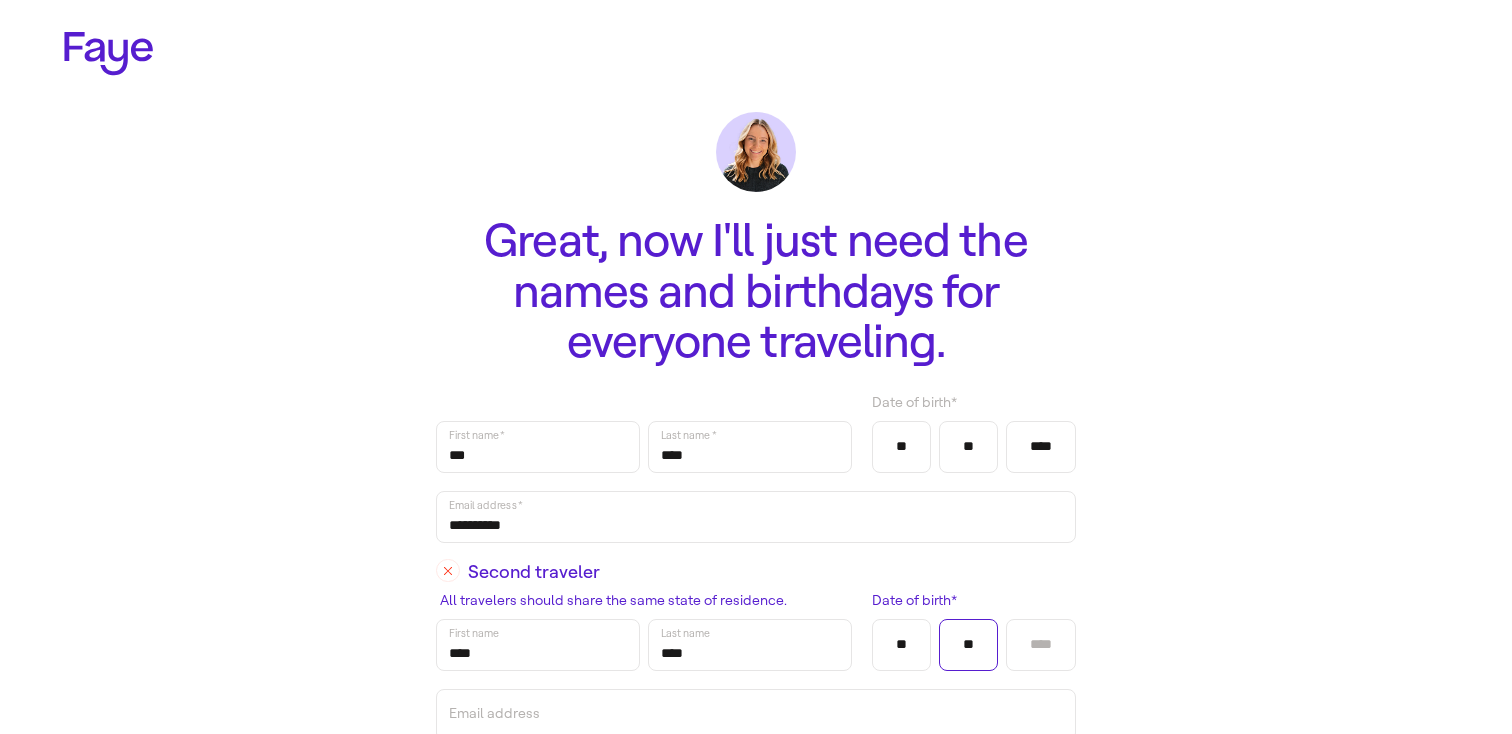 type on "**" 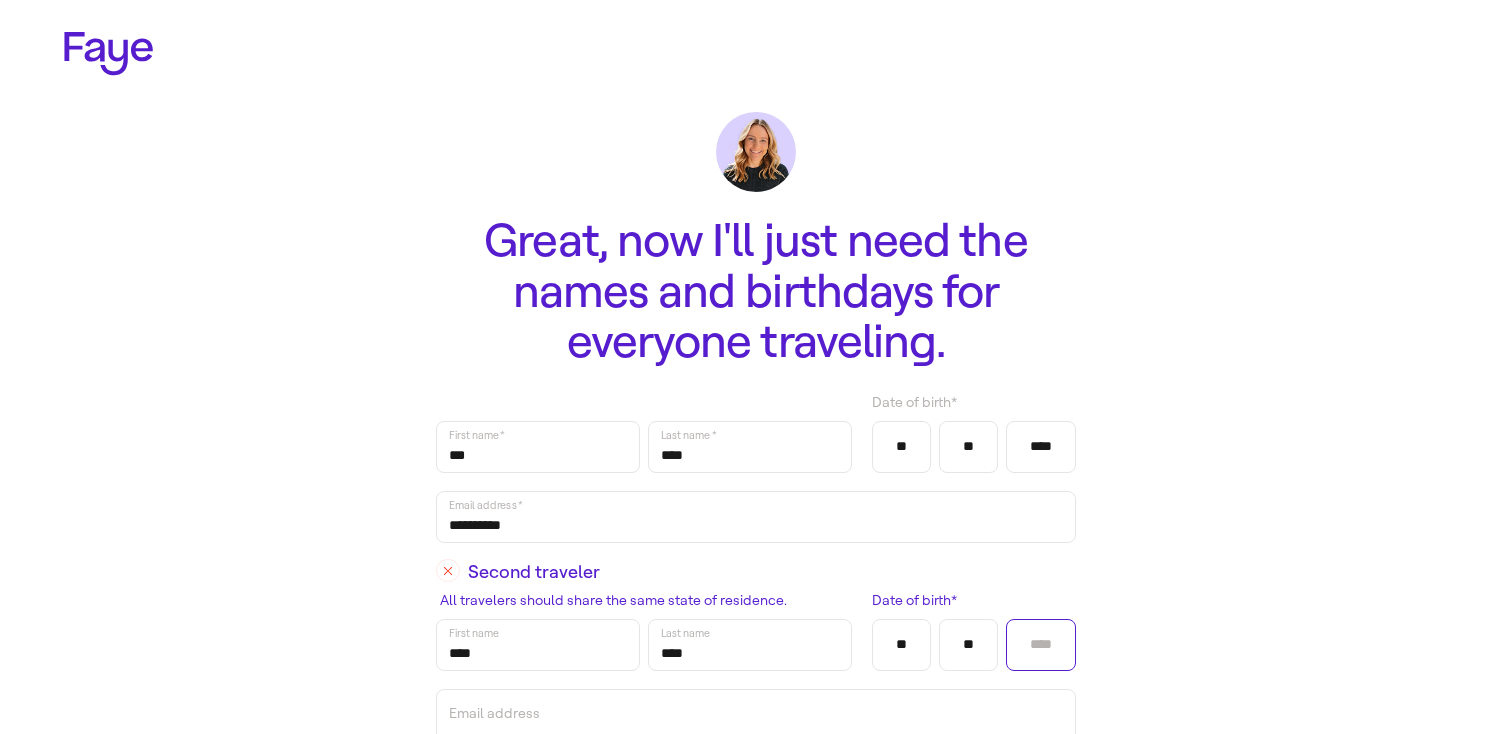 type on "*" 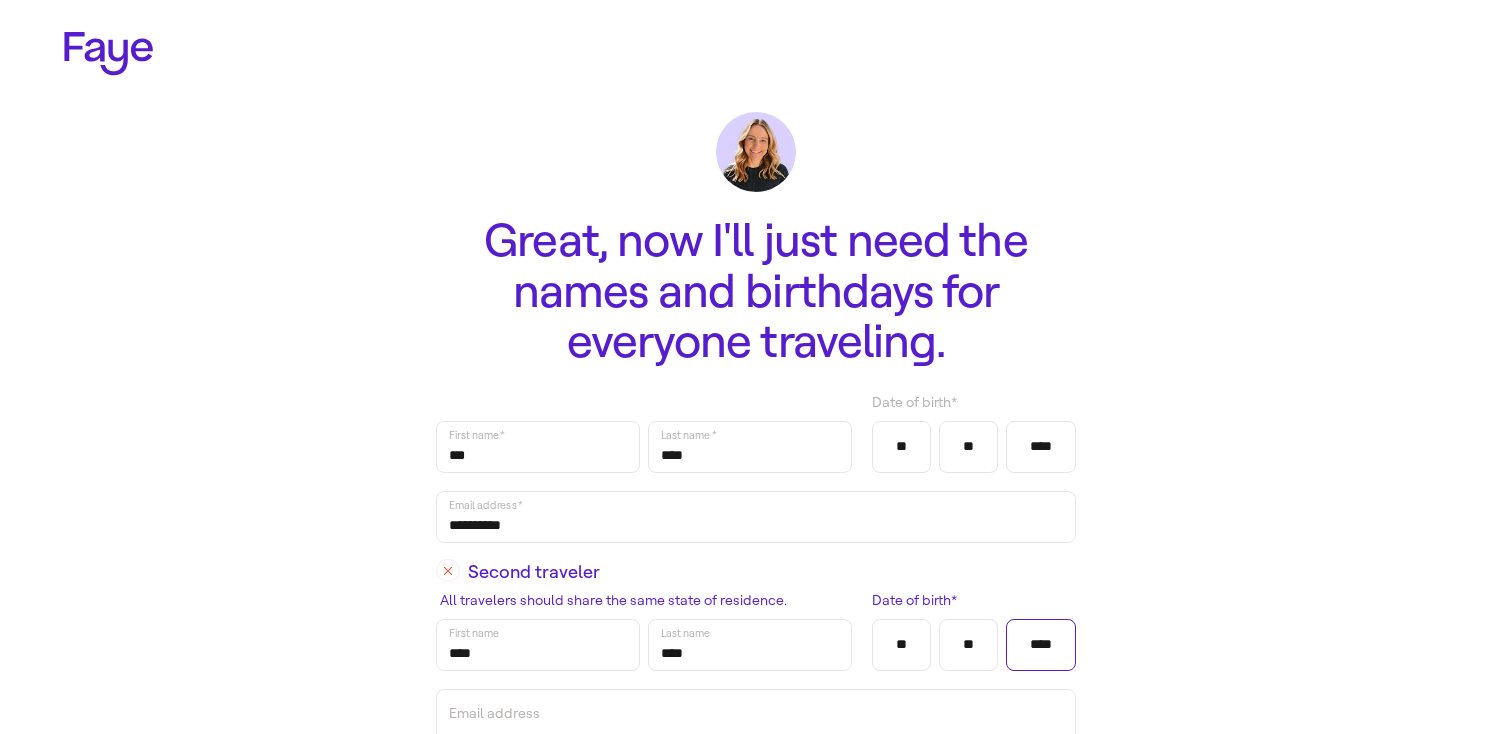 type on "****" 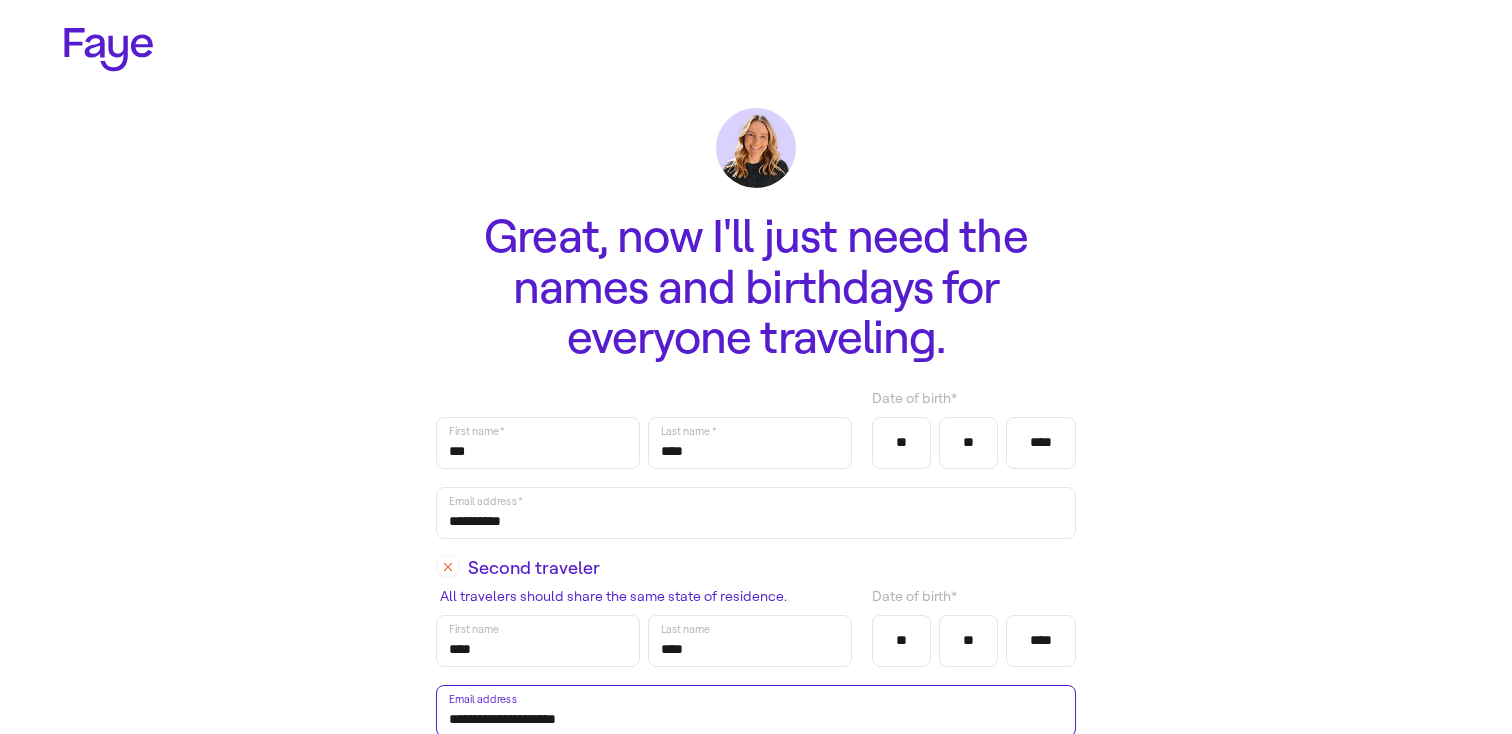 scroll, scrollTop: 195, scrollLeft: 0, axis: vertical 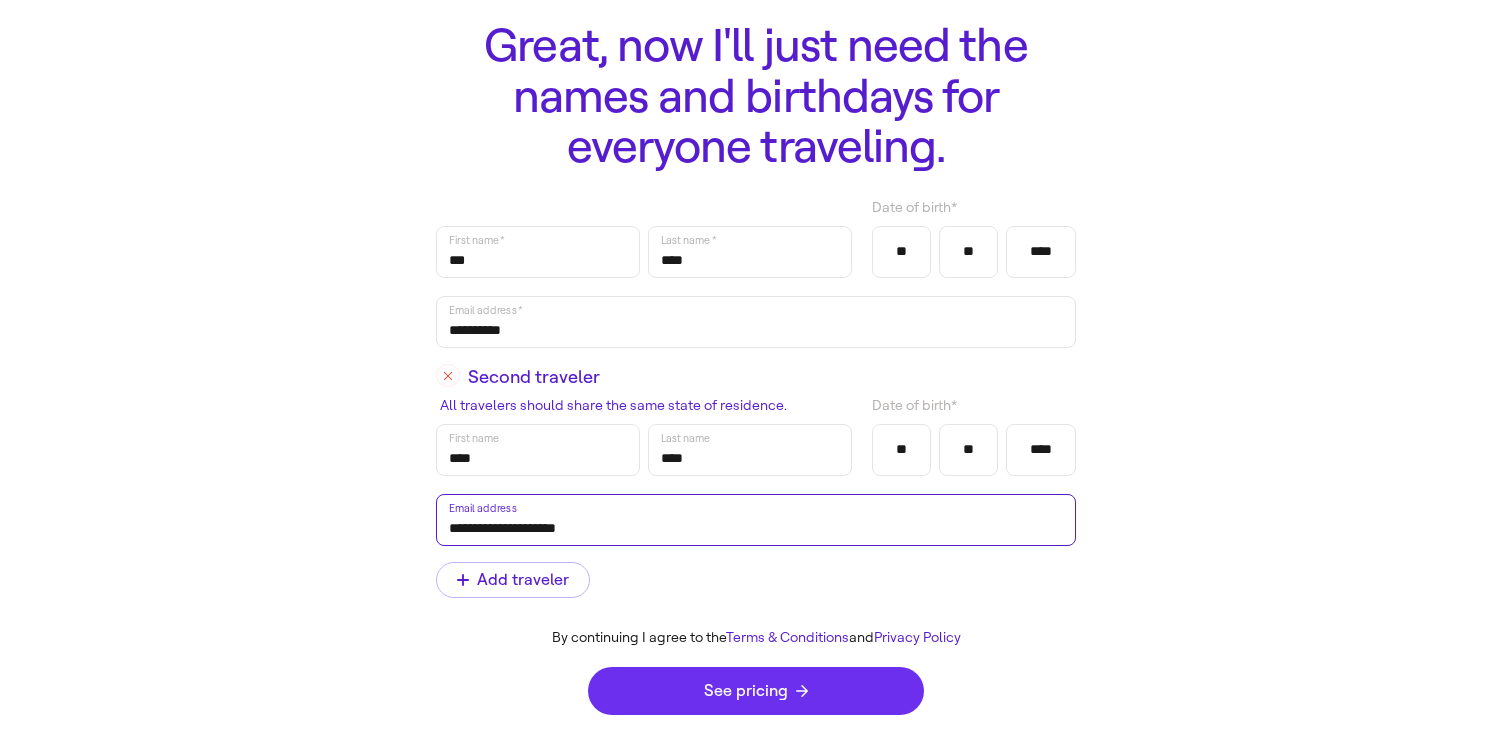 type on "**********" 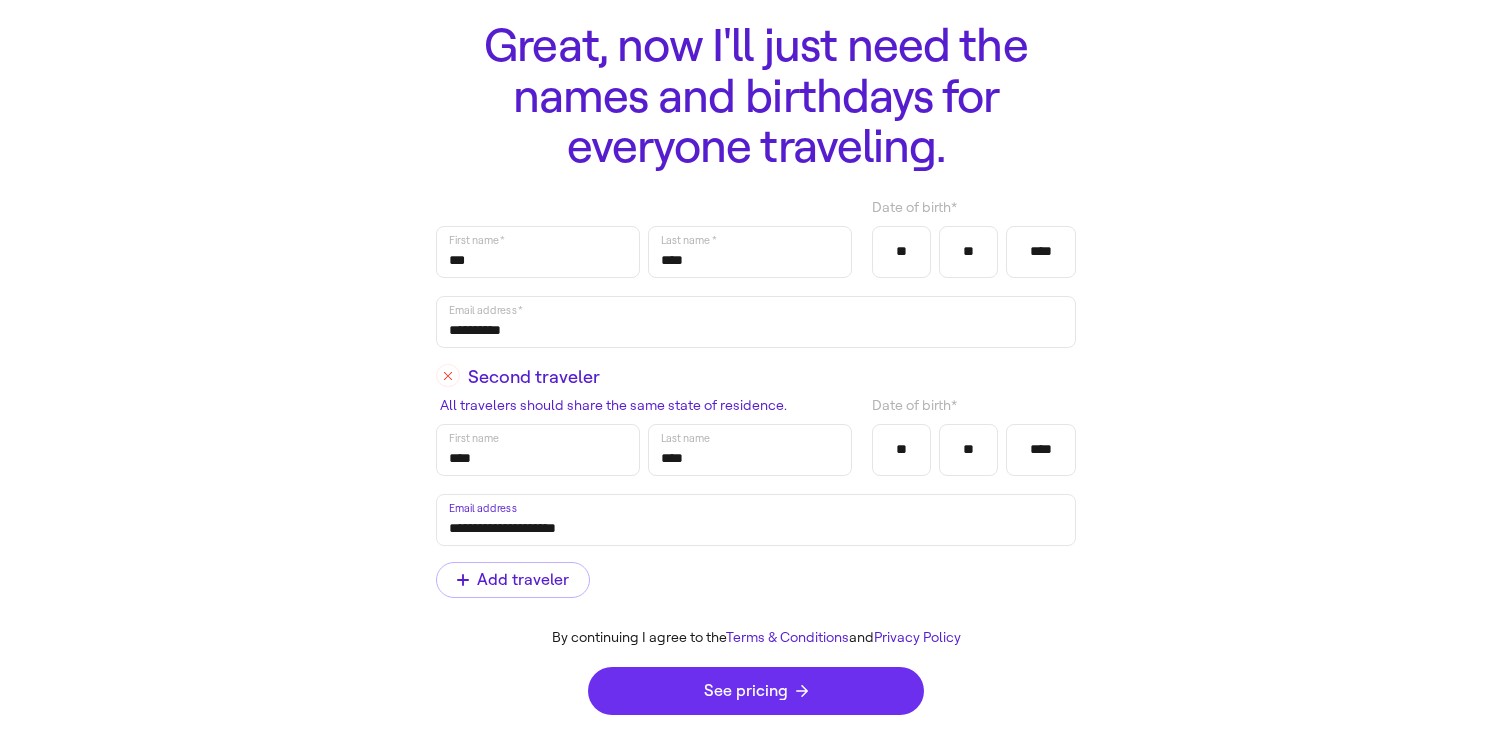 click on "See pricing" at bounding box center [756, 691] 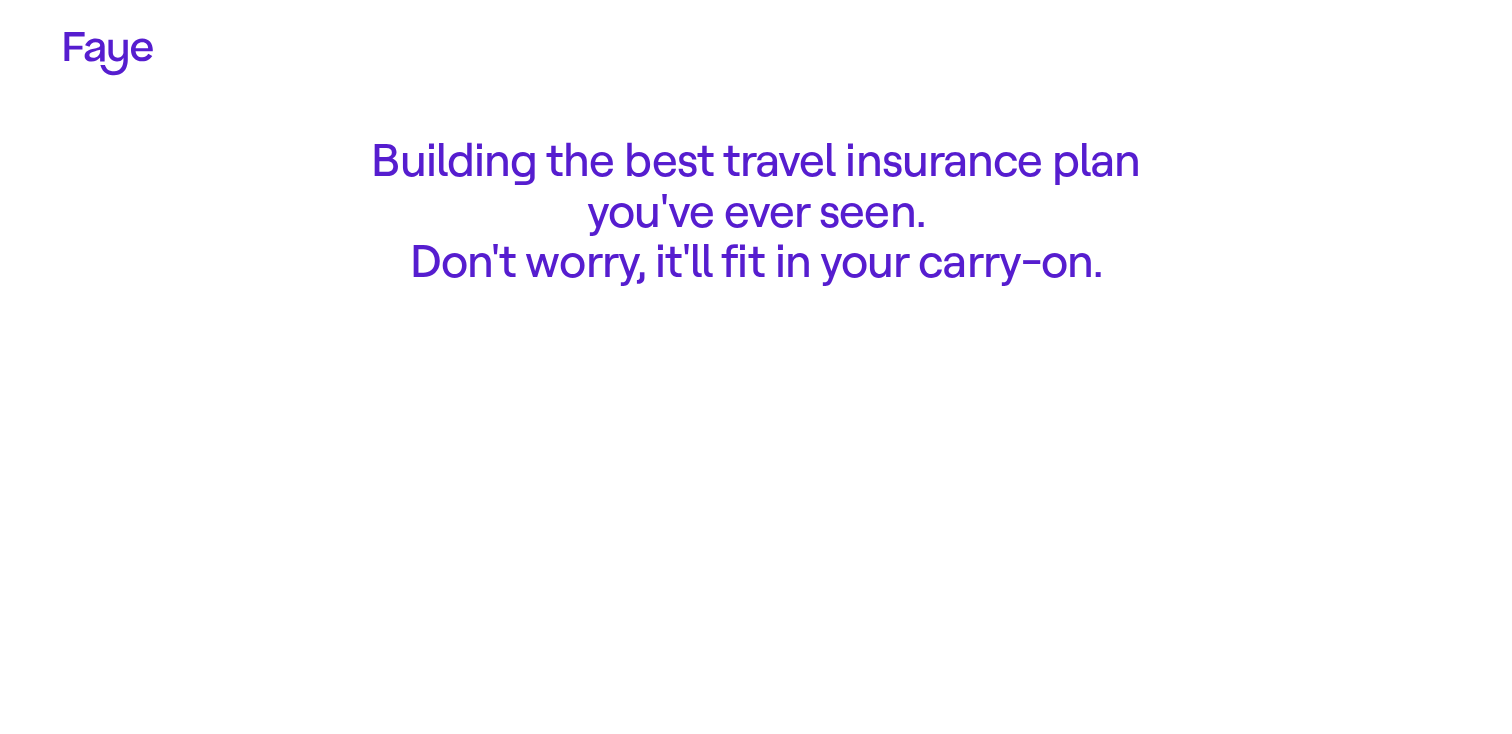 scroll, scrollTop: 0, scrollLeft: 0, axis: both 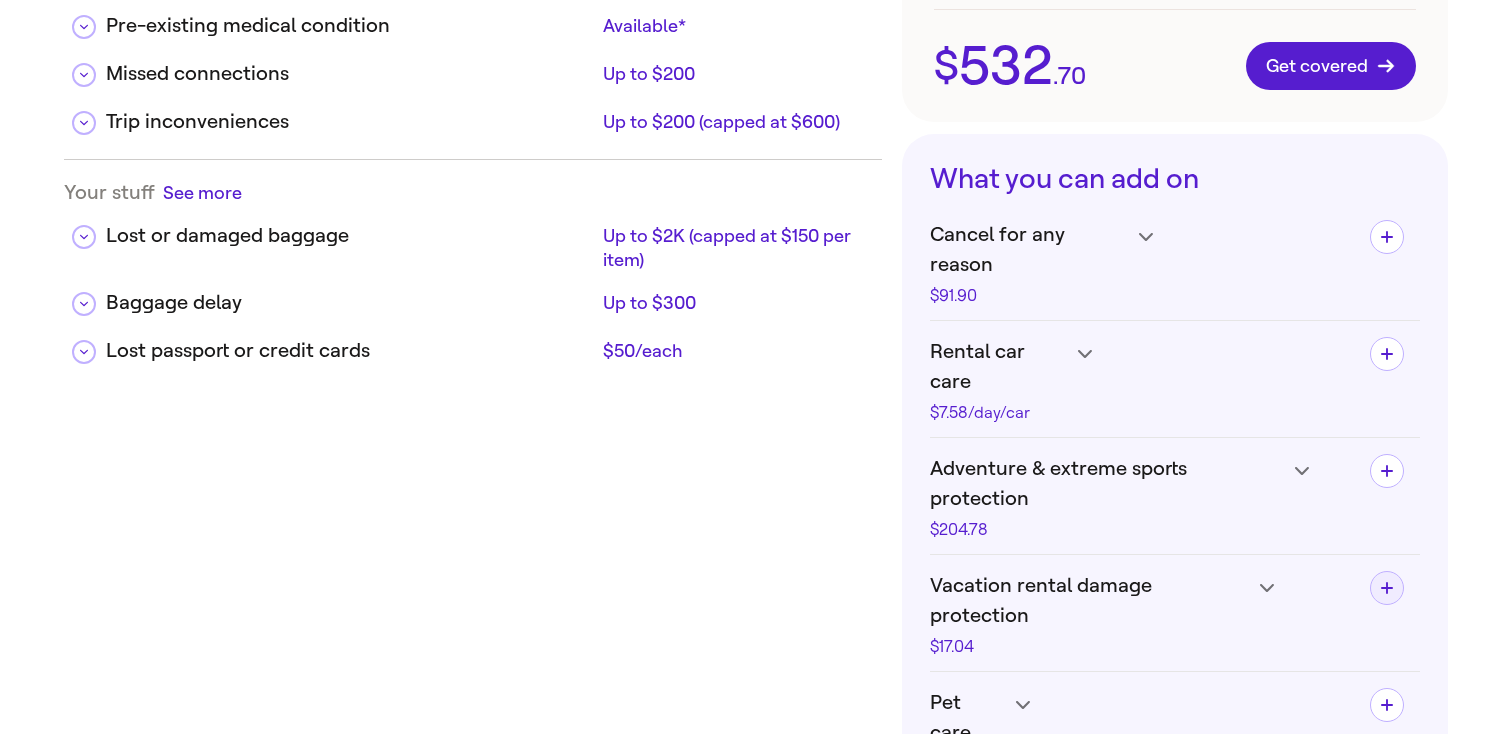 click at bounding box center (1387, 588) 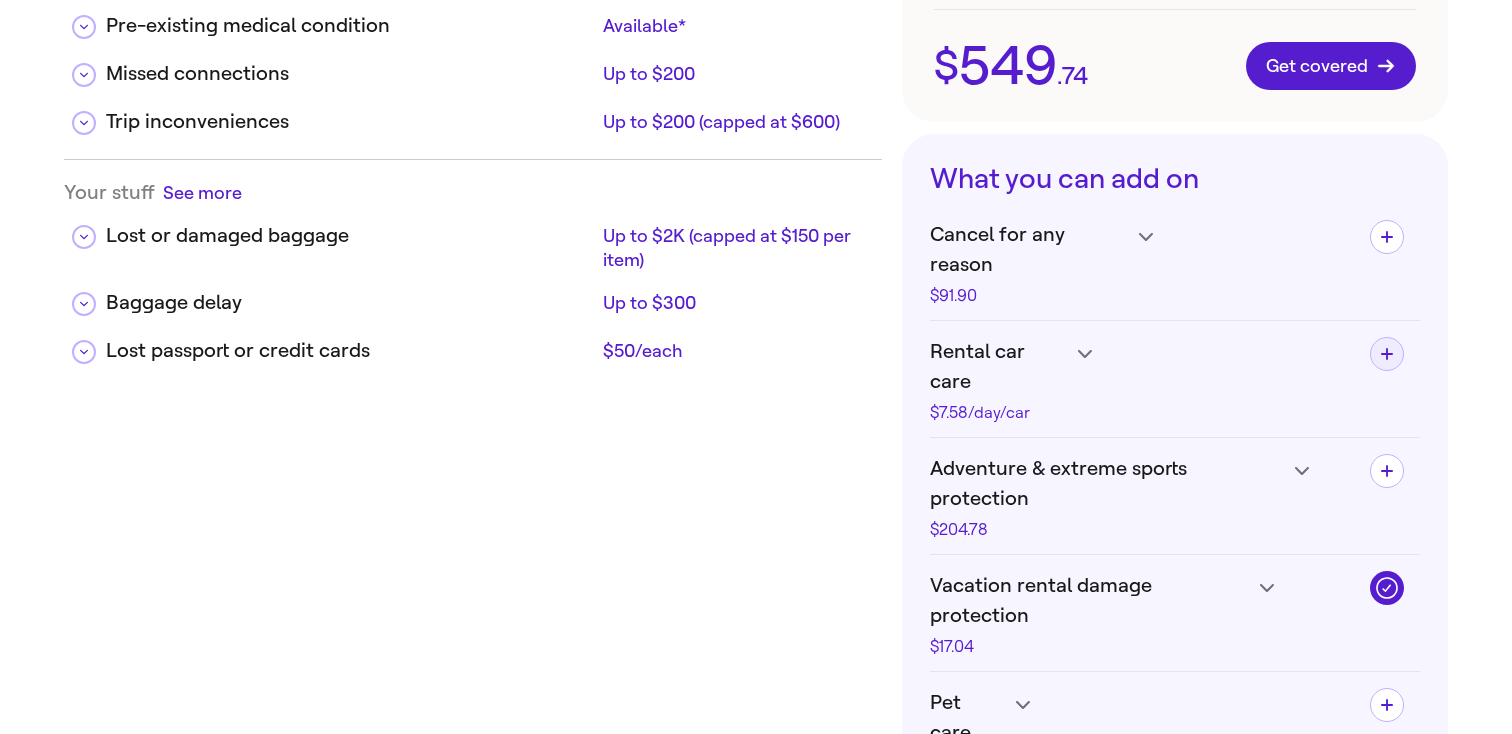 click at bounding box center [1387, 354] 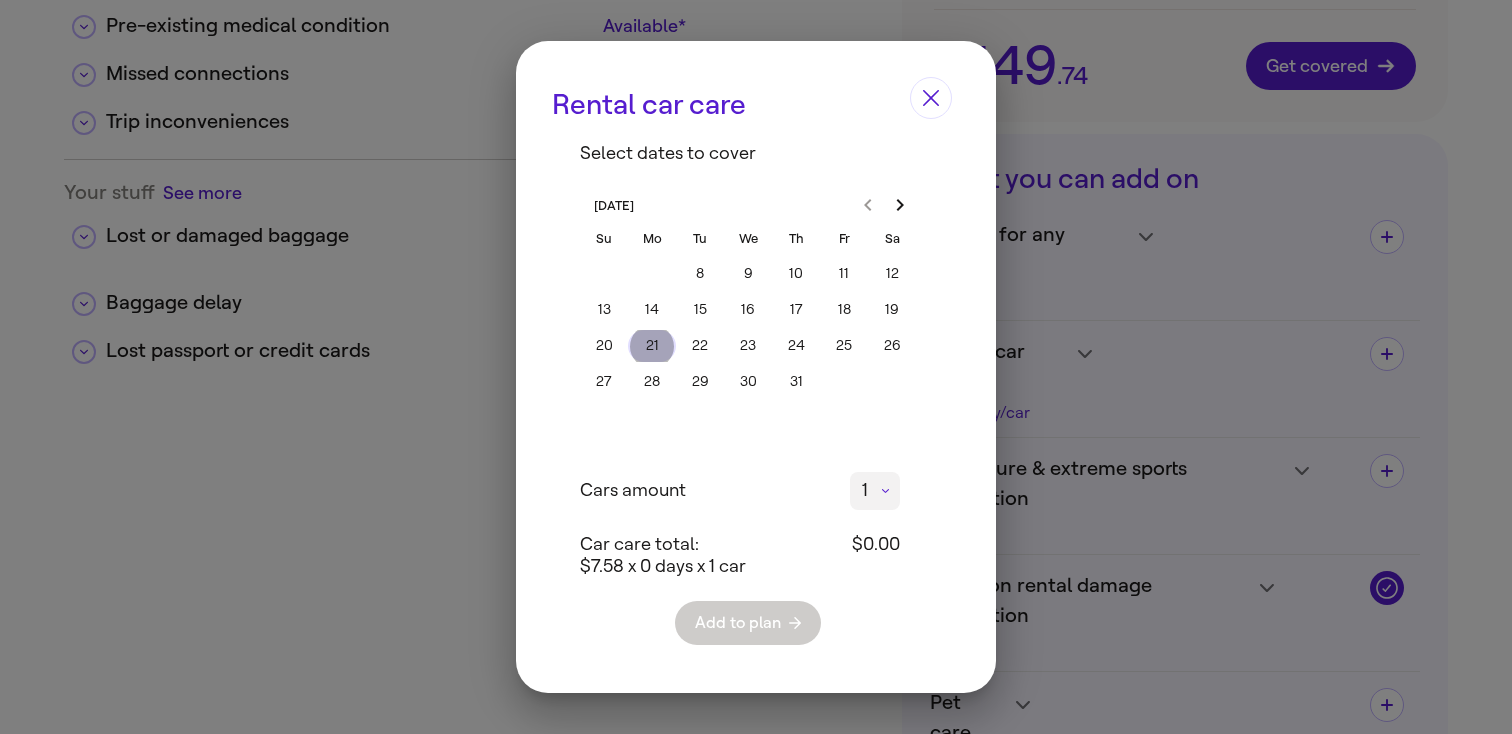click on "21" at bounding box center [652, 346] 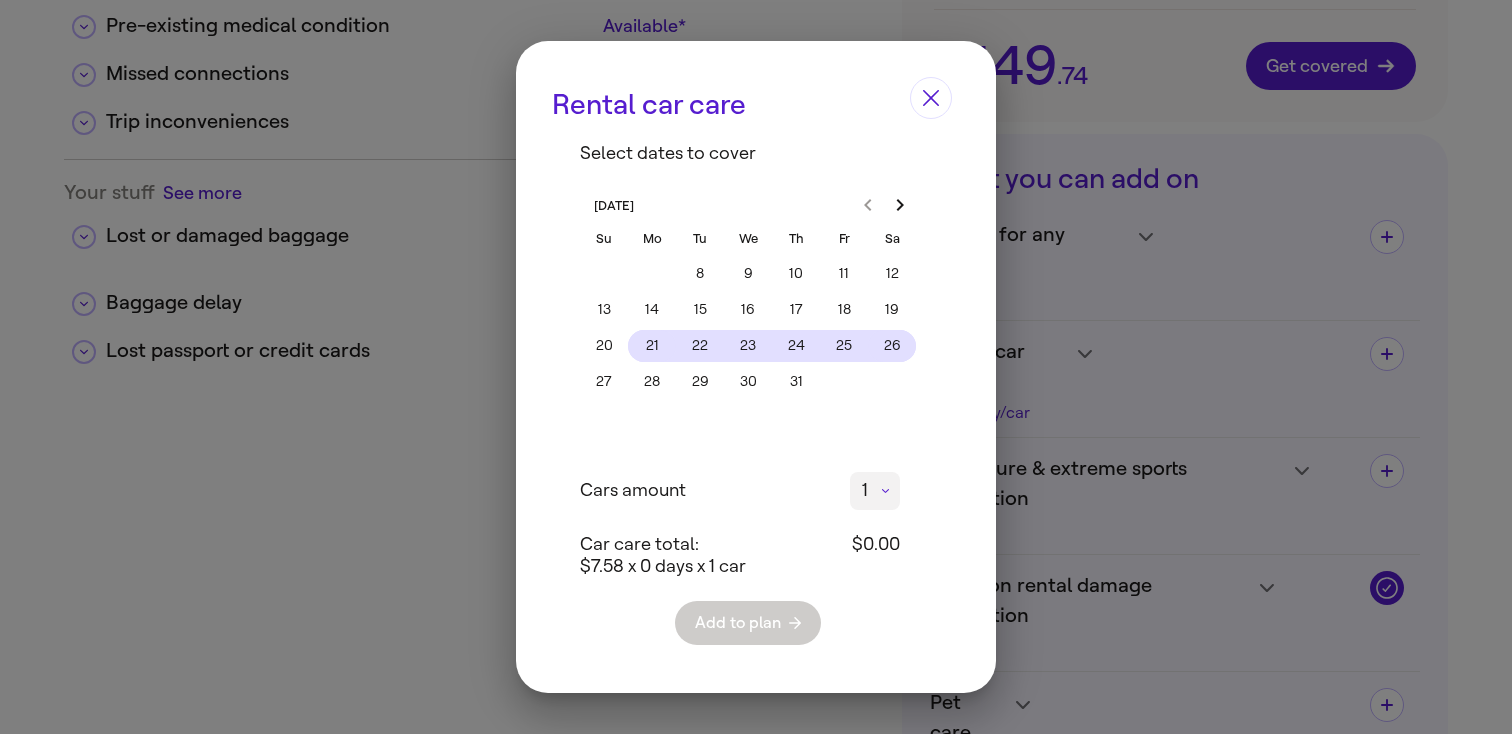 click on "26" at bounding box center (892, 346) 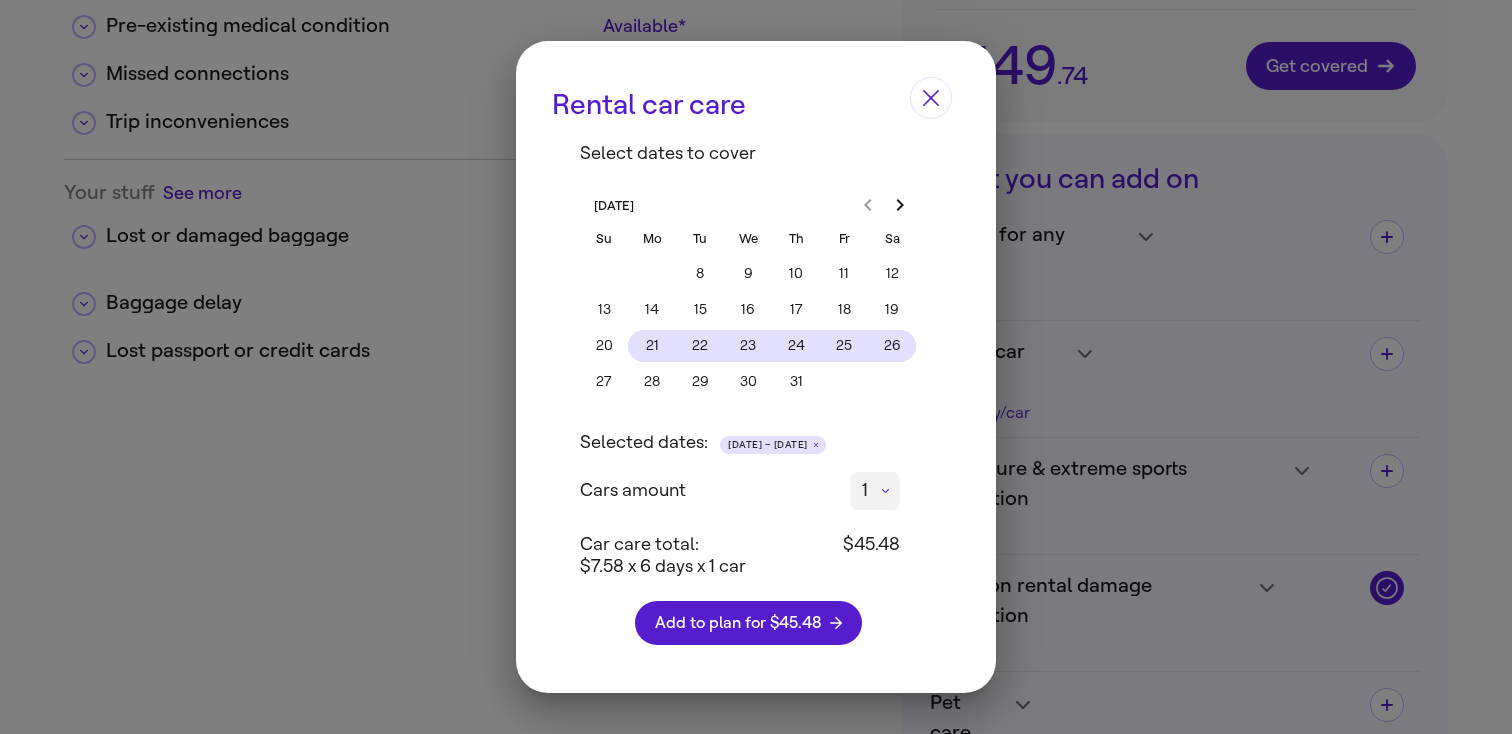 click on "1 * ​" at bounding box center [875, 491] 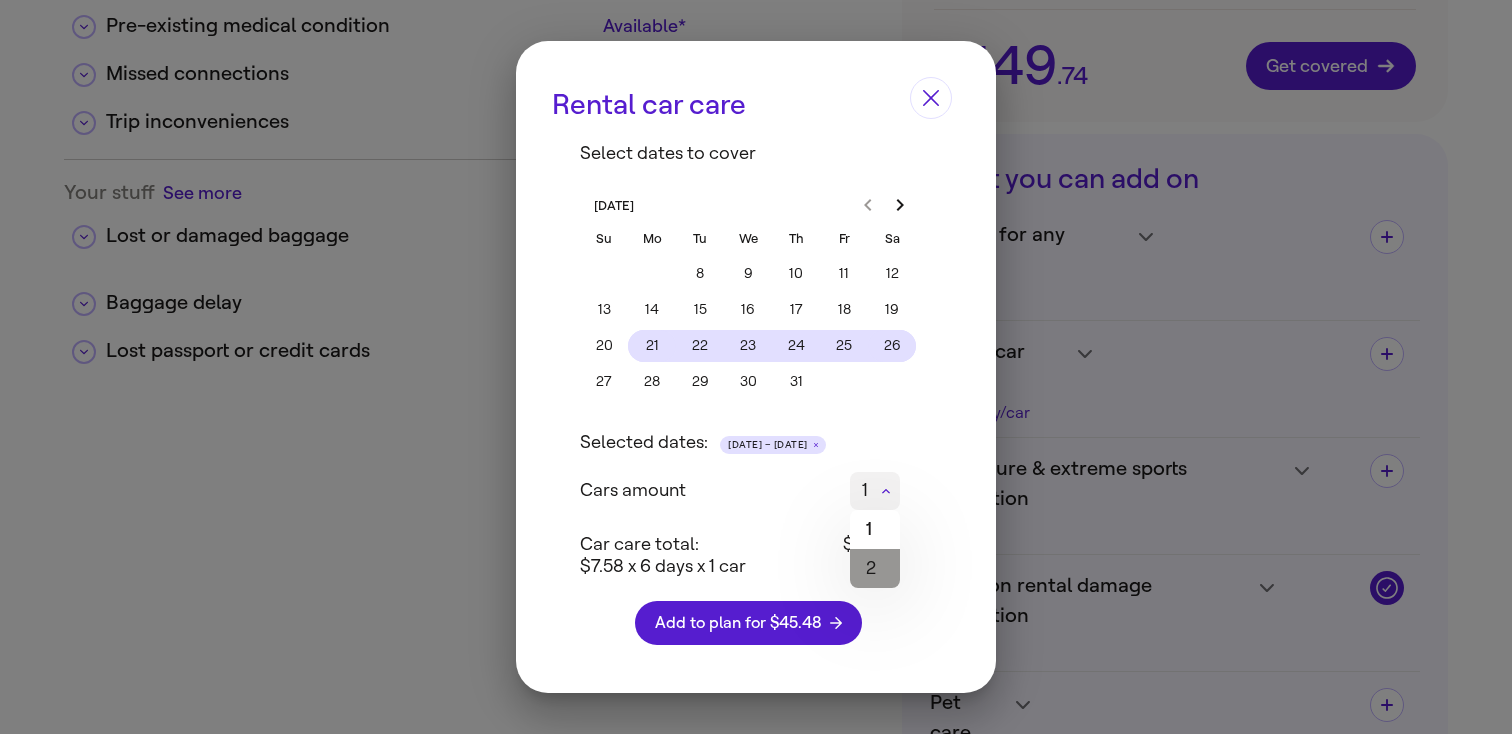 click on "2" at bounding box center (875, 568) 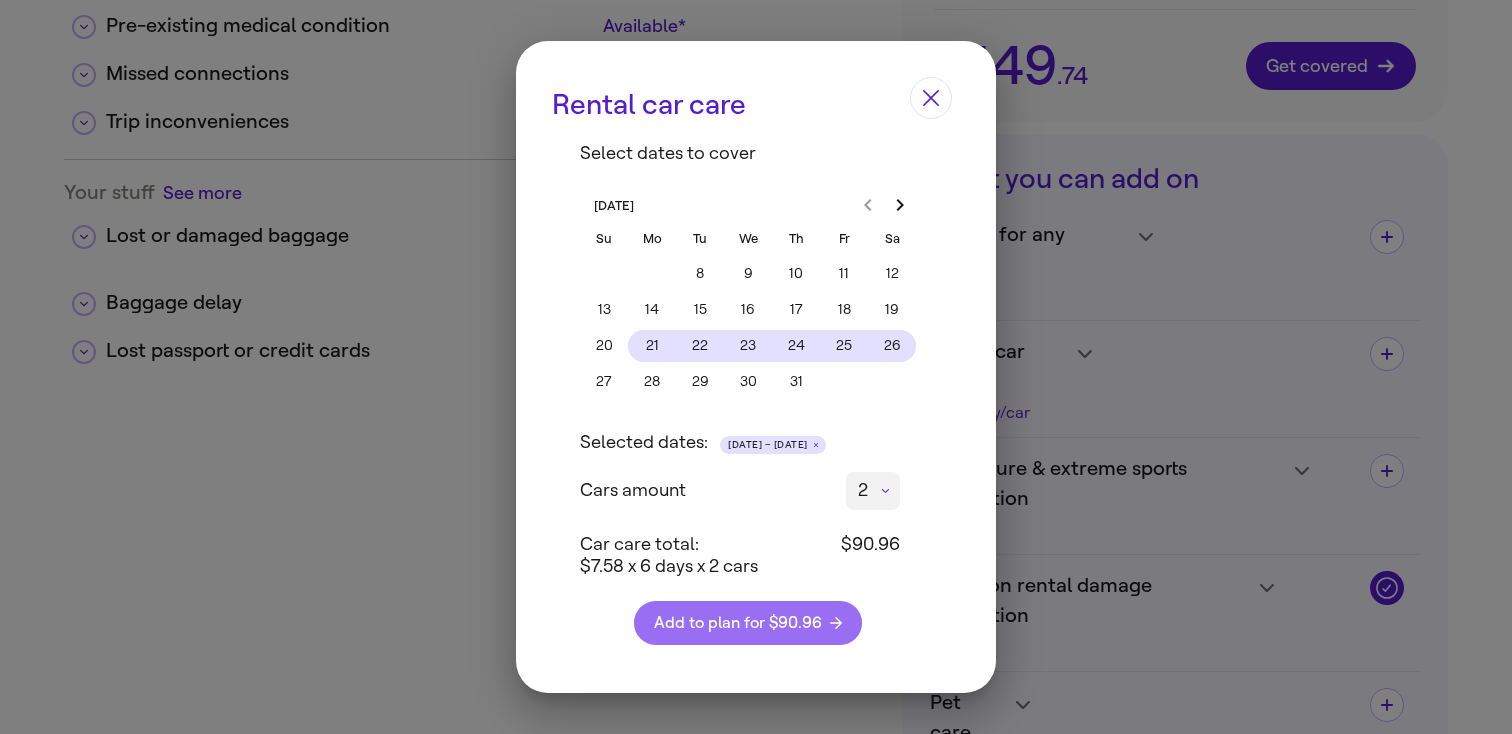 click on "Add to plan for $90.96" at bounding box center [748, 623] 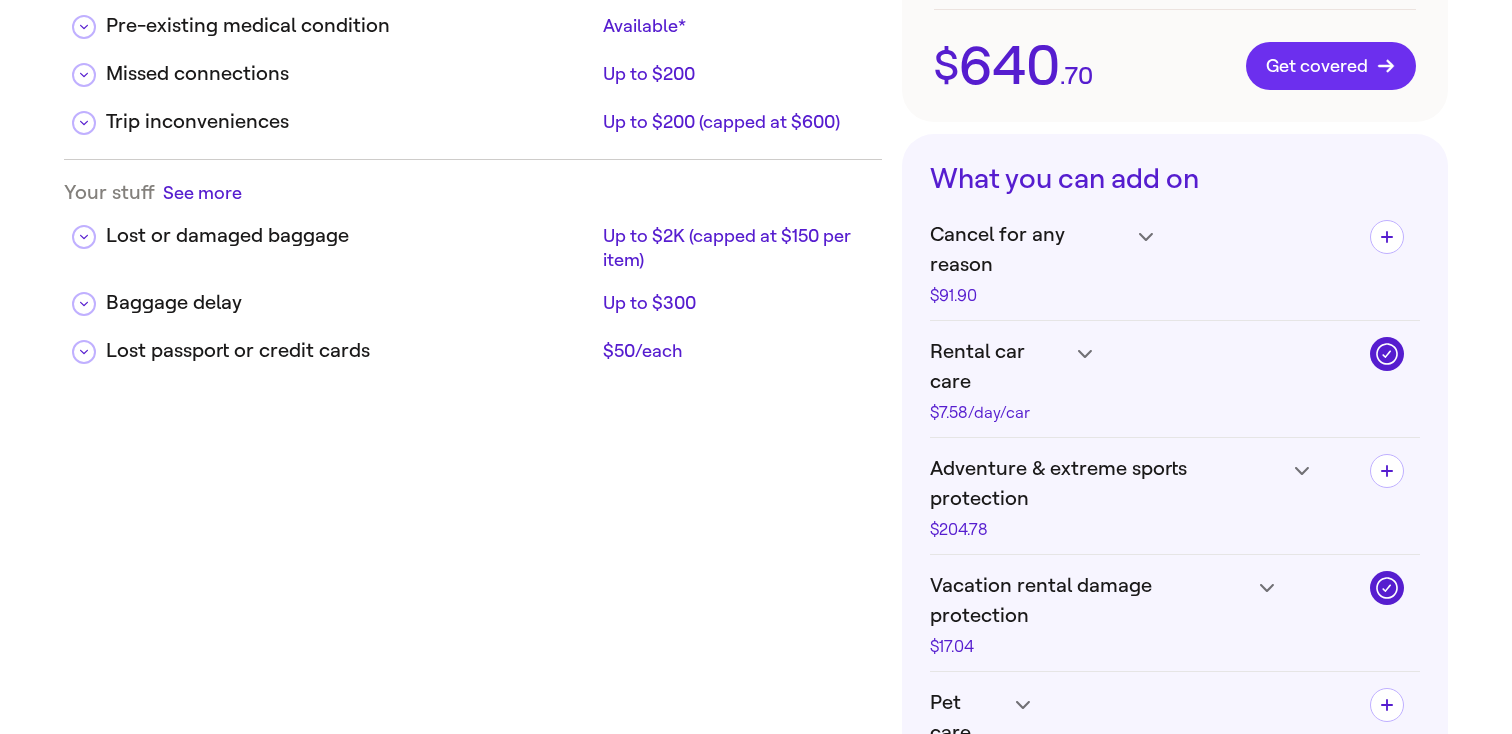click on "Get covered" at bounding box center [1331, 66] 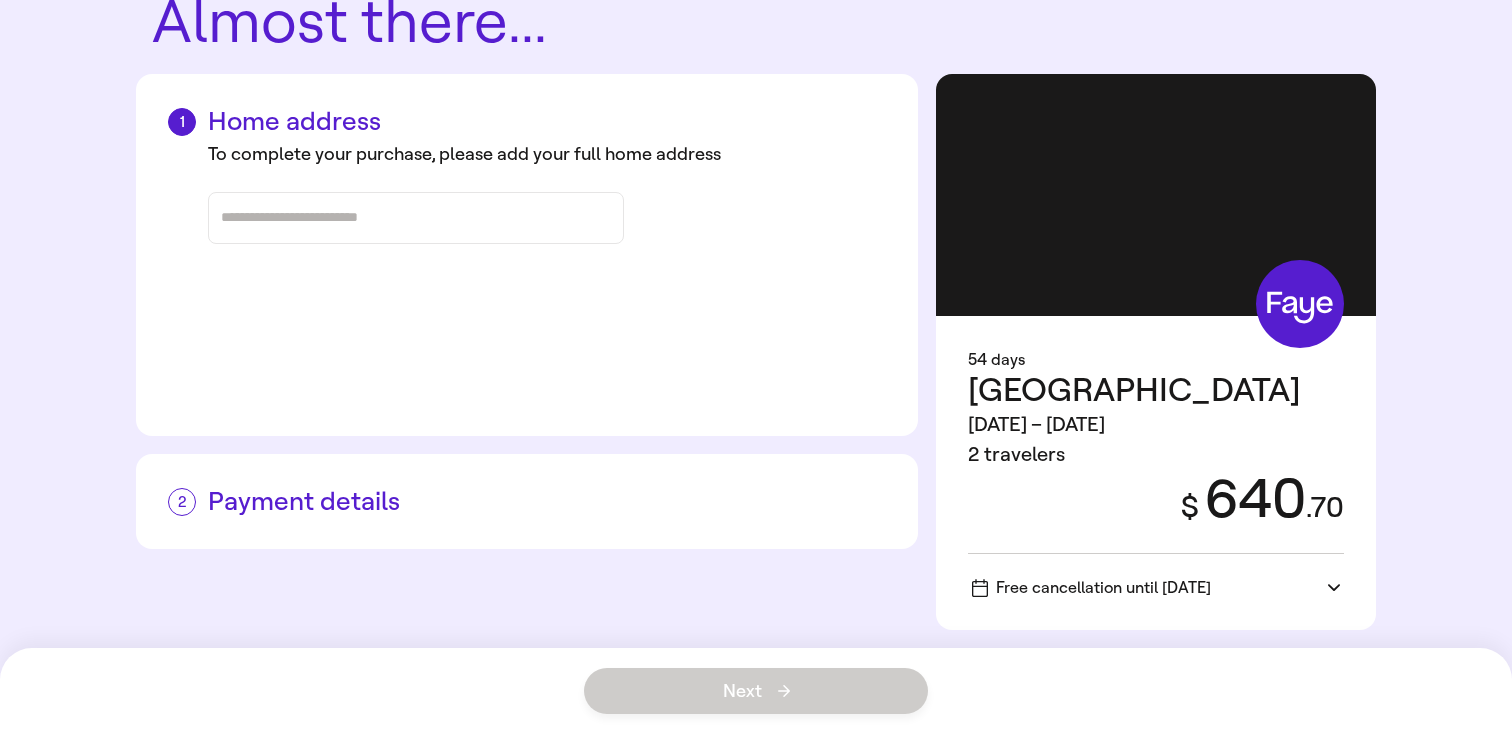 scroll, scrollTop: 59, scrollLeft: 0, axis: vertical 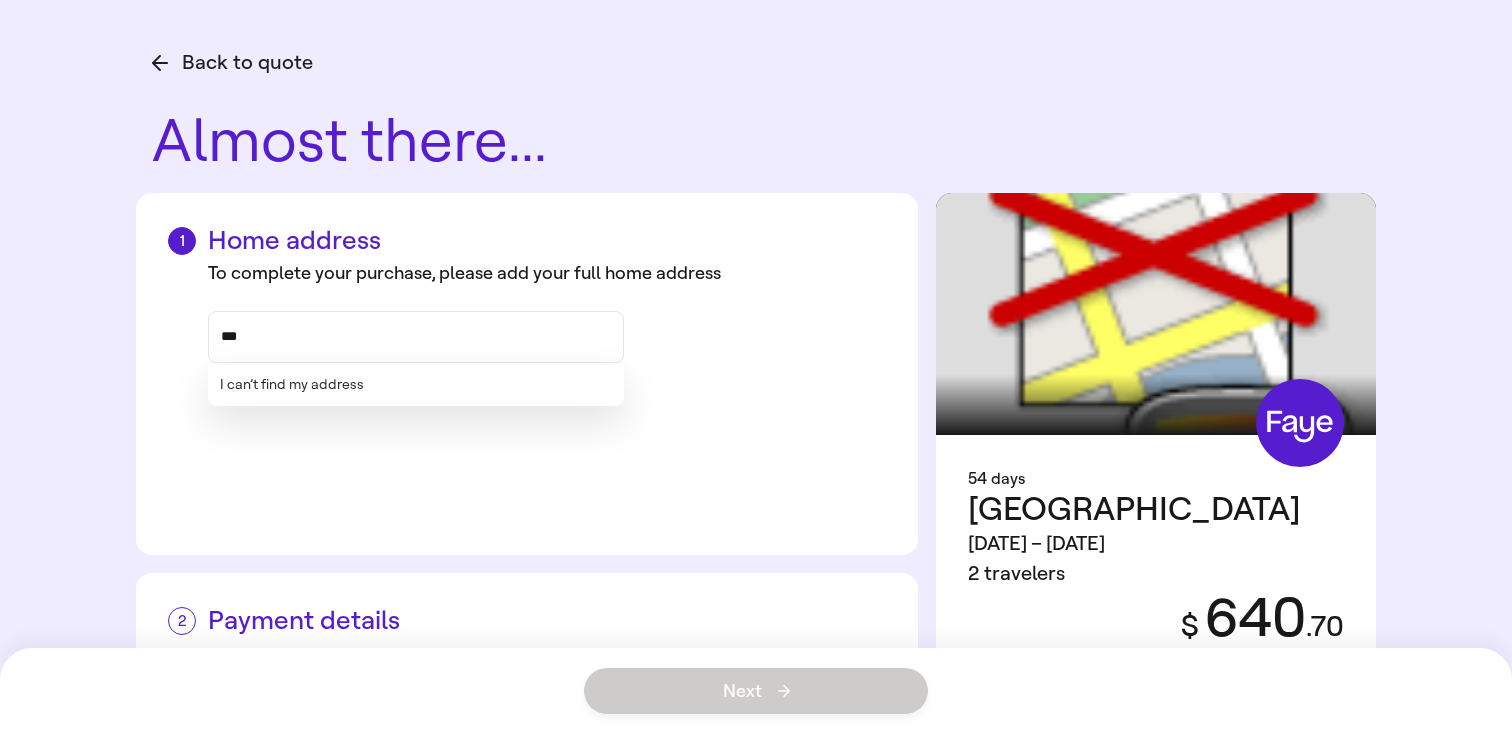 type on "***" 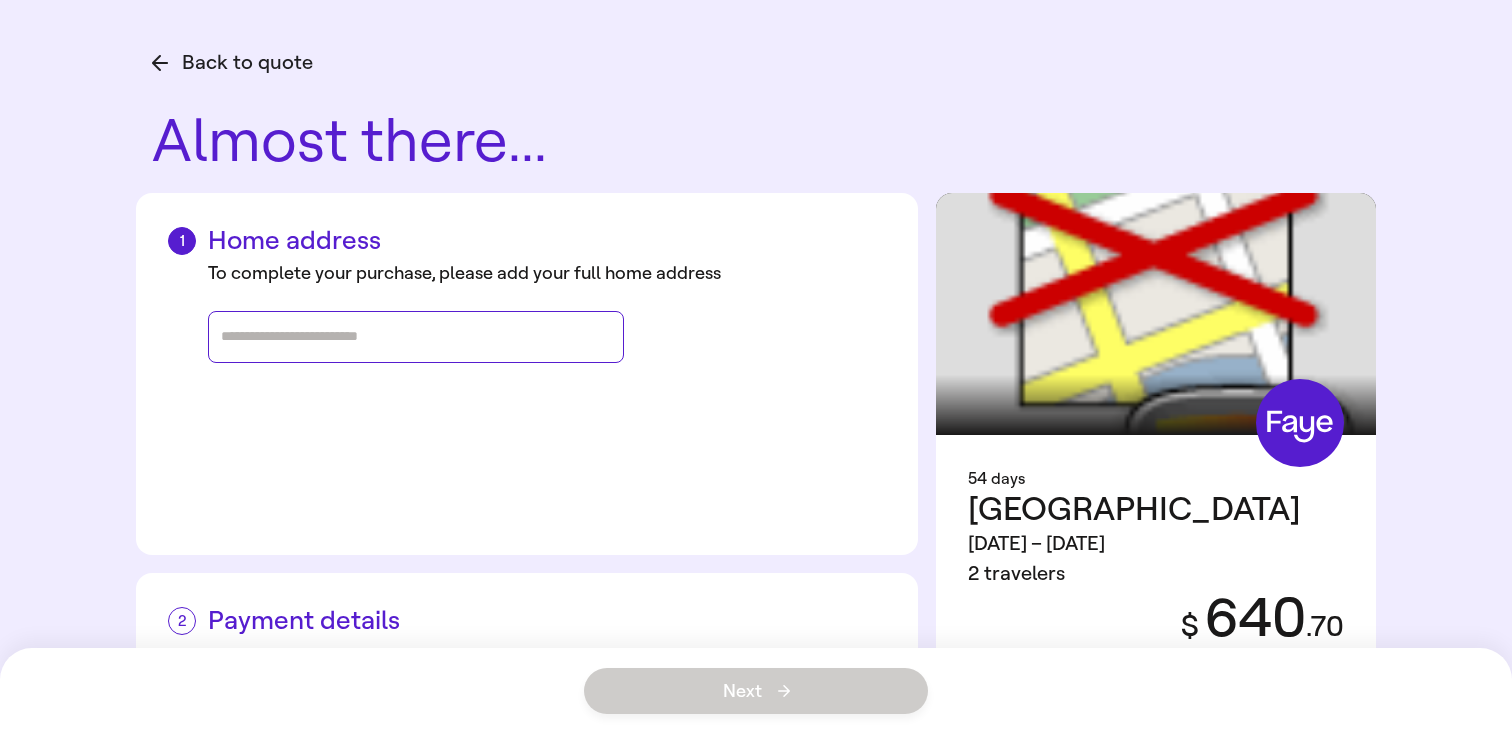 paste on "**********" 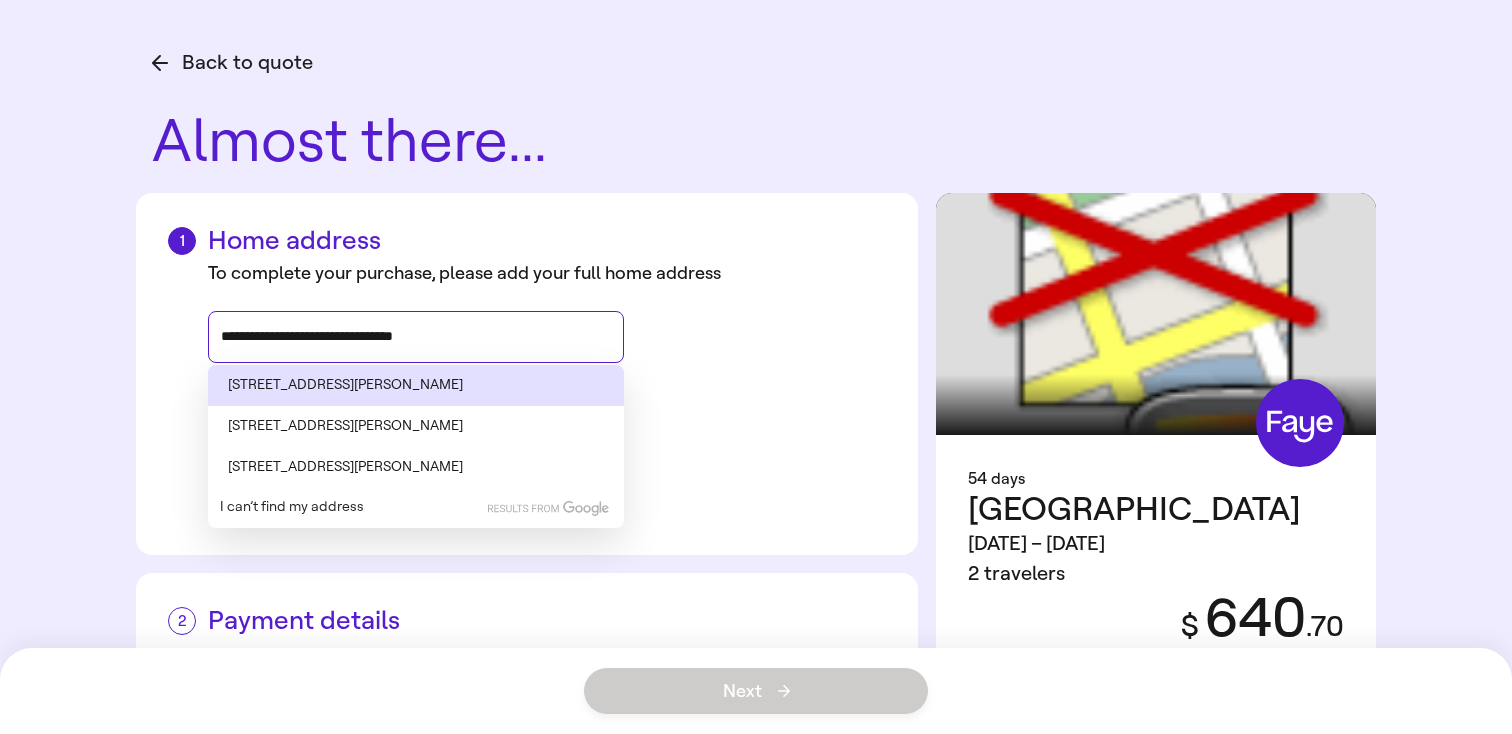 click on "14624 Reese Boulevard, Huntersville, NC" at bounding box center (416, 385) 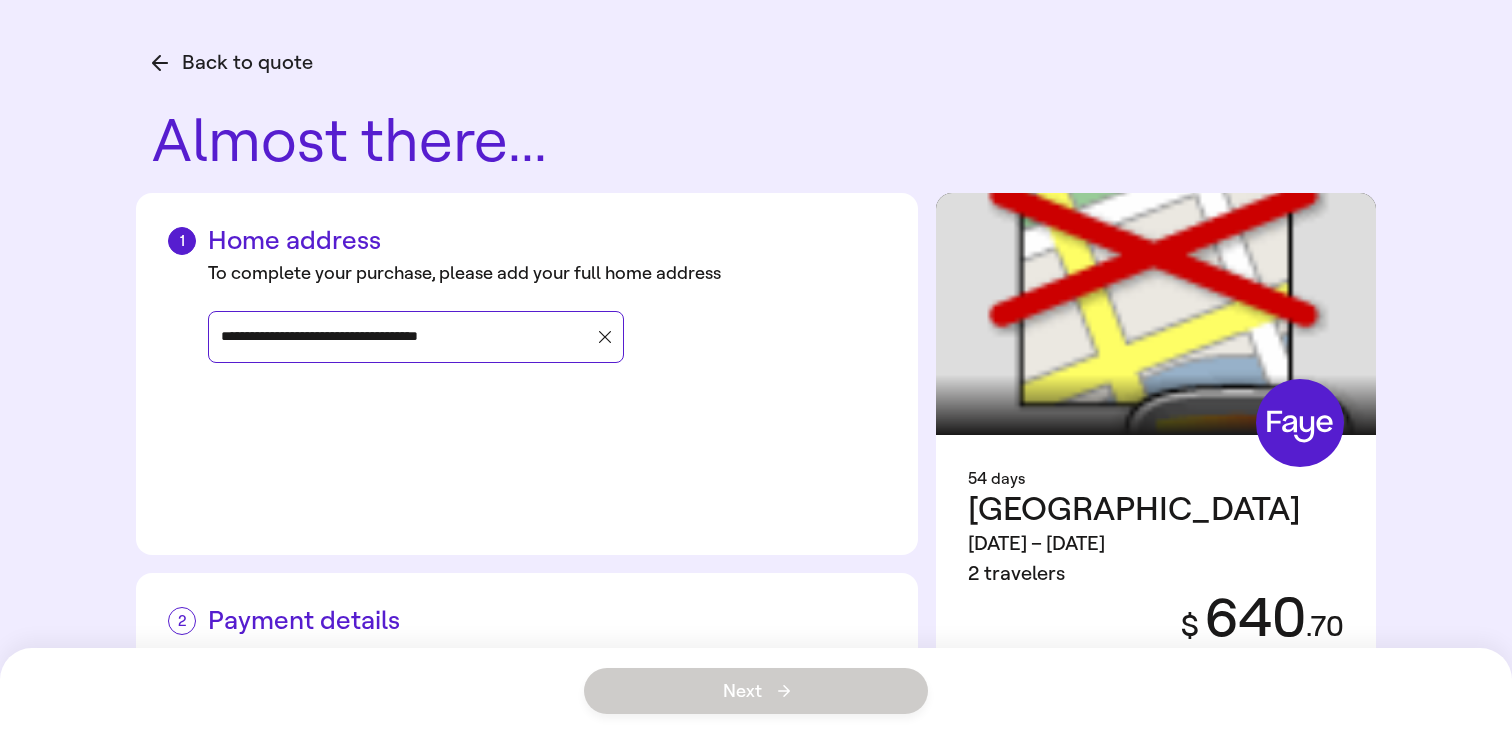 type on "**********" 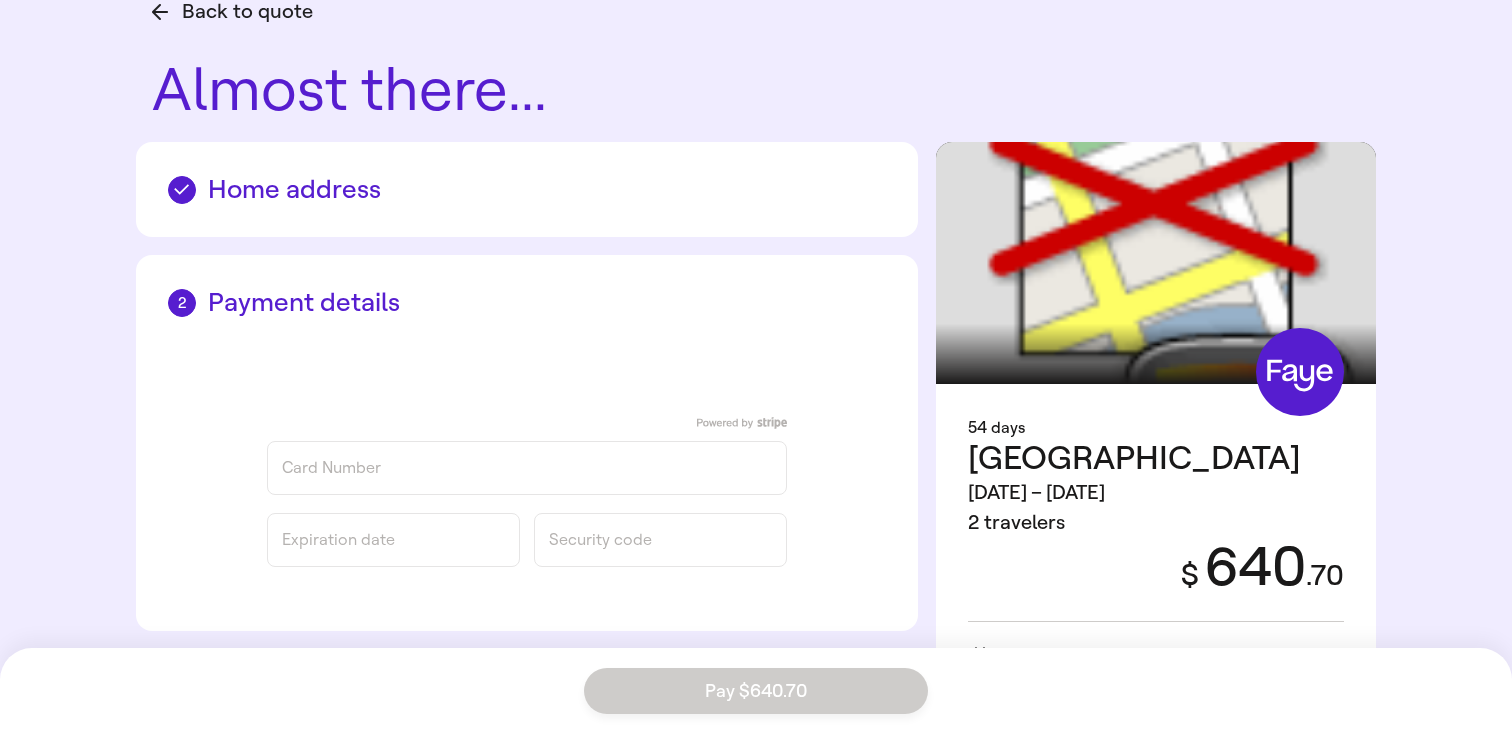 scroll, scrollTop: 52, scrollLeft: 0, axis: vertical 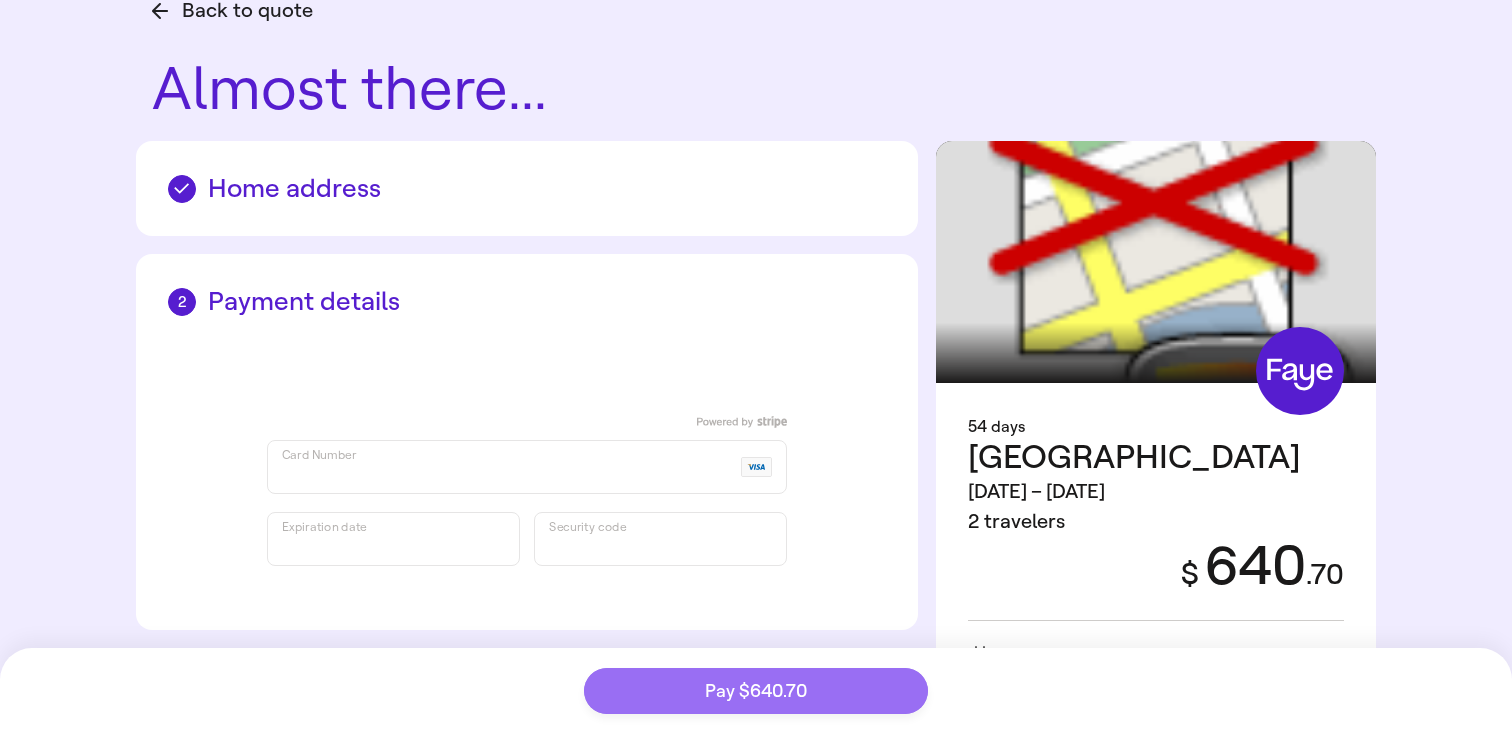 click on "Pay $640.70" at bounding box center [756, 691] 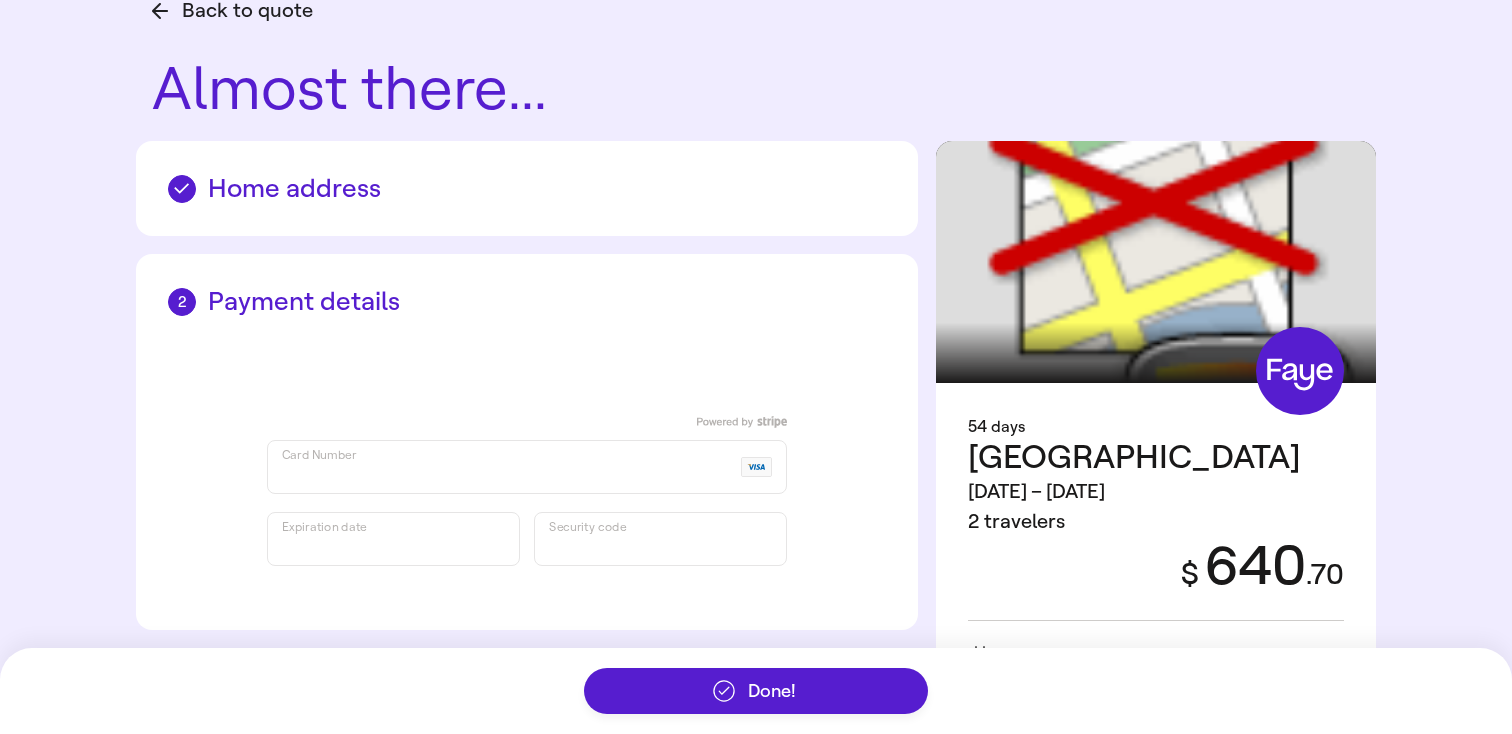 scroll, scrollTop: 0, scrollLeft: 0, axis: both 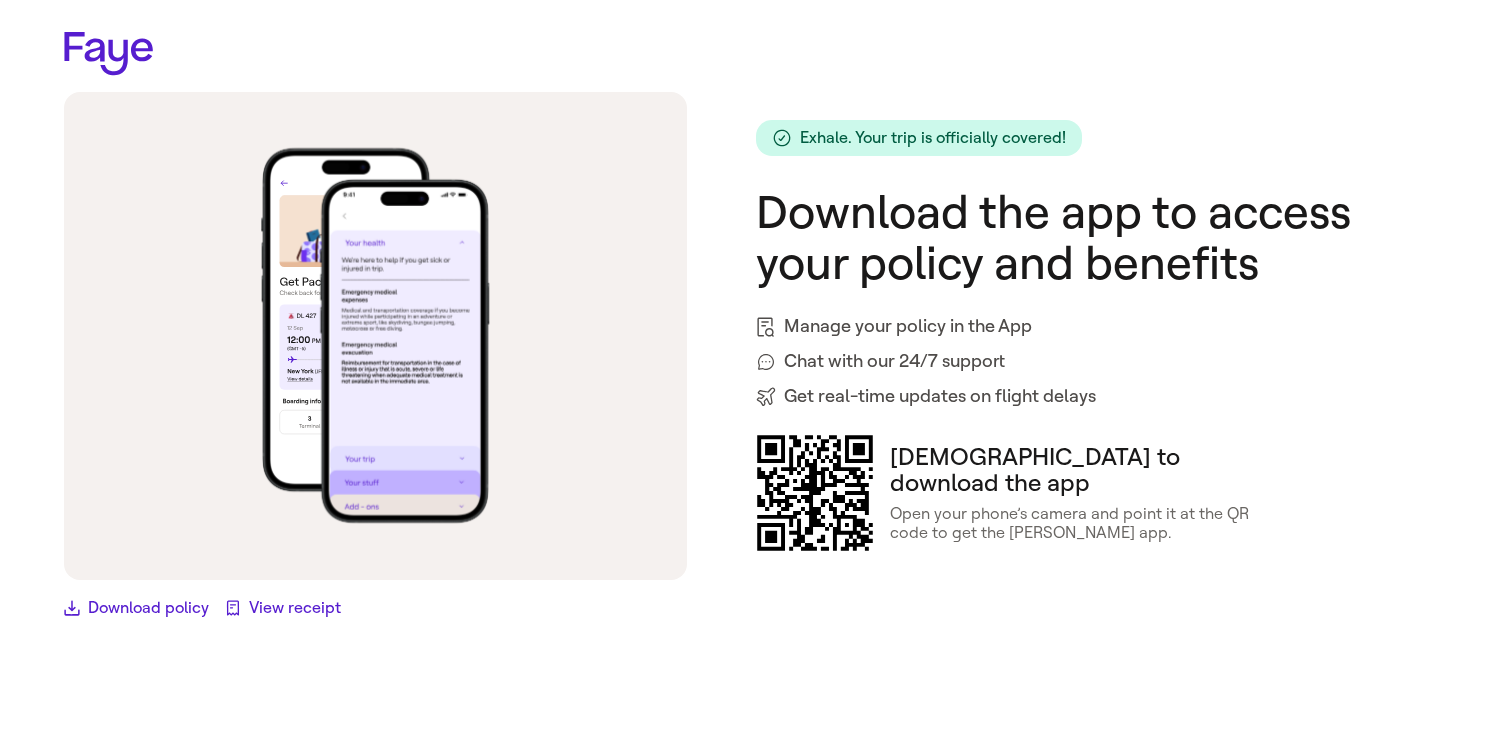 click 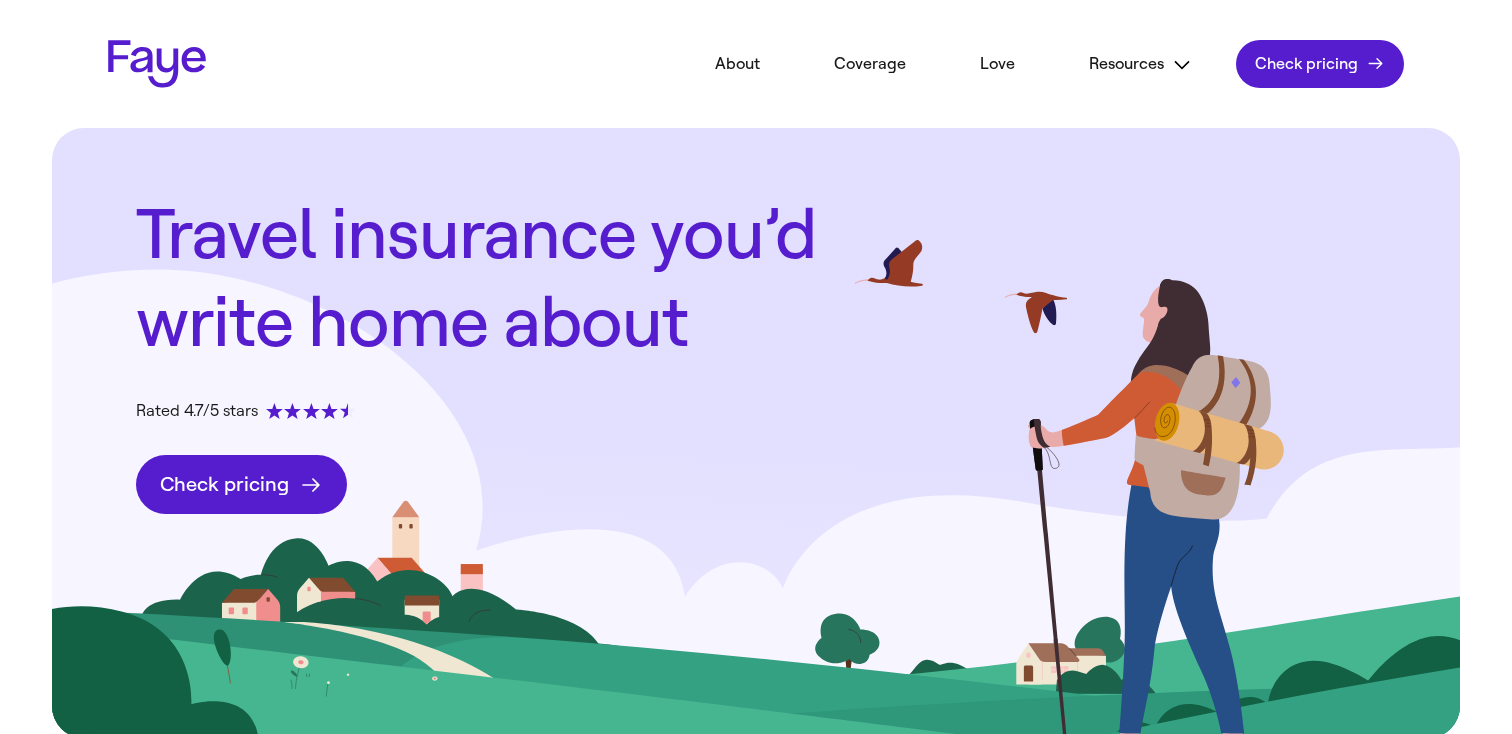 scroll, scrollTop: 0, scrollLeft: 0, axis: both 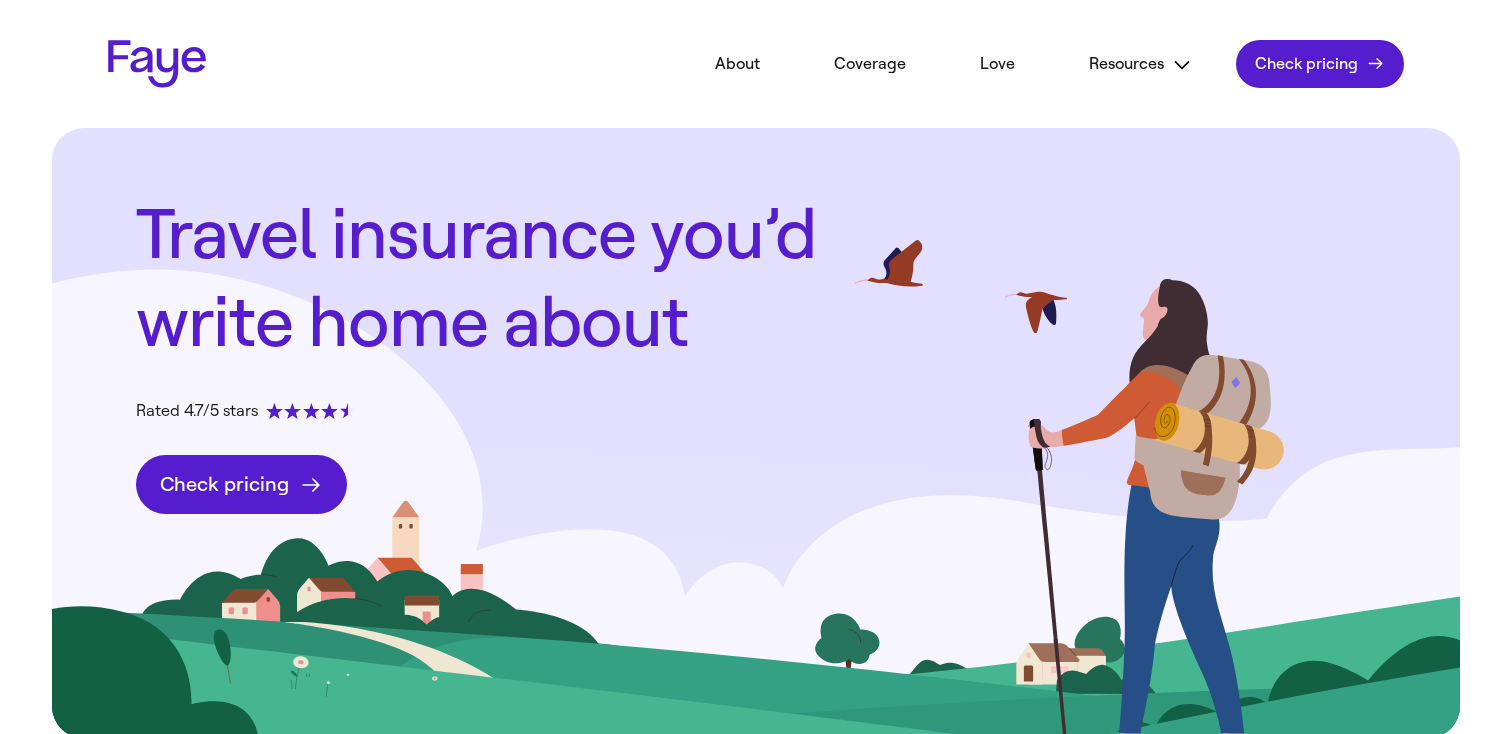 click on "Check pricing" 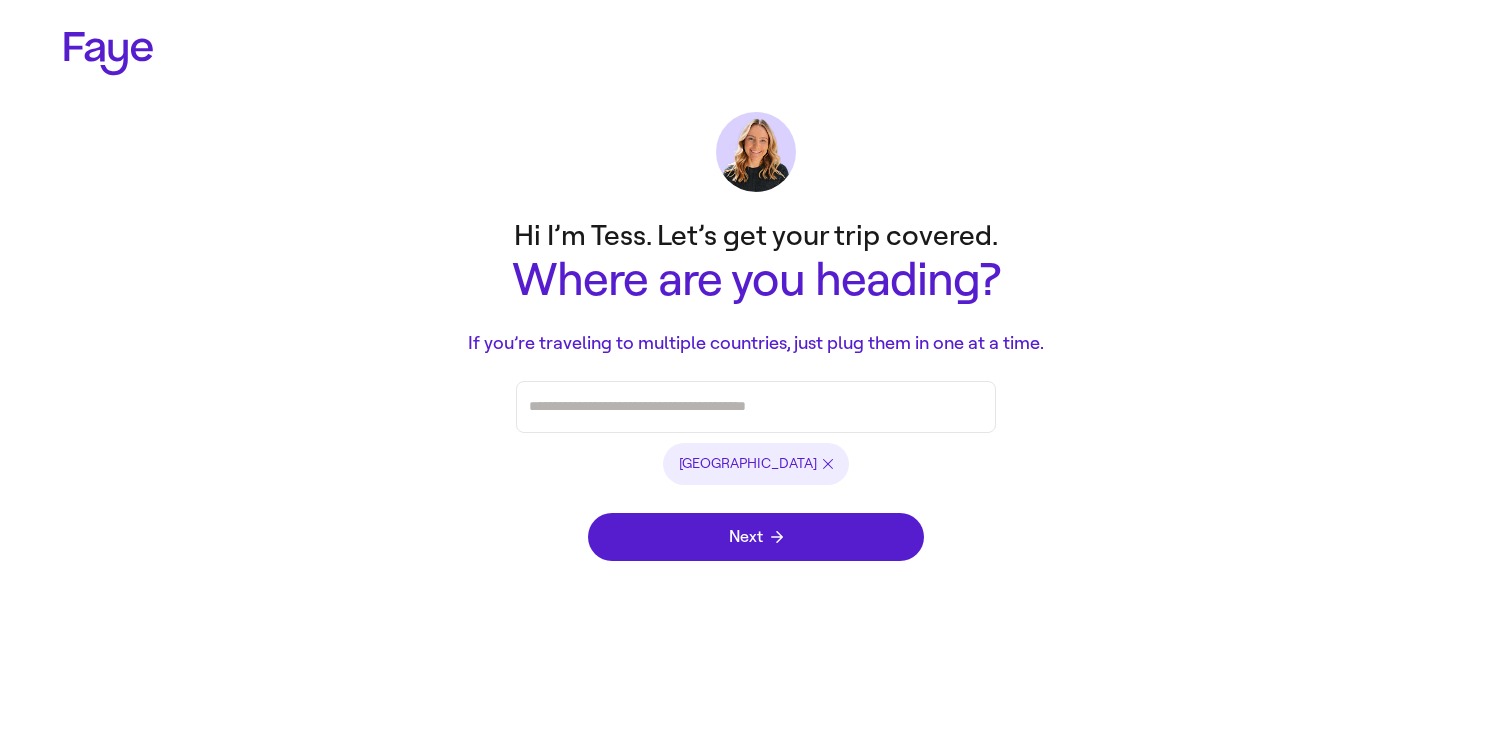 scroll, scrollTop: 0, scrollLeft: 0, axis: both 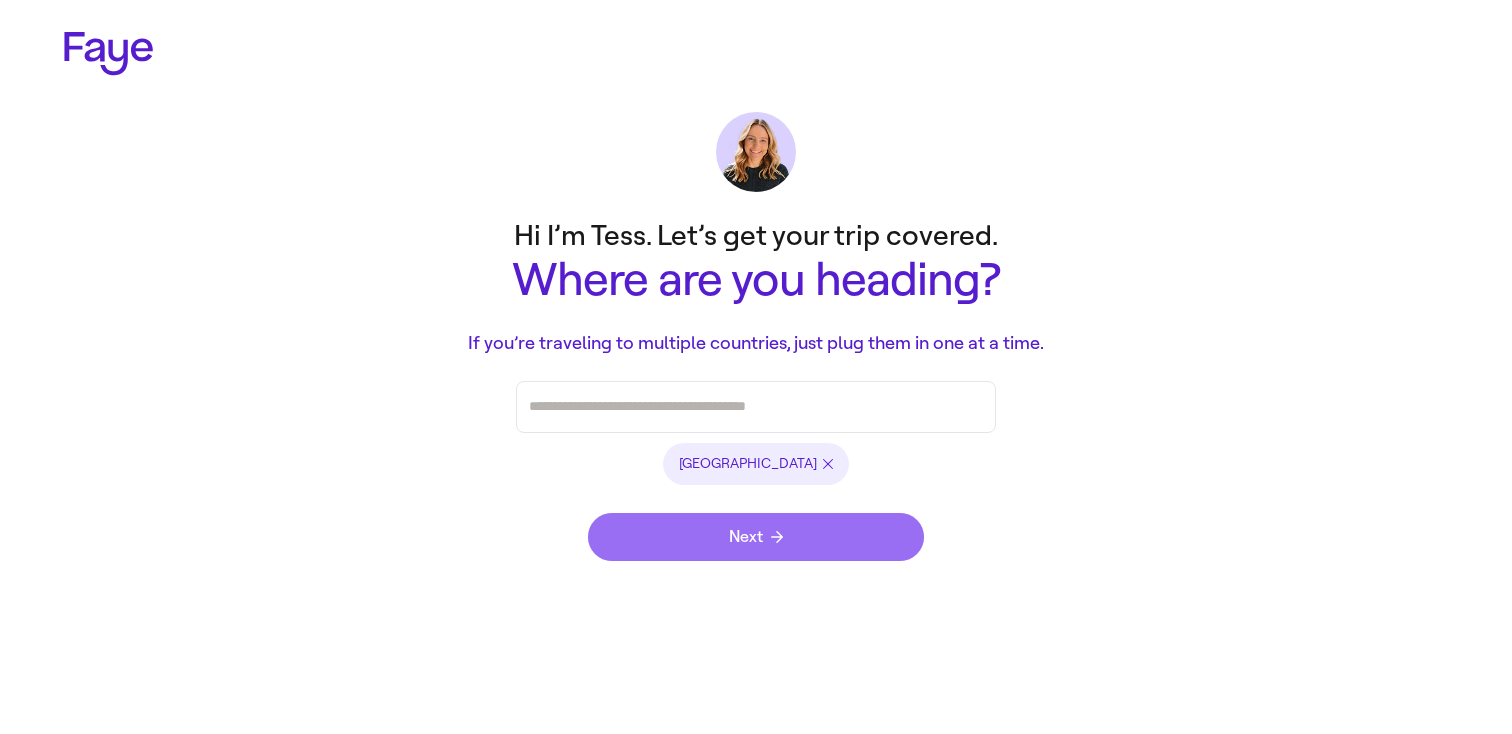 click on "Next" at bounding box center (756, 537) 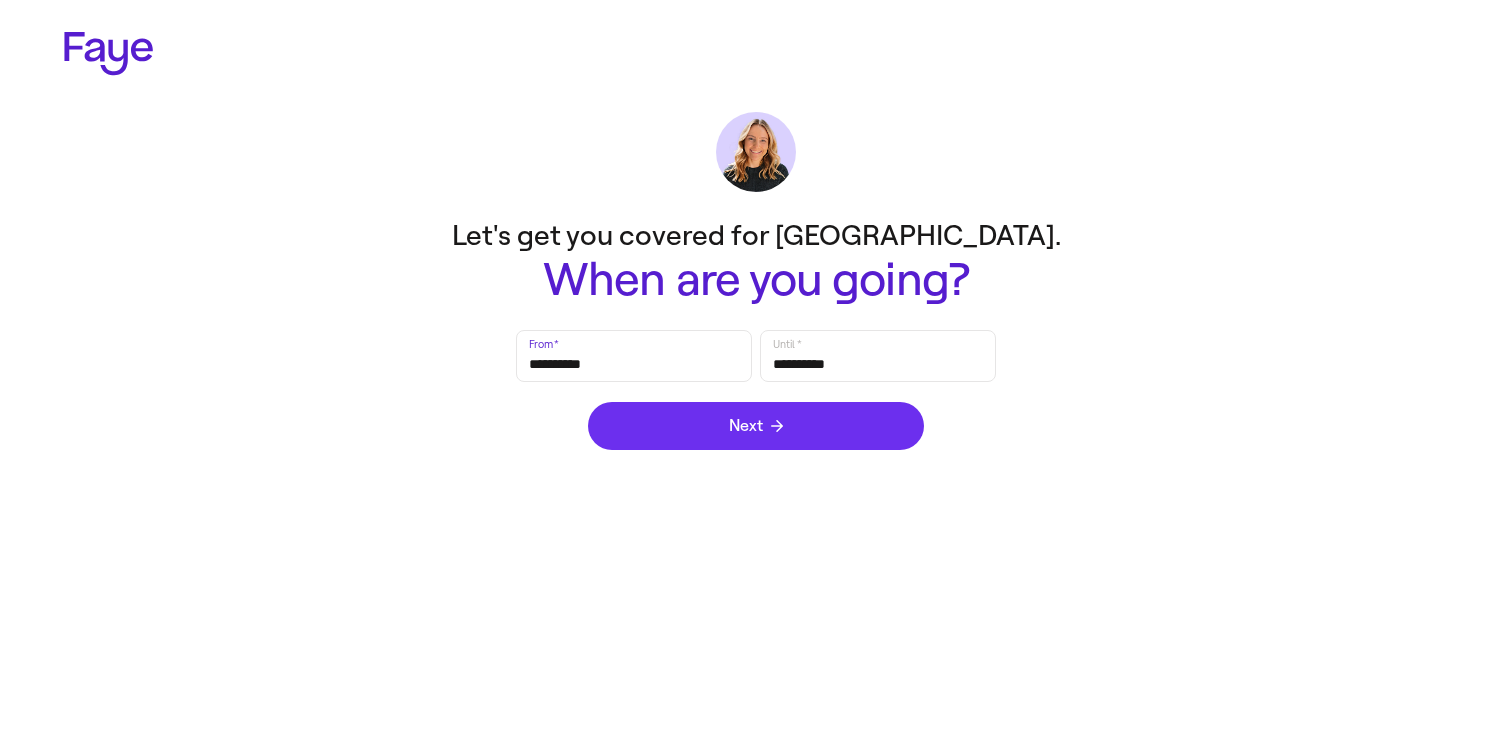 click on "Next" at bounding box center [756, 426] 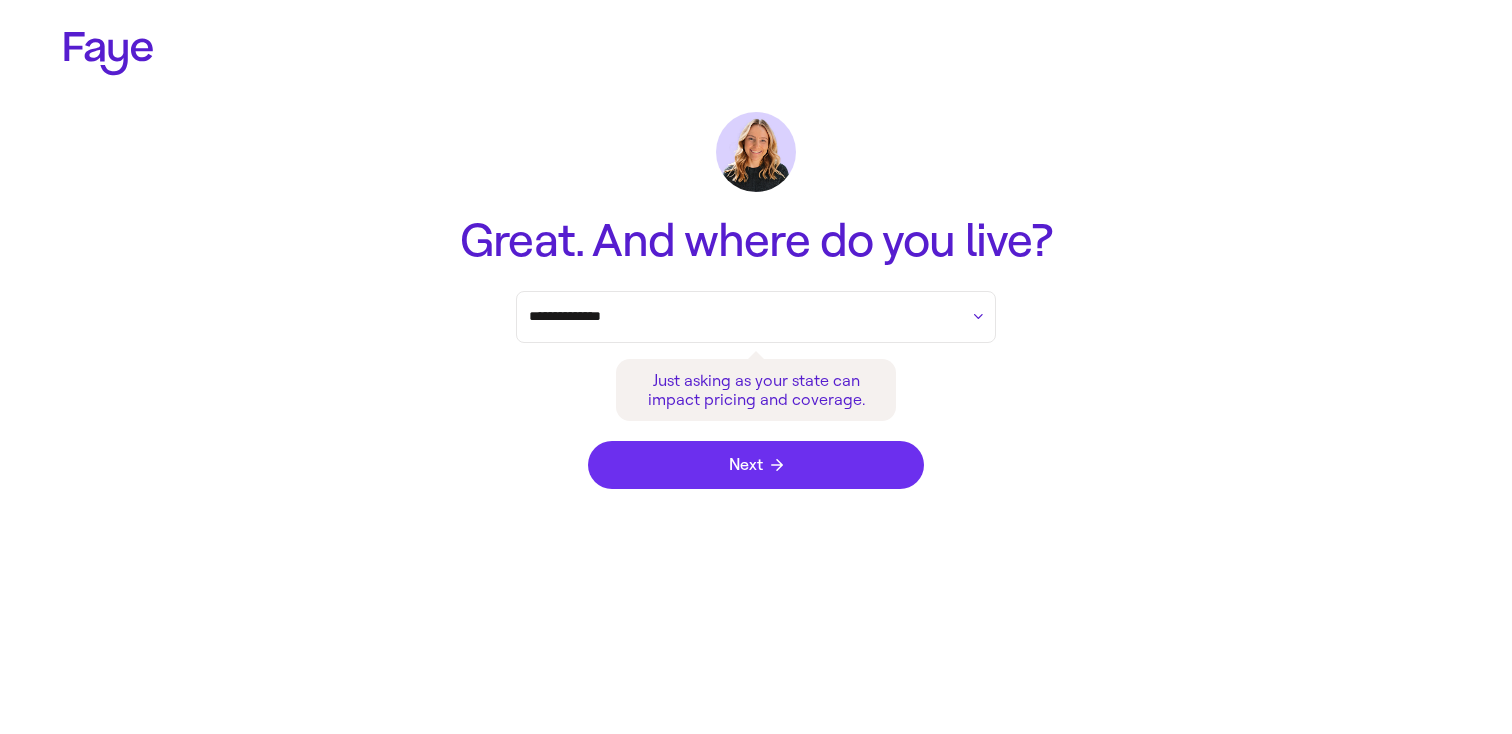 click on "Next" at bounding box center (756, 465) 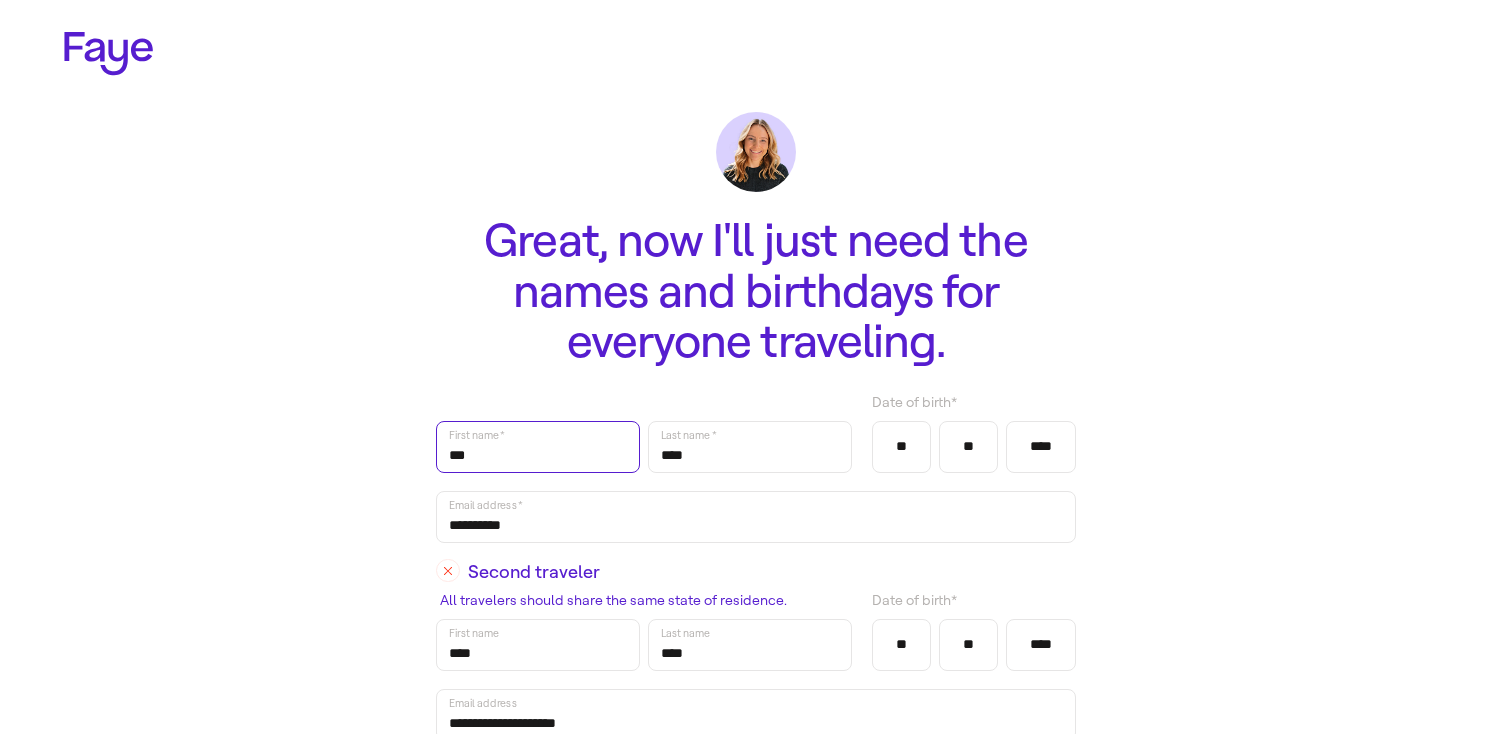 click on "***" at bounding box center [538, 447] 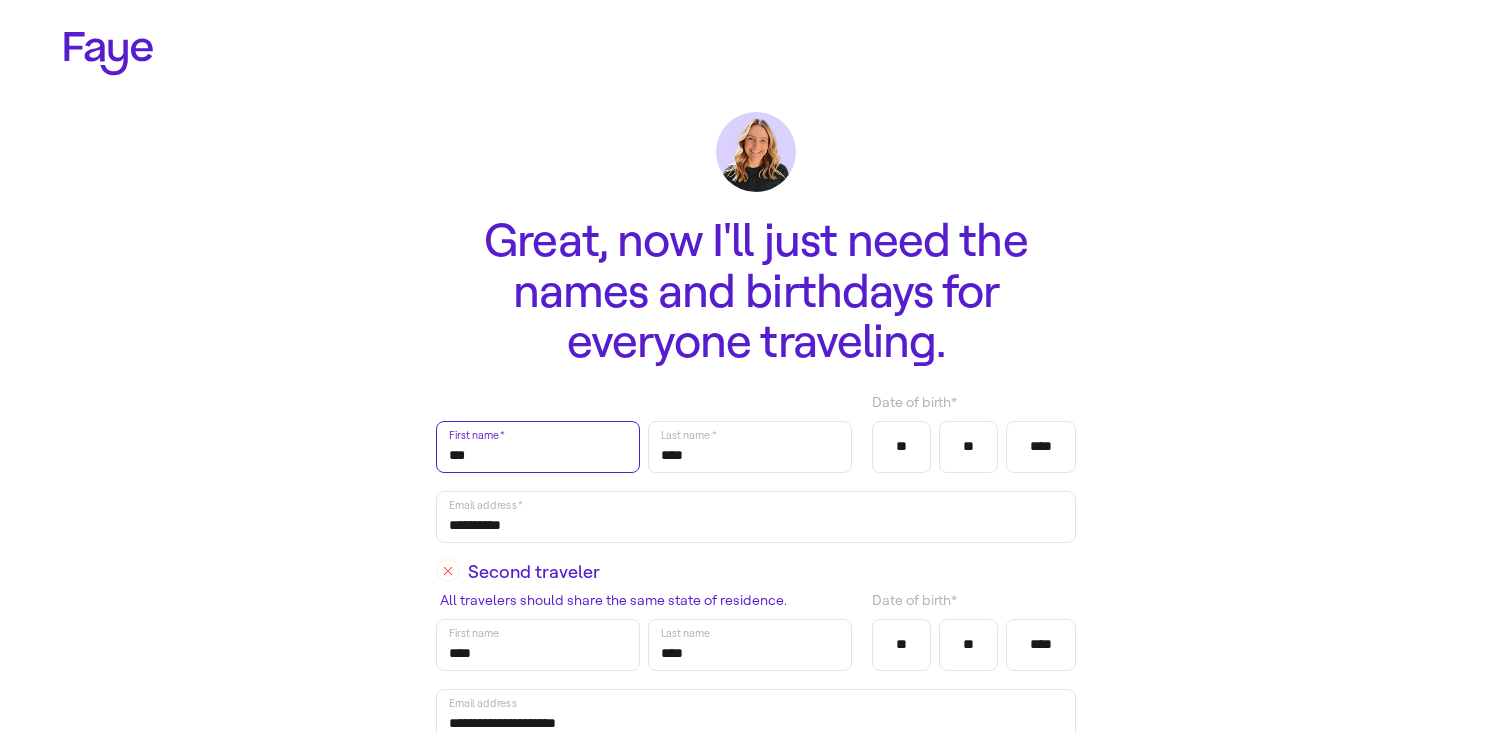 click on "***" at bounding box center [538, 447] 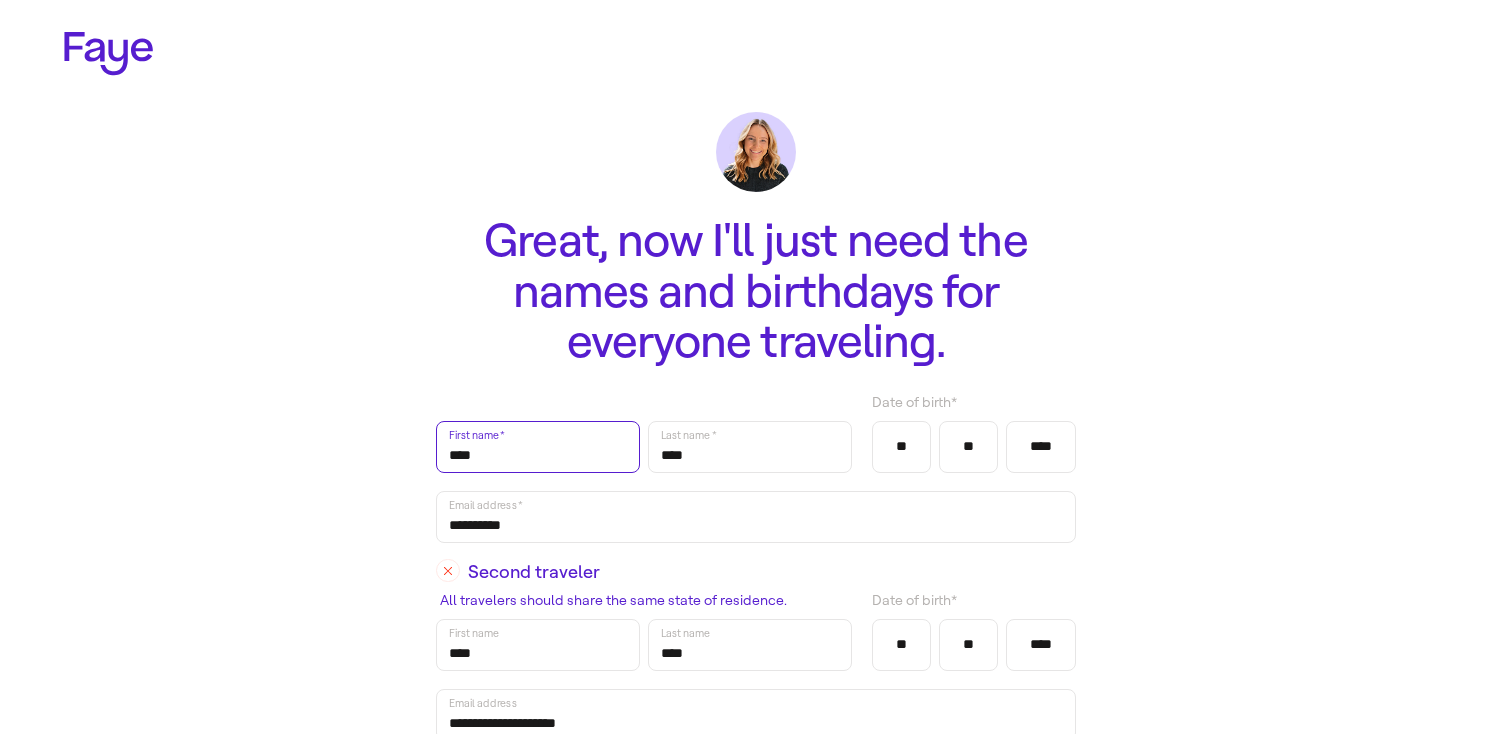type on "****" 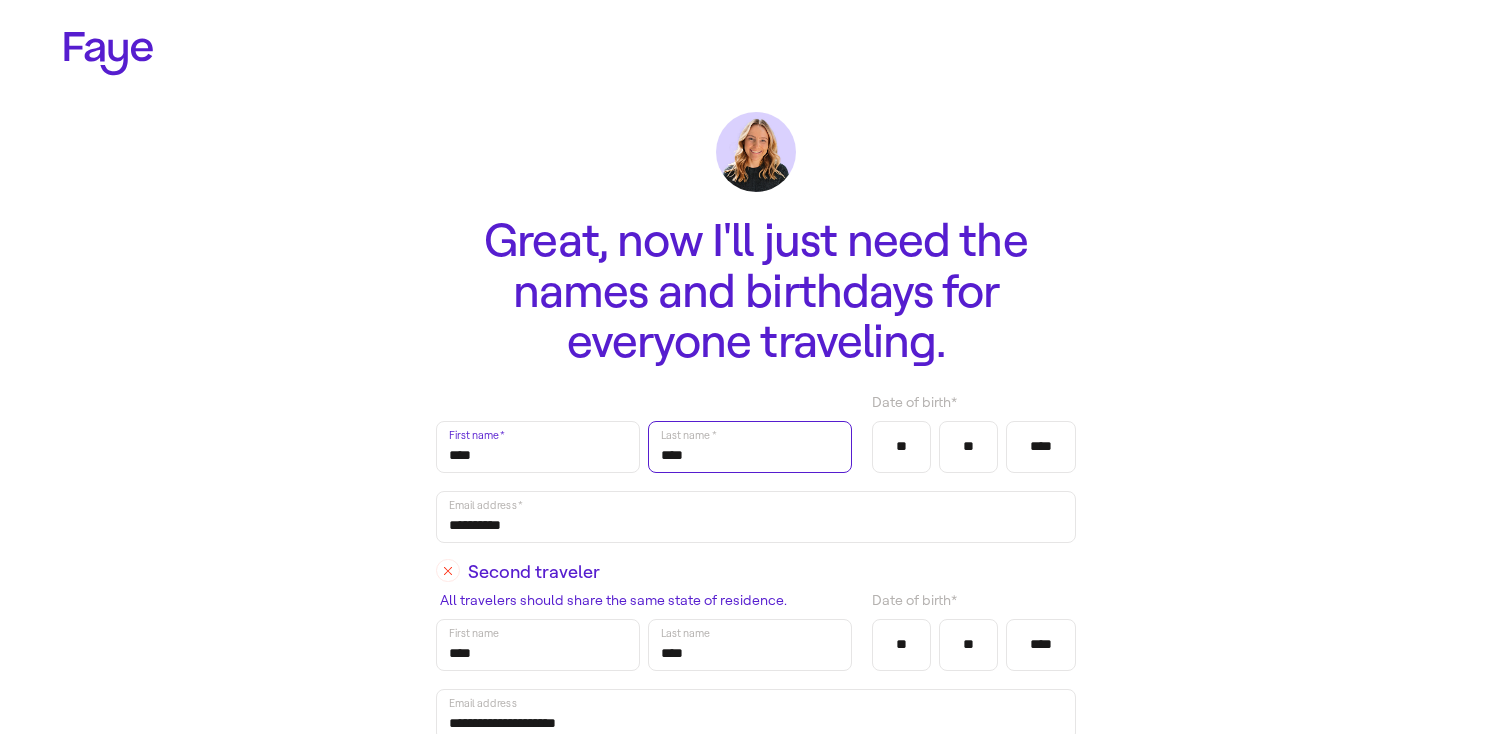 click on "****" at bounding box center [750, 447] 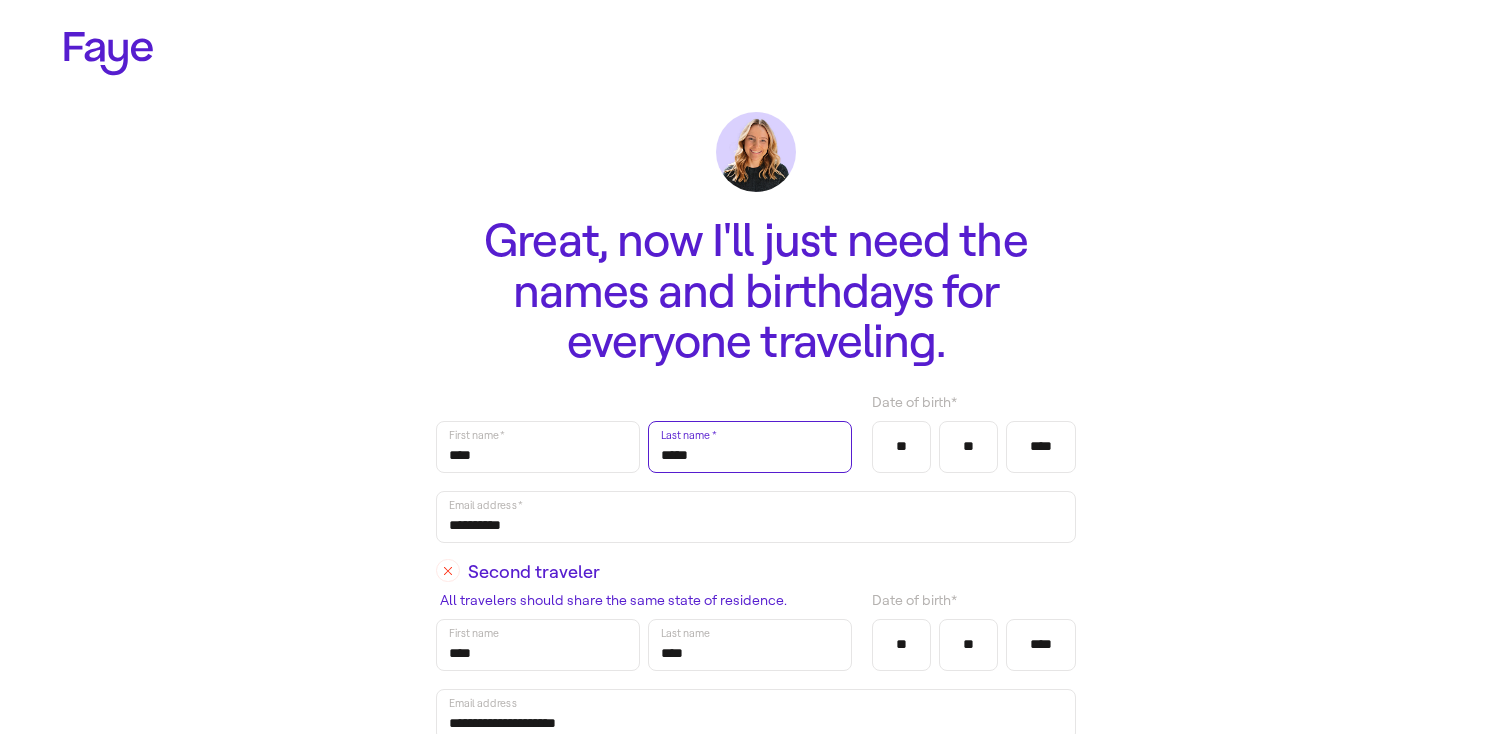 type on "*****" 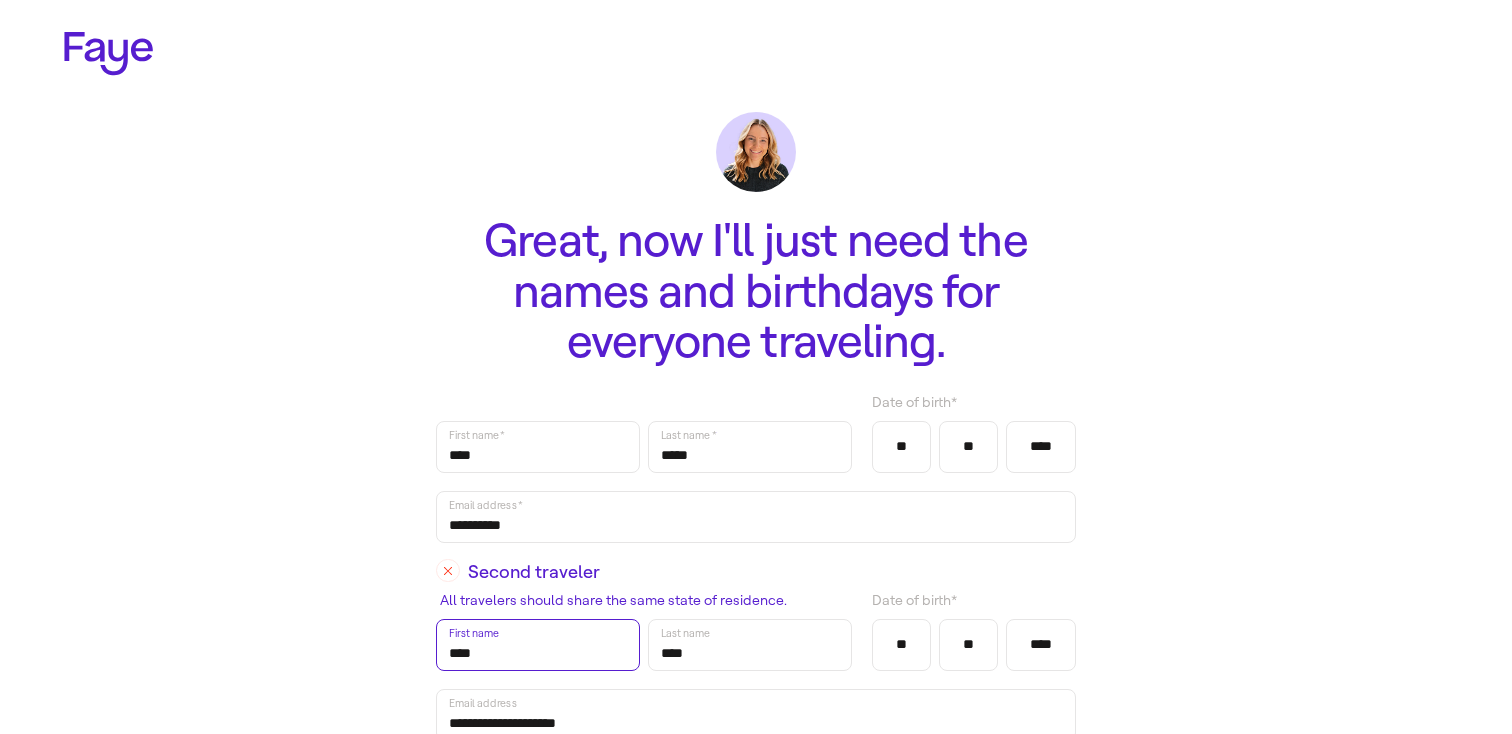 click on "****" at bounding box center [538, 645] 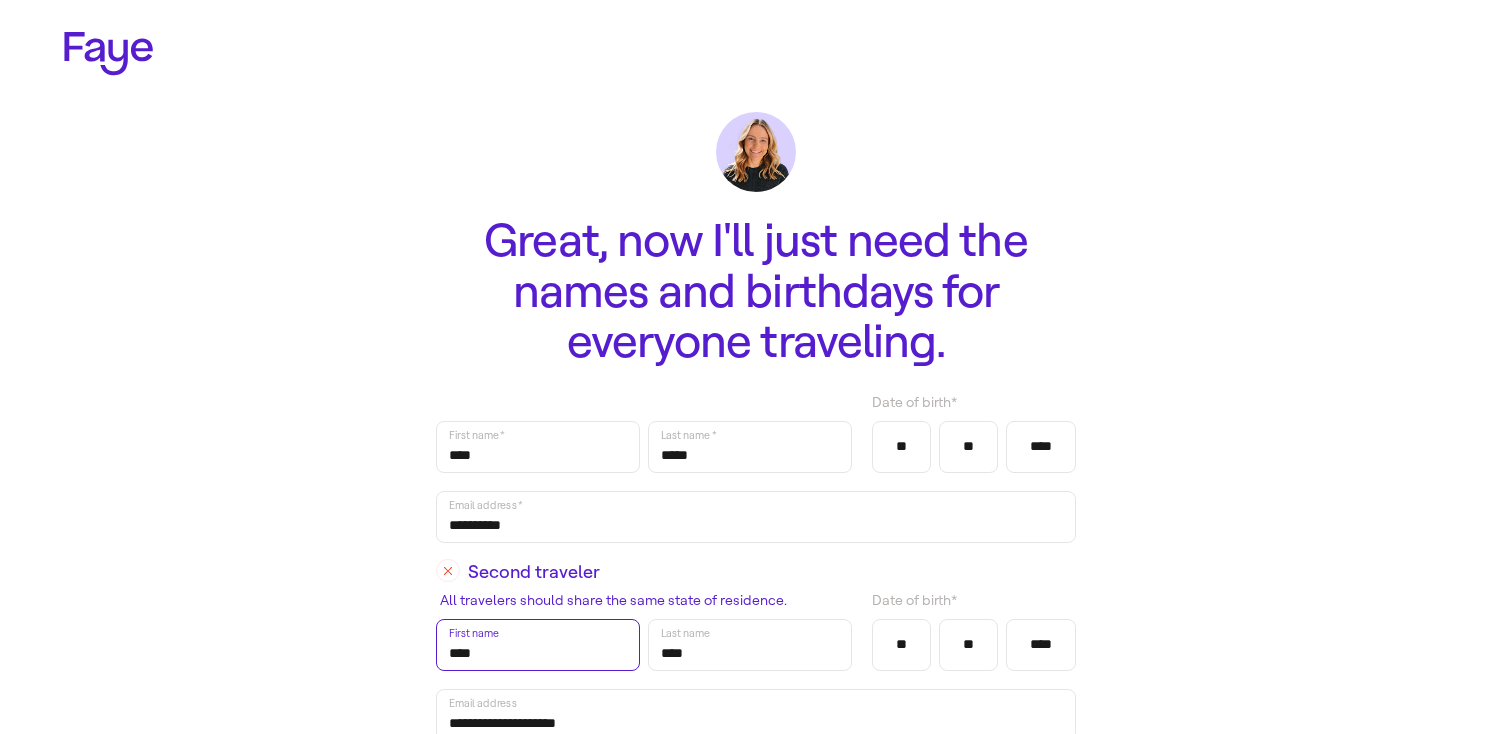 type on "****" 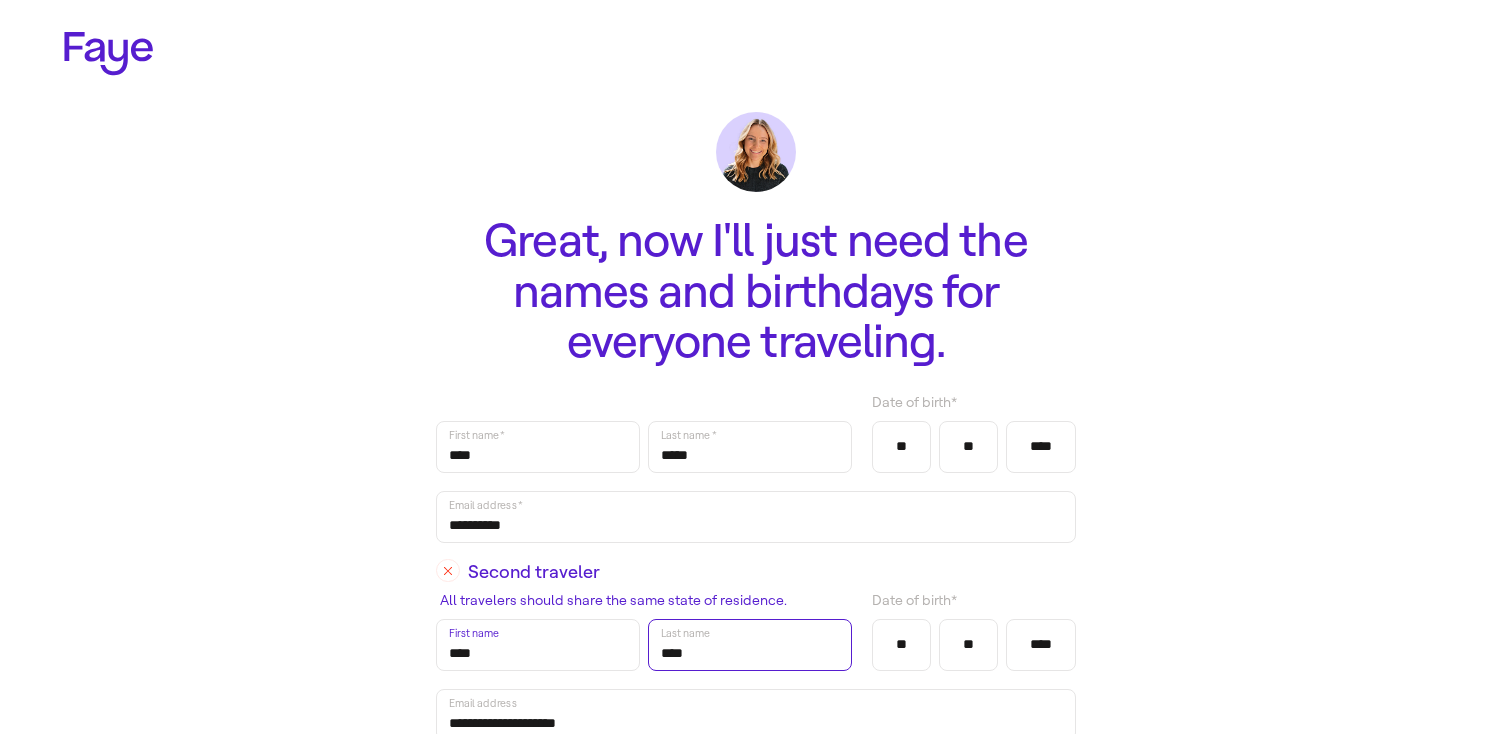 click on "****" at bounding box center [750, 645] 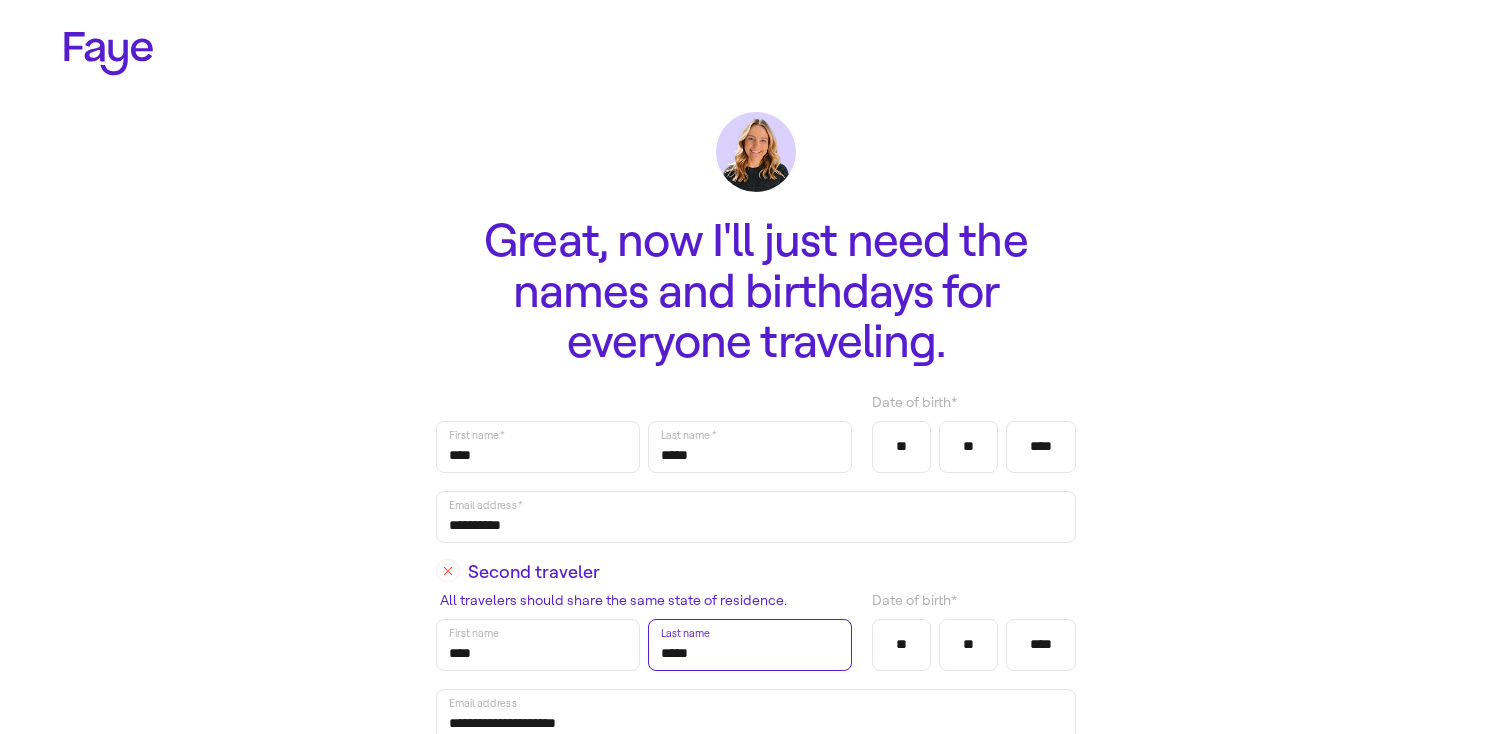 type on "*****" 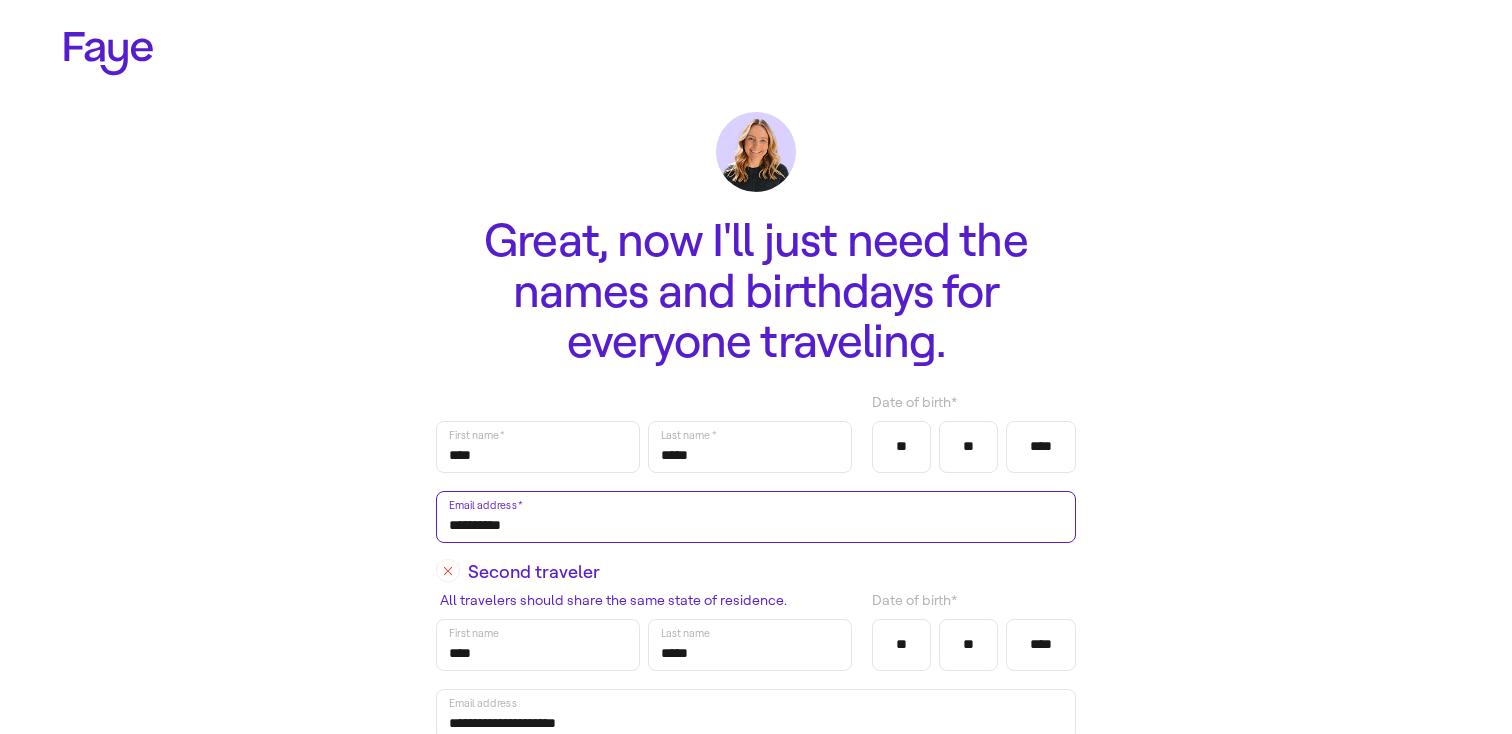 click on "**********" at bounding box center [756, 517] 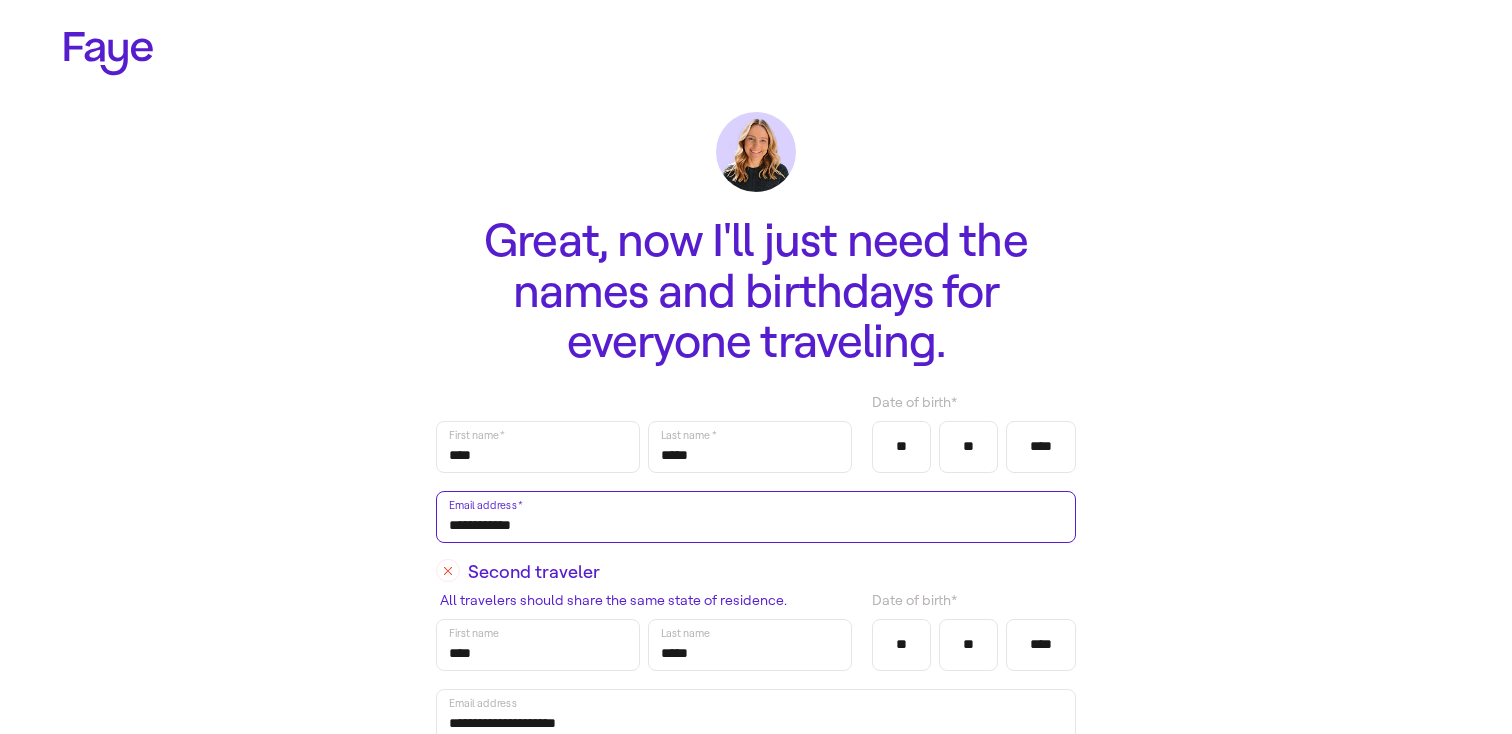 scroll, scrollTop: 126, scrollLeft: 0, axis: vertical 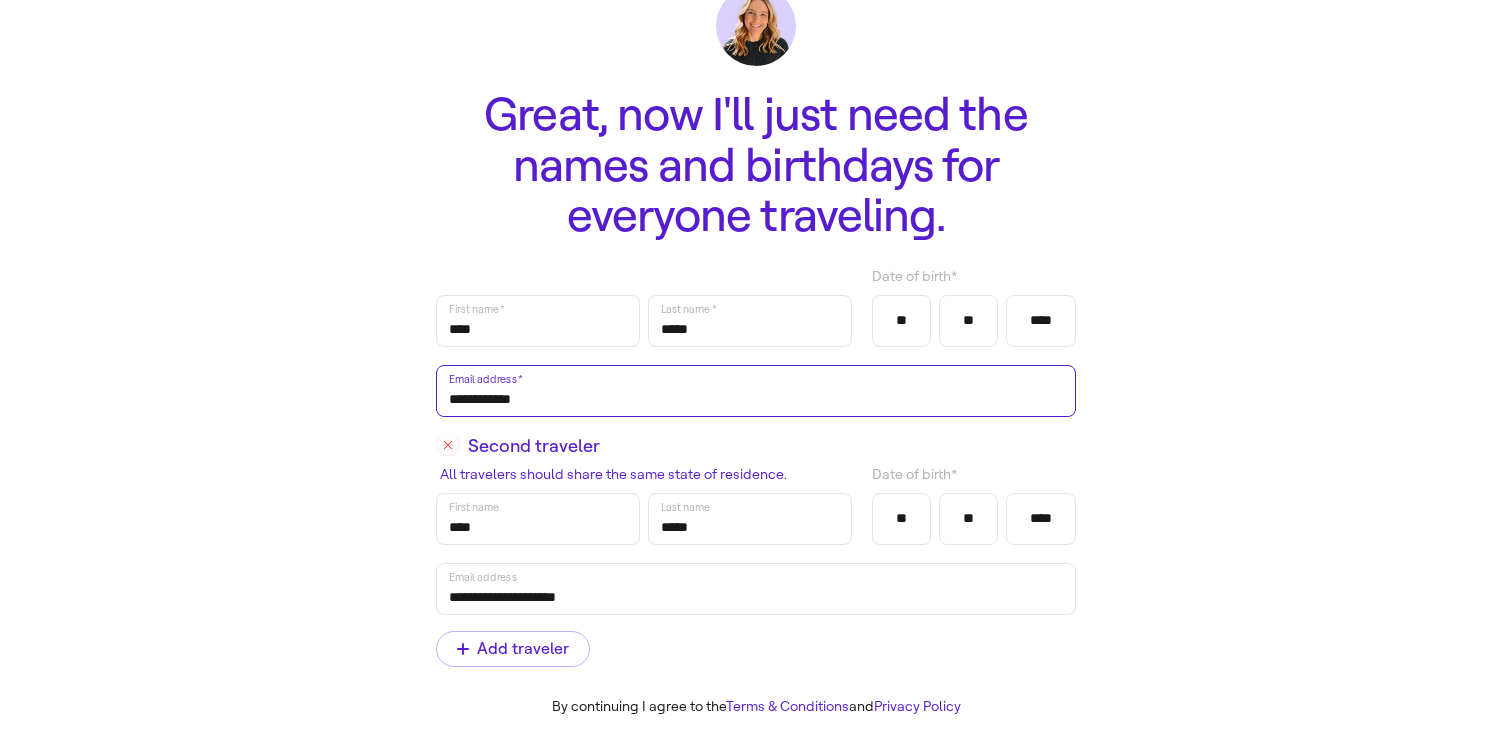 type on "**********" 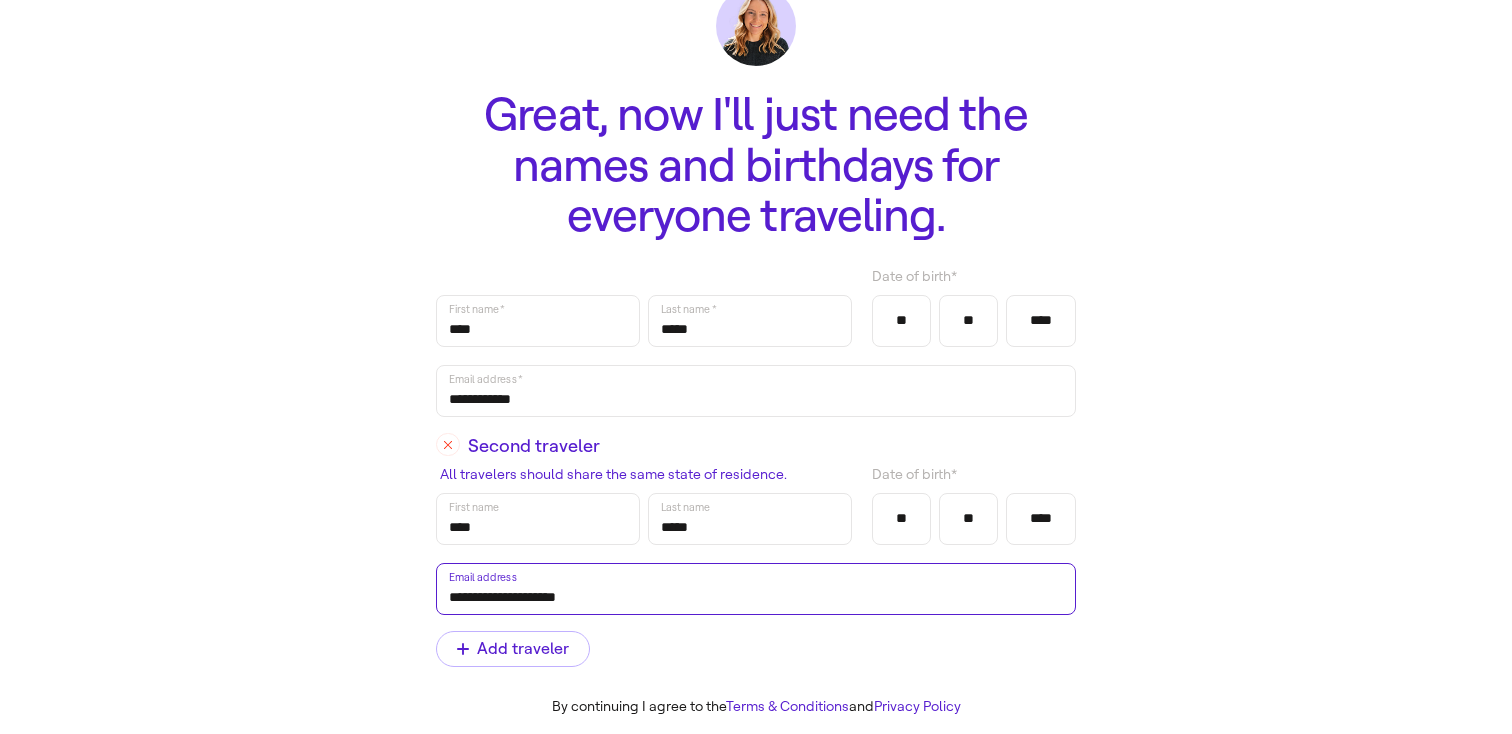 click on "**********" at bounding box center (756, 589) 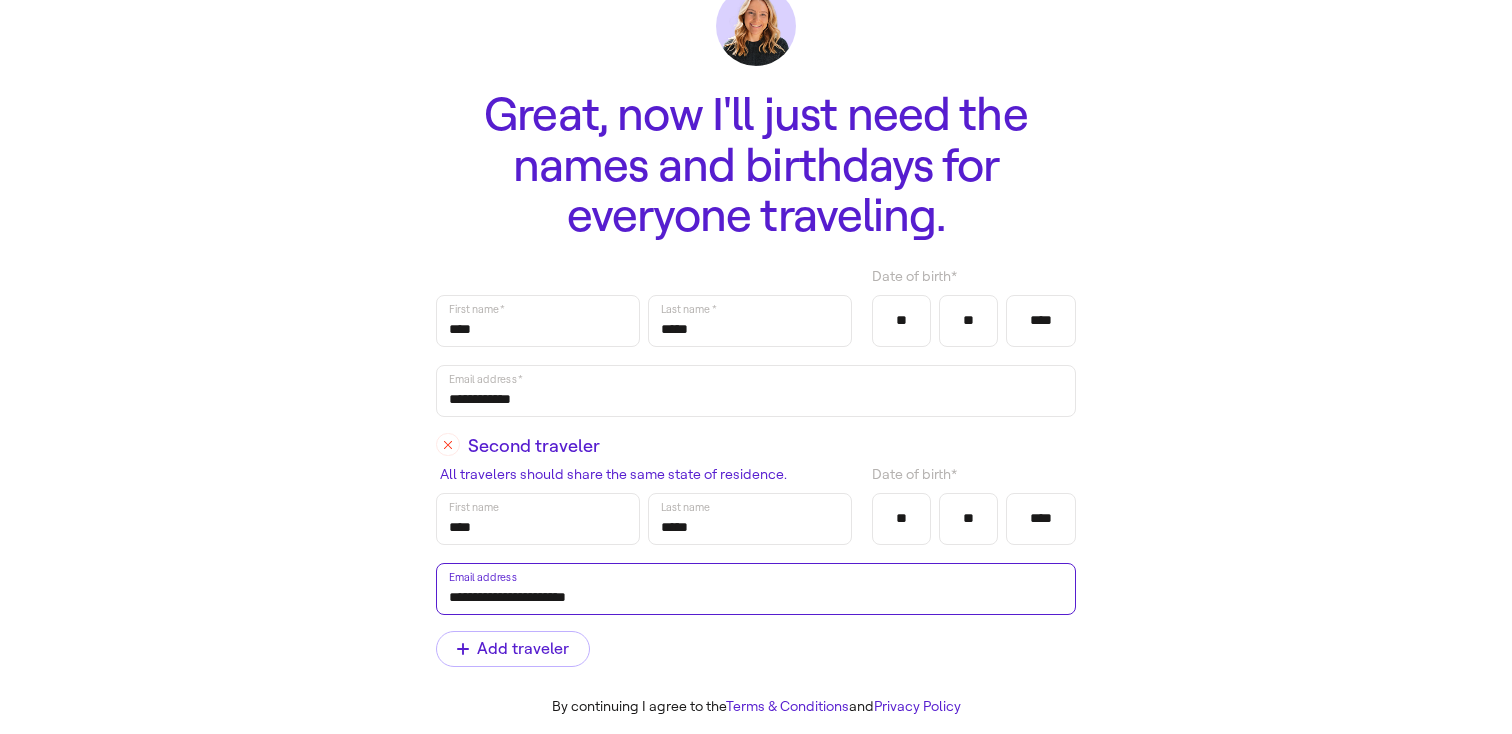 scroll, scrollTop: 195, scrollLeft: 0, axis: vertical 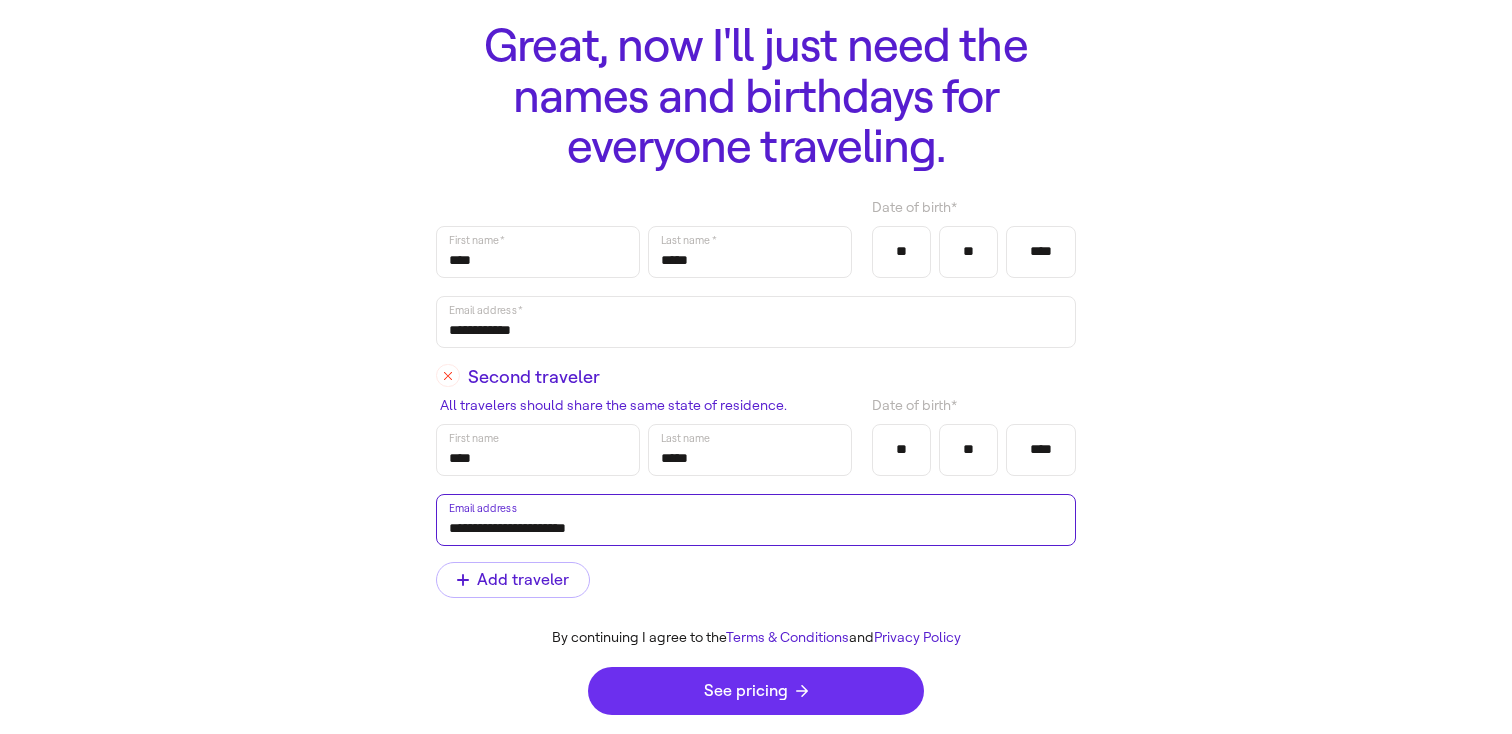 type on "**********" 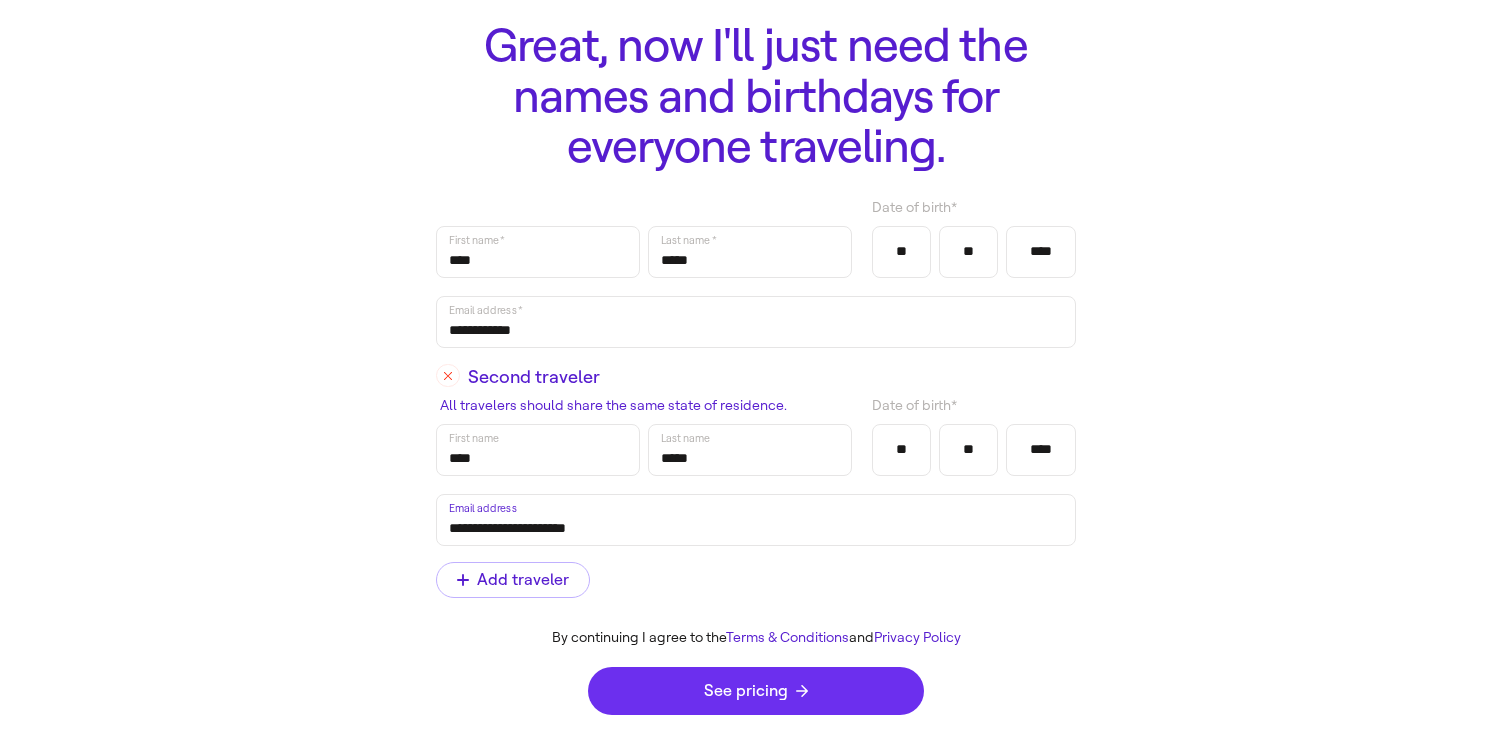 click on "See pricing" at bounding box center [756, 691] 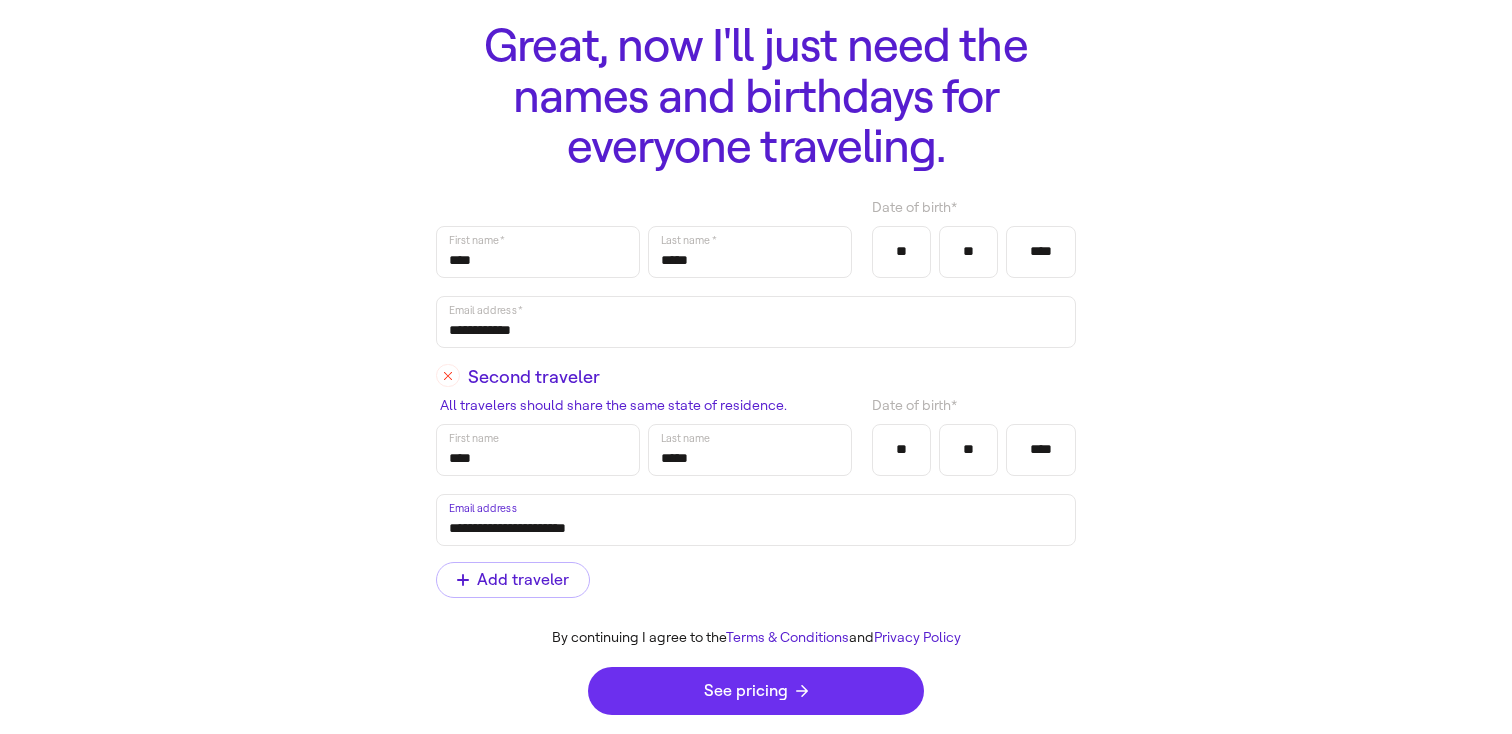 scroll, scrollTop: 0, scrollLeft: 0, axis: both 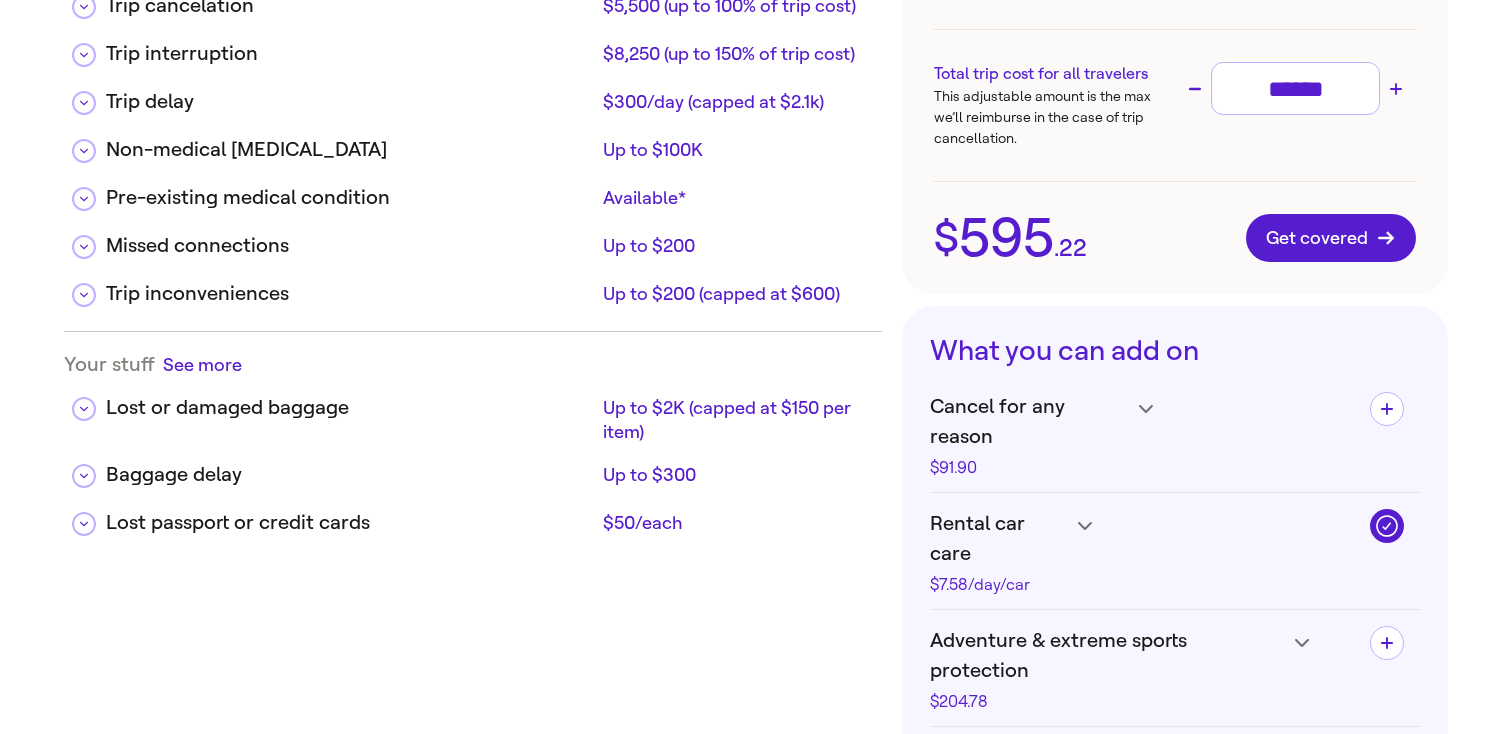 click on "******" at bounding box center [1295, 88] 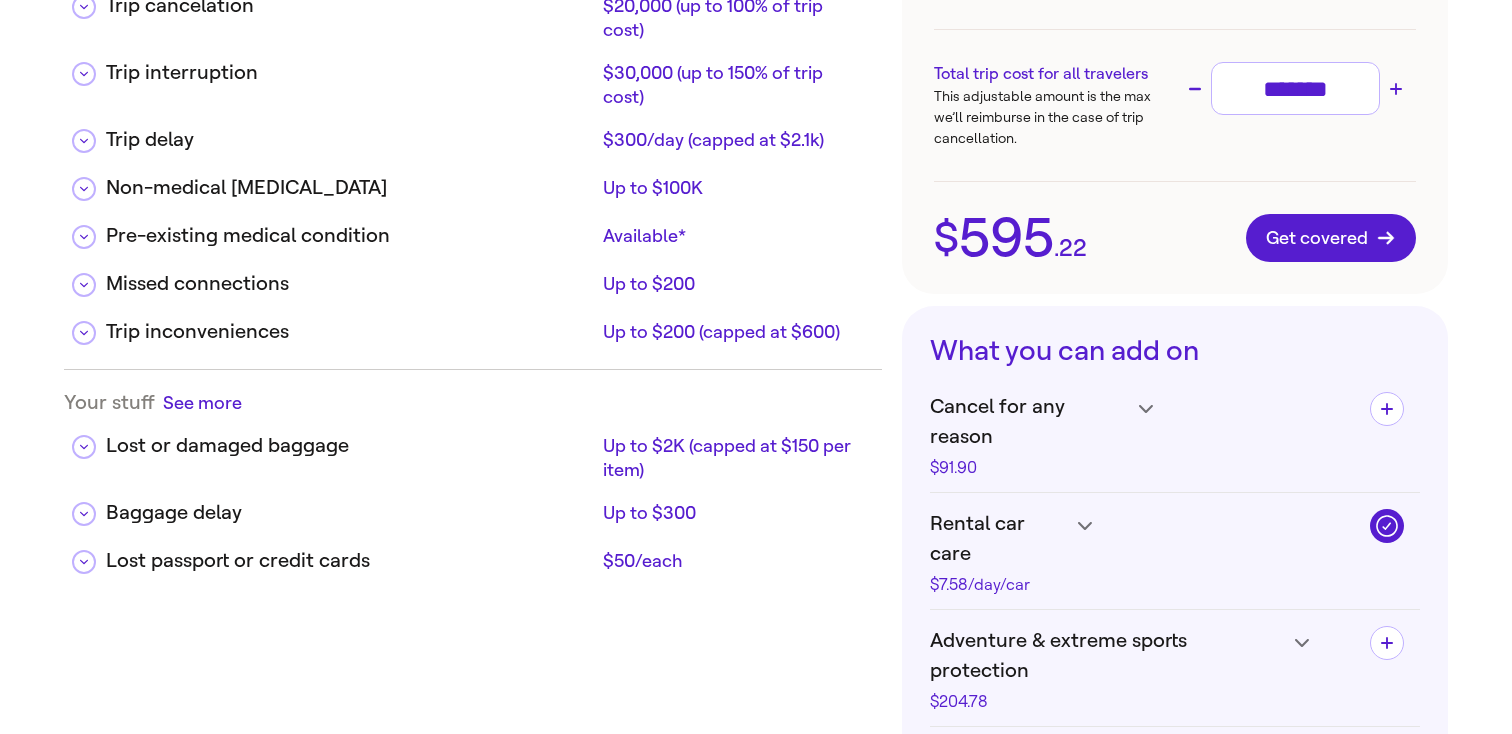 type on "*******" 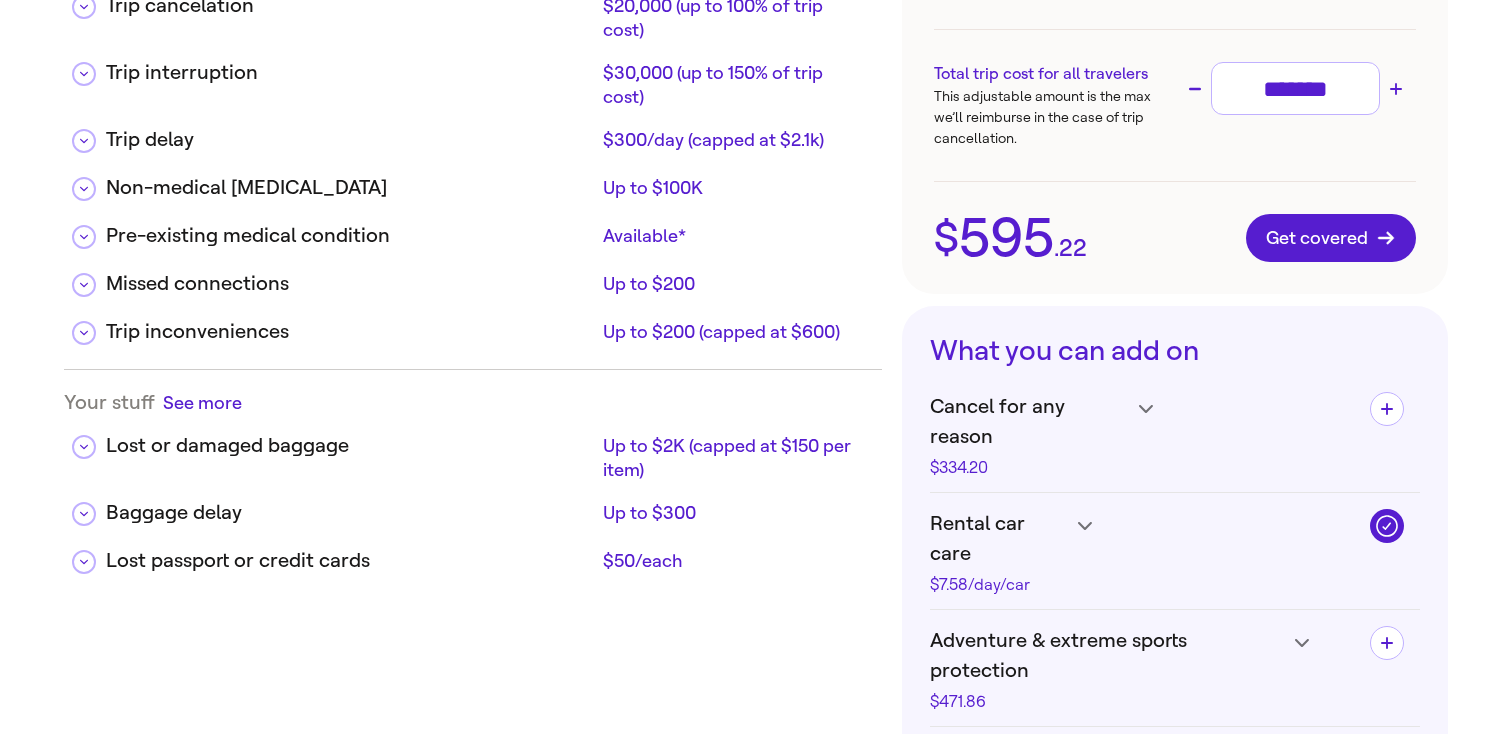 click on "Up to $300" at bounding box center [734, -156] 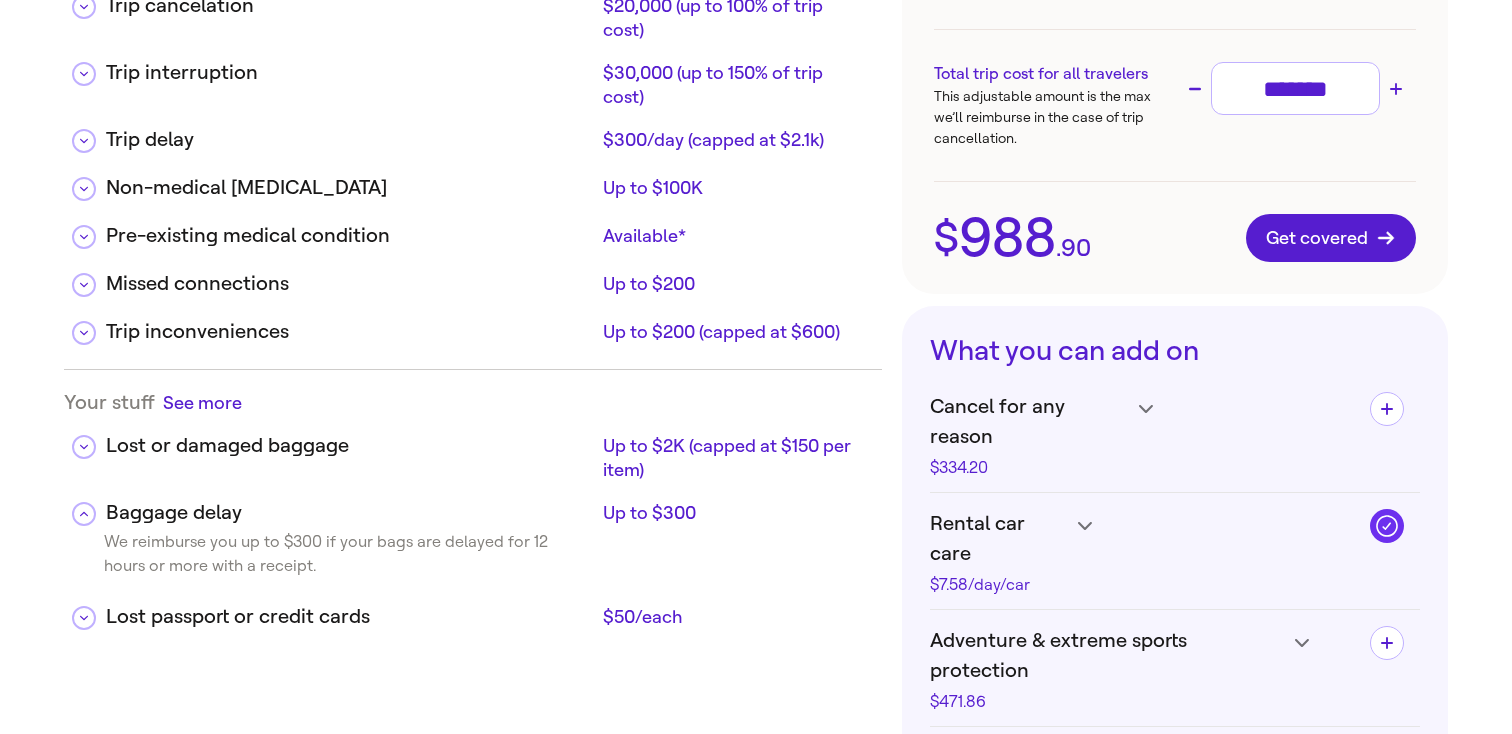 click 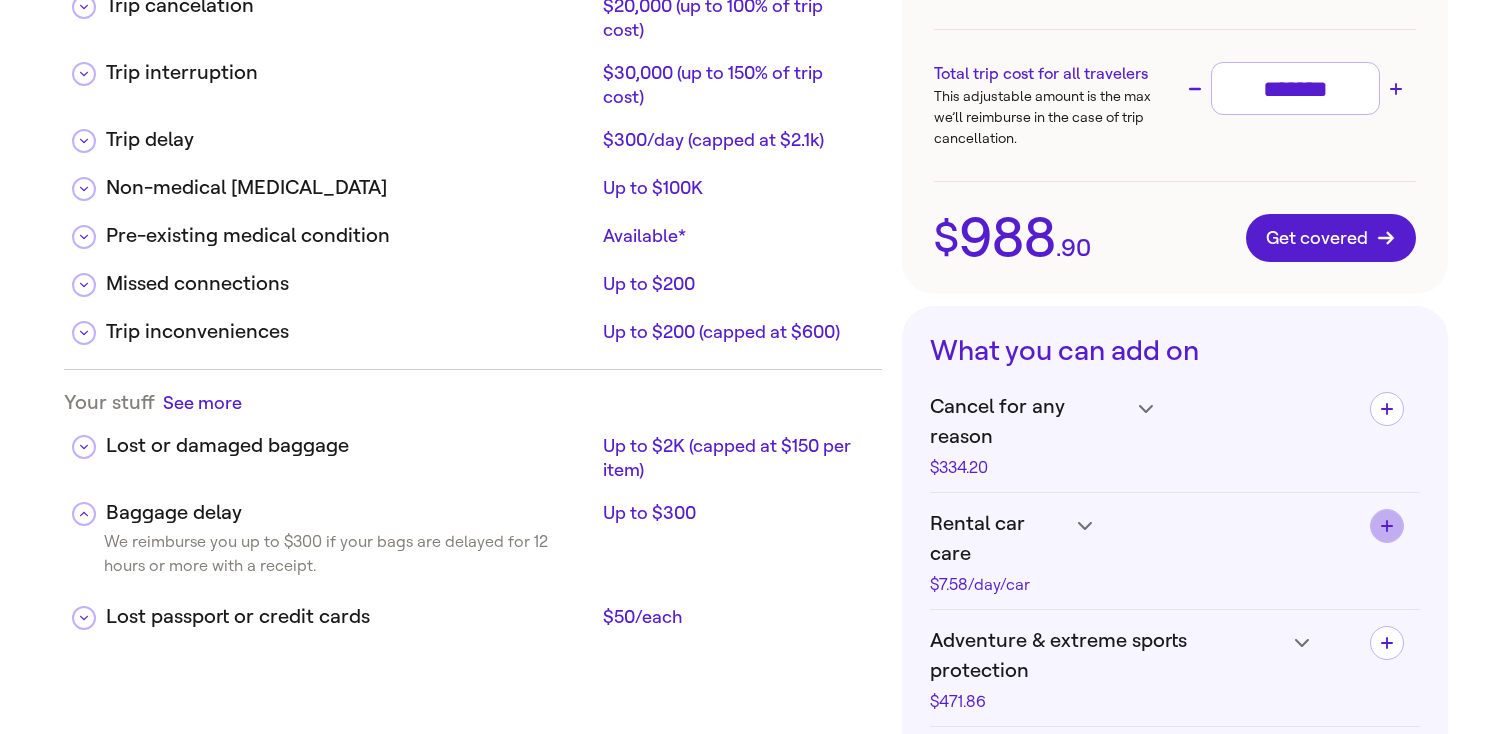 click 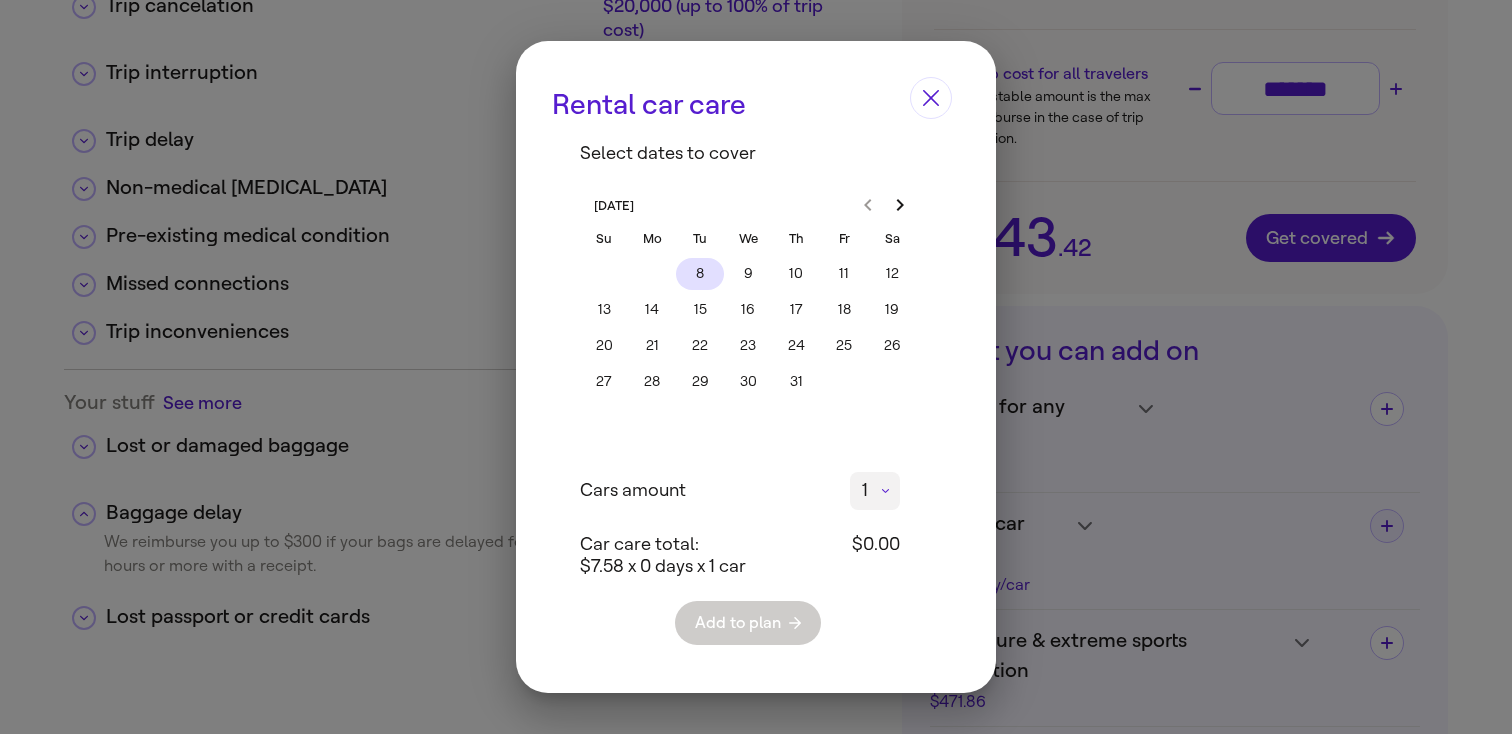 click on "8" at bounding box center (700, 274) 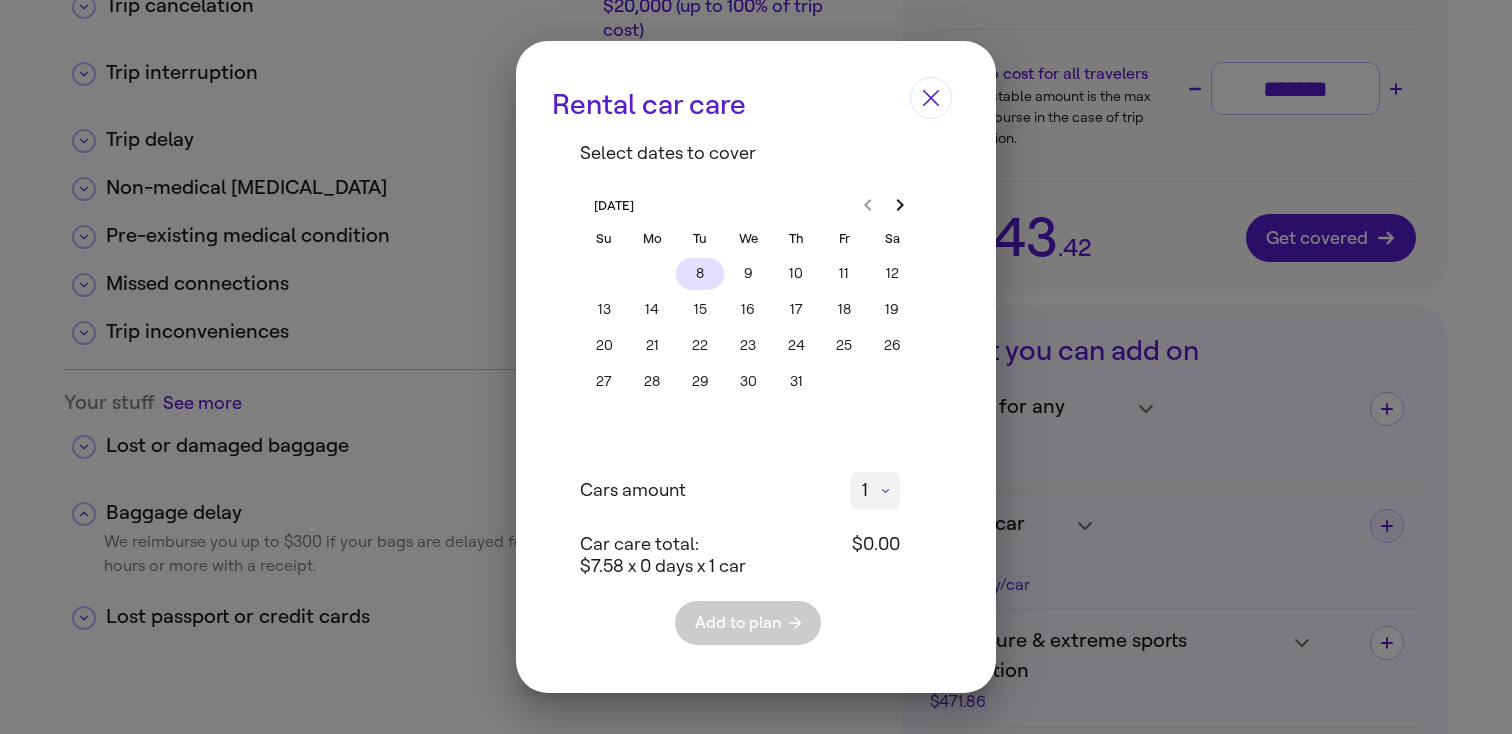 click 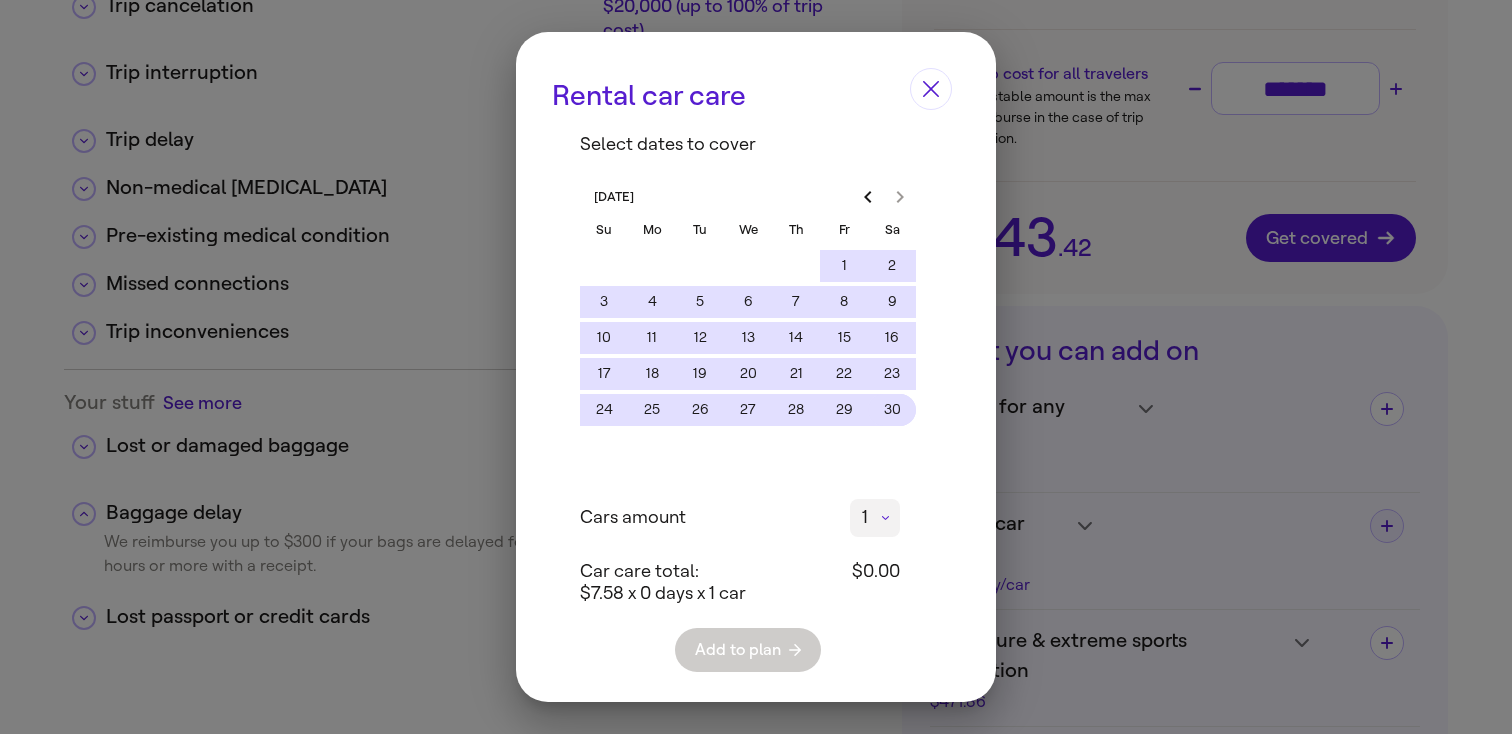click on "30" at bounding box center (892, 410) 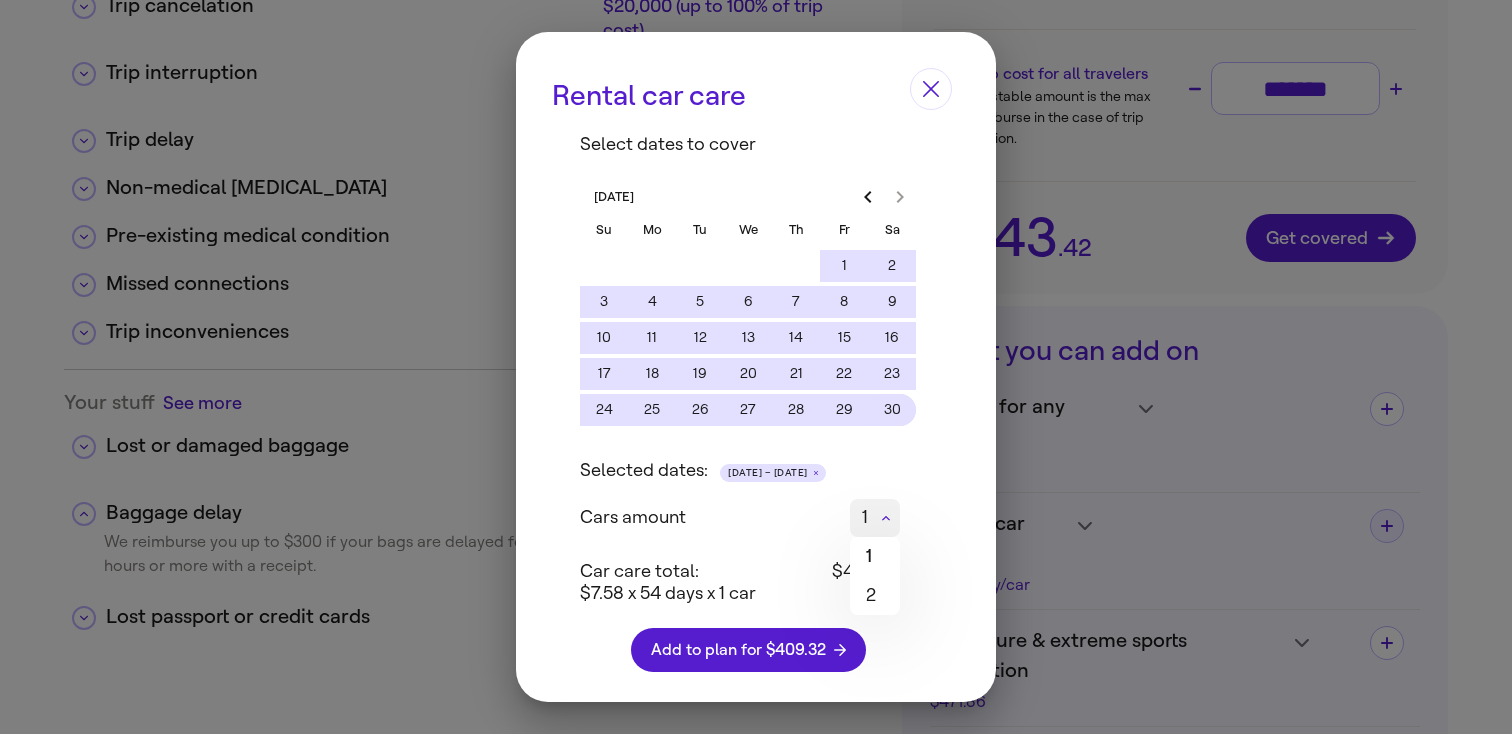 click on "1 * 1 2 ​" at bounding box center [875, 518] 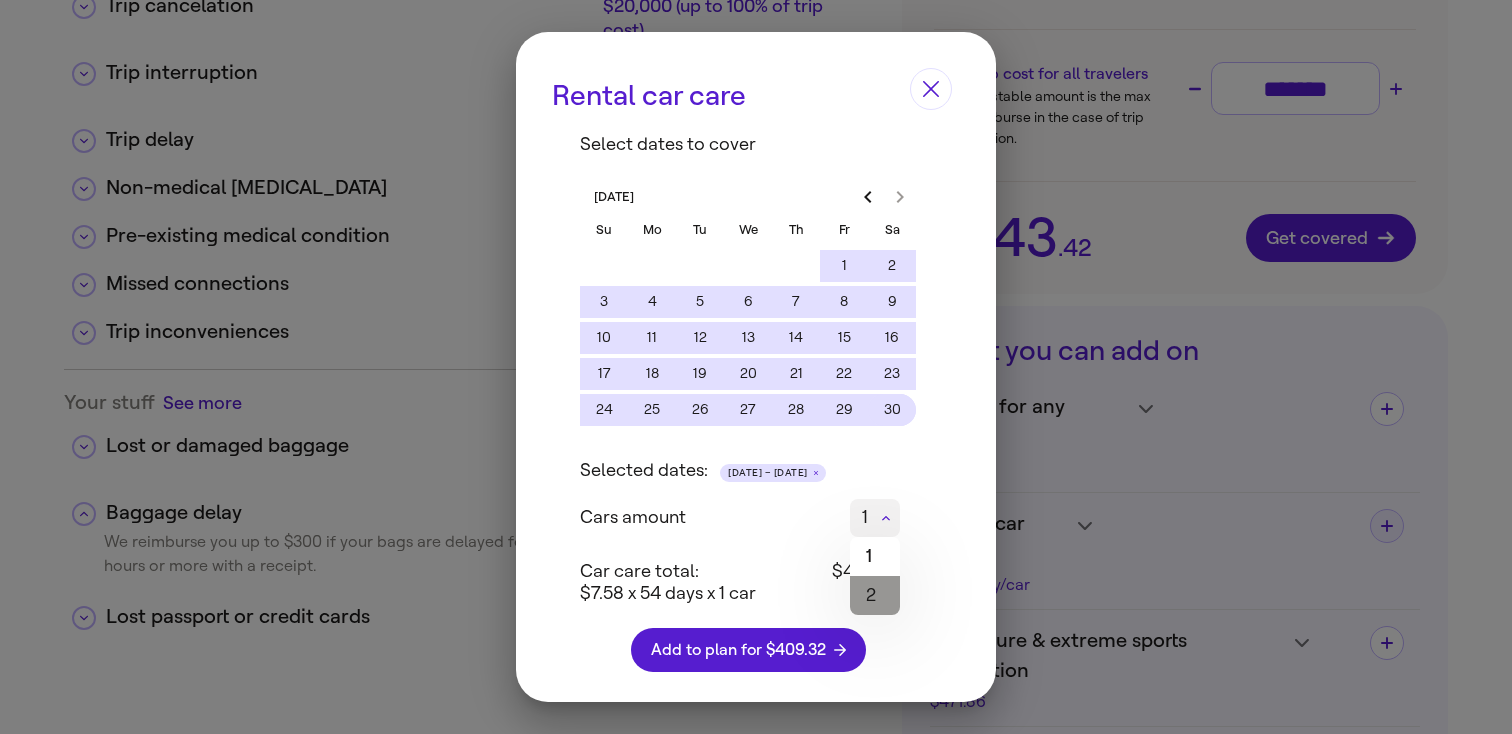 click on "2" at bounding box center (875, 595) 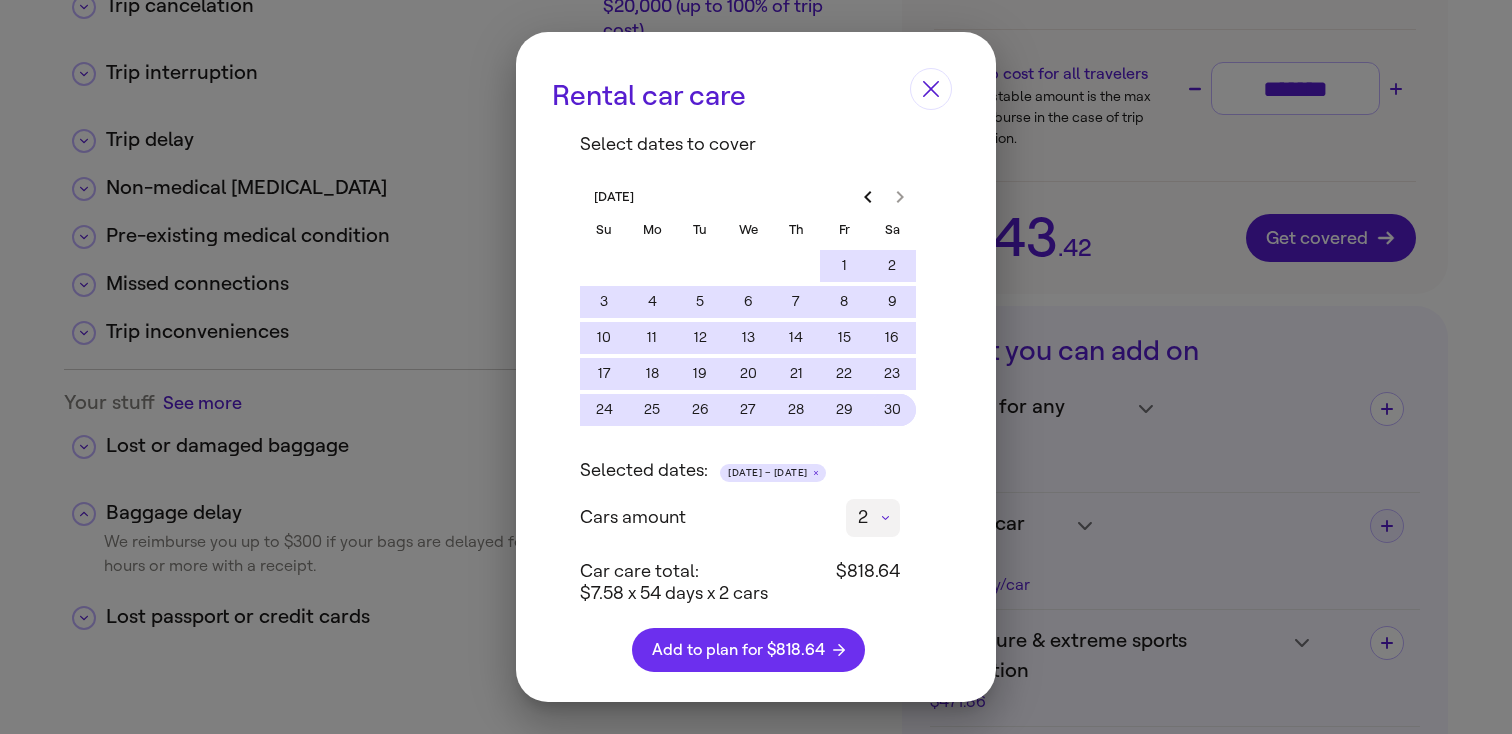 click 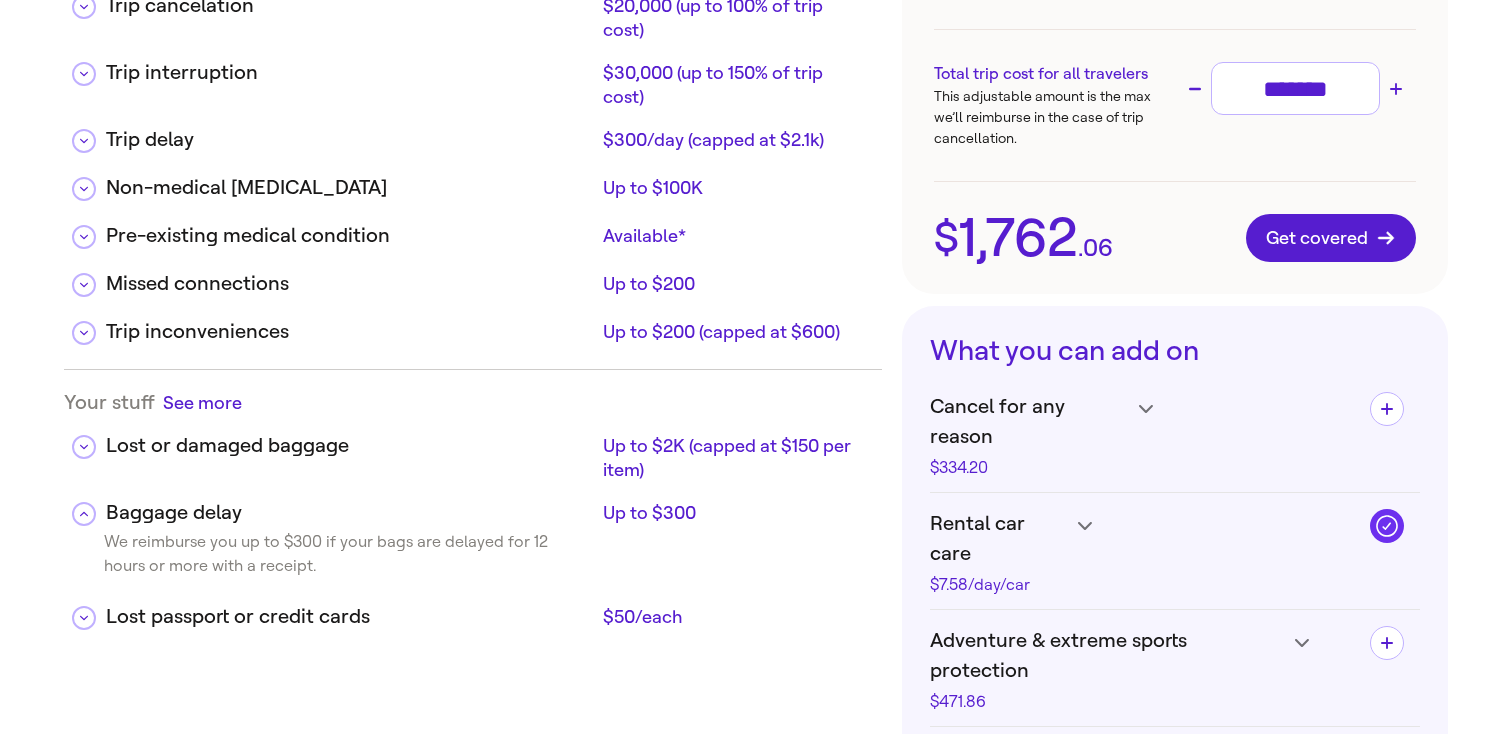 click 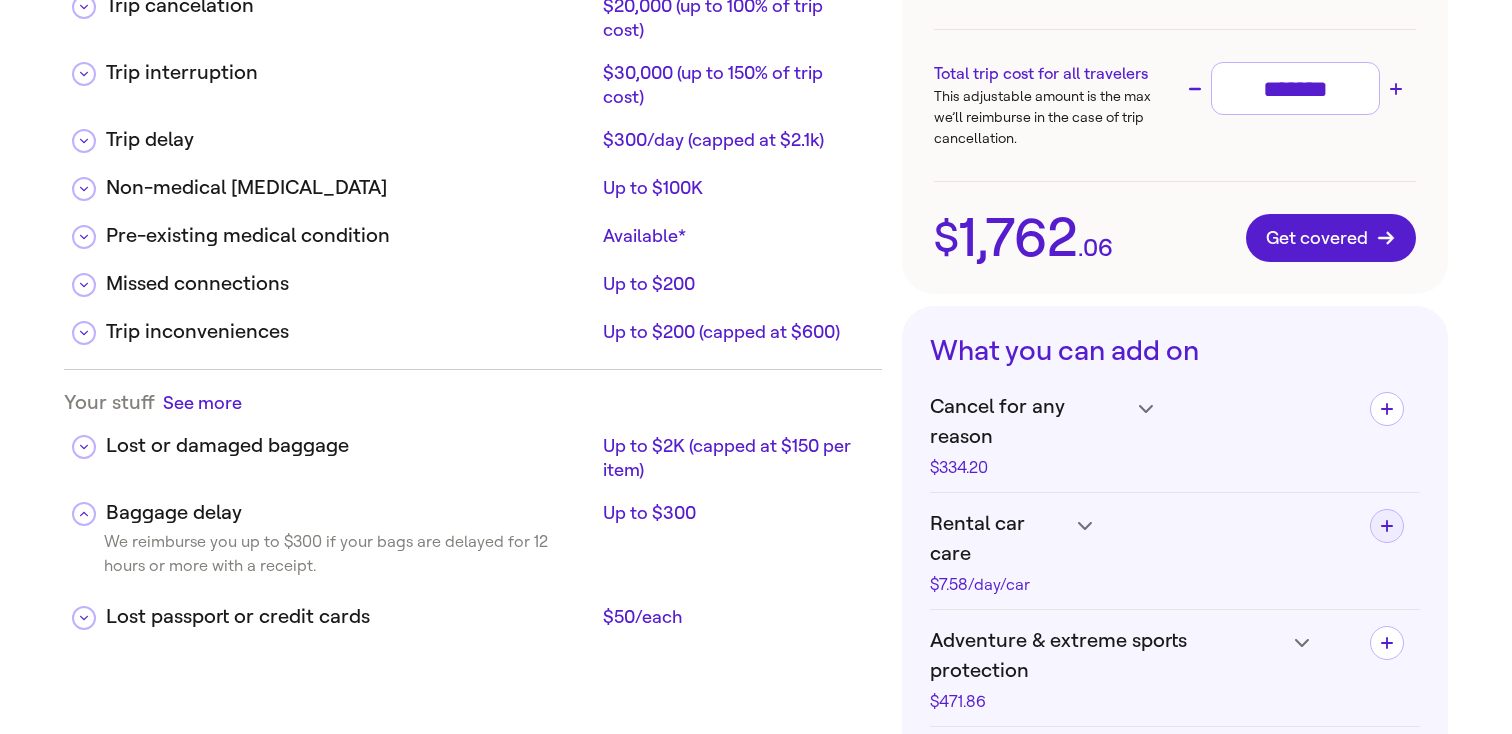 click 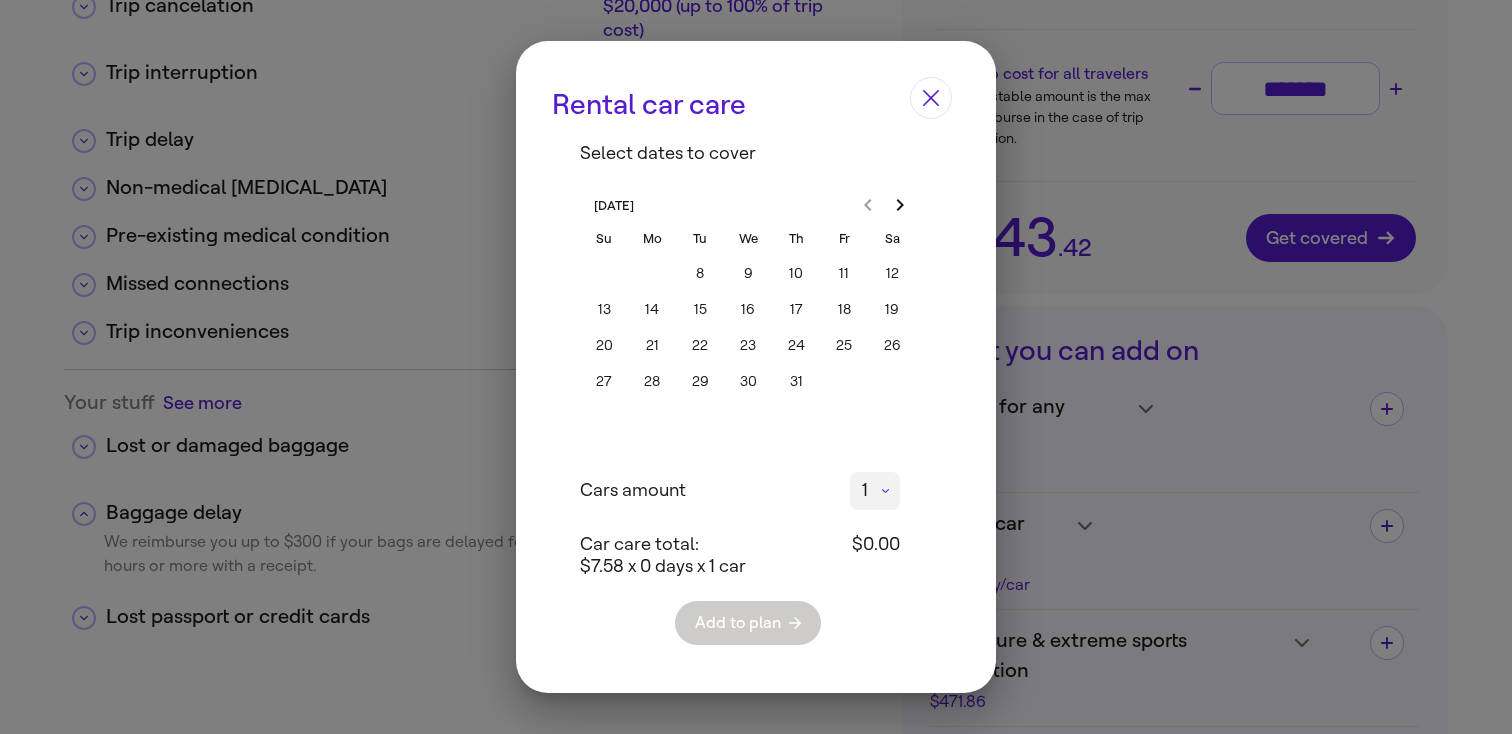 click 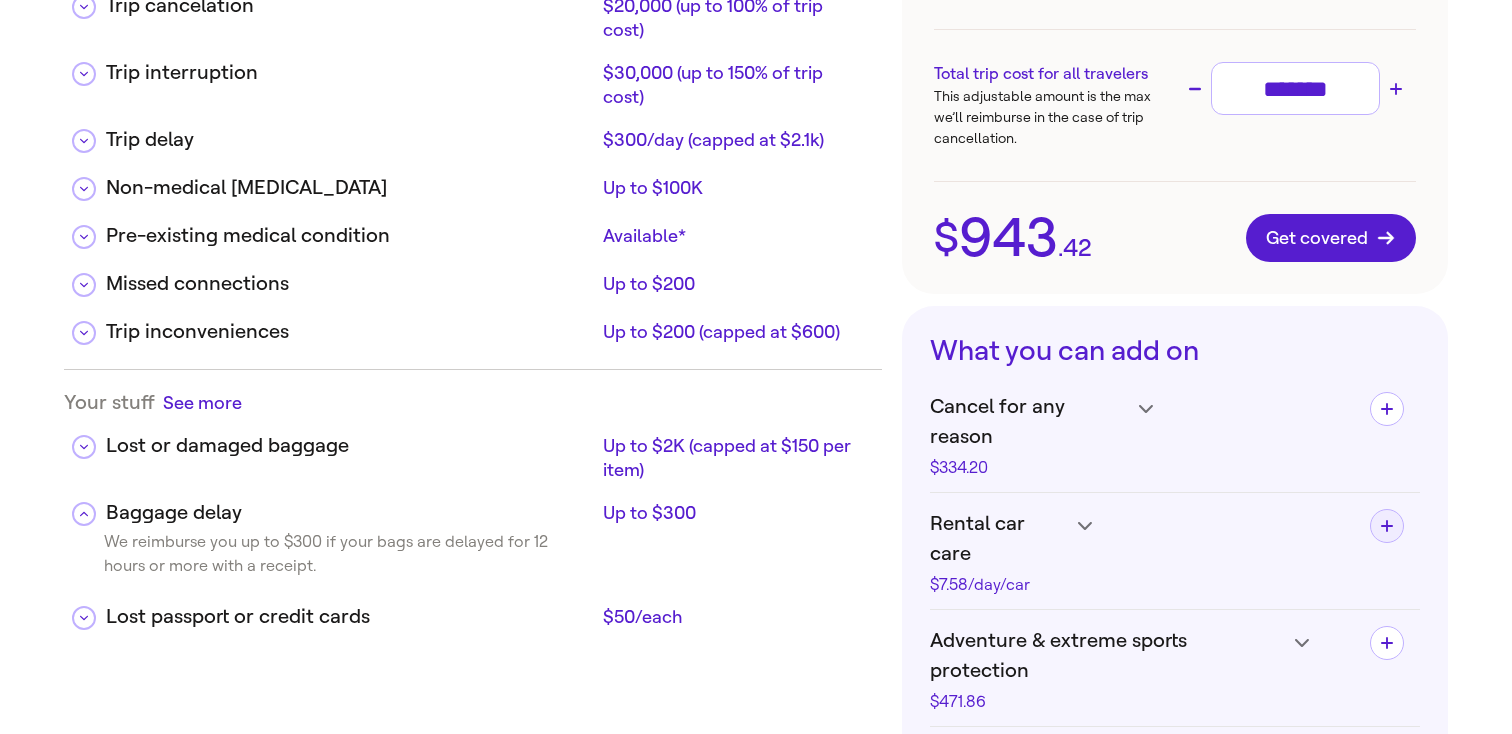click at bounding box center (1387, 526) 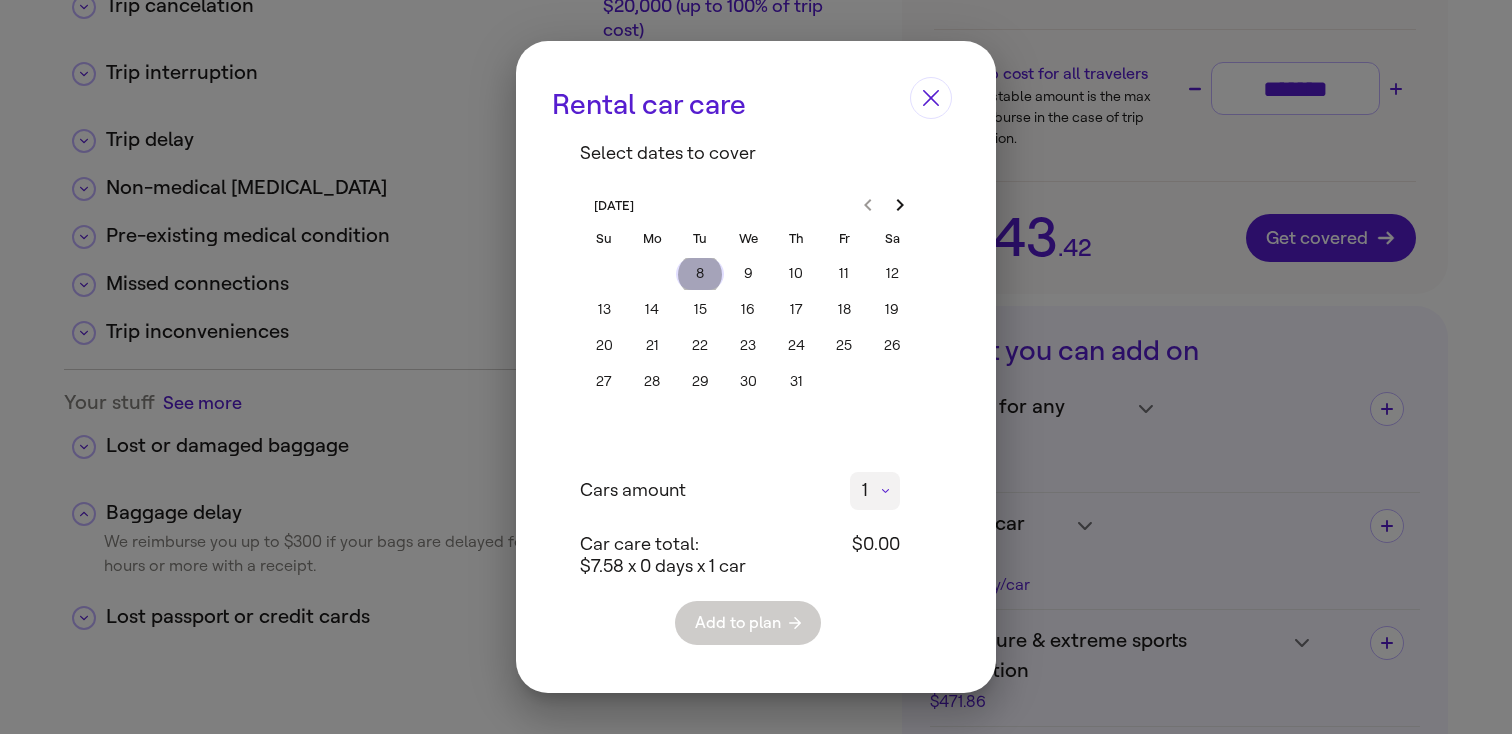 click on "8" at bounding box center [700, 274] 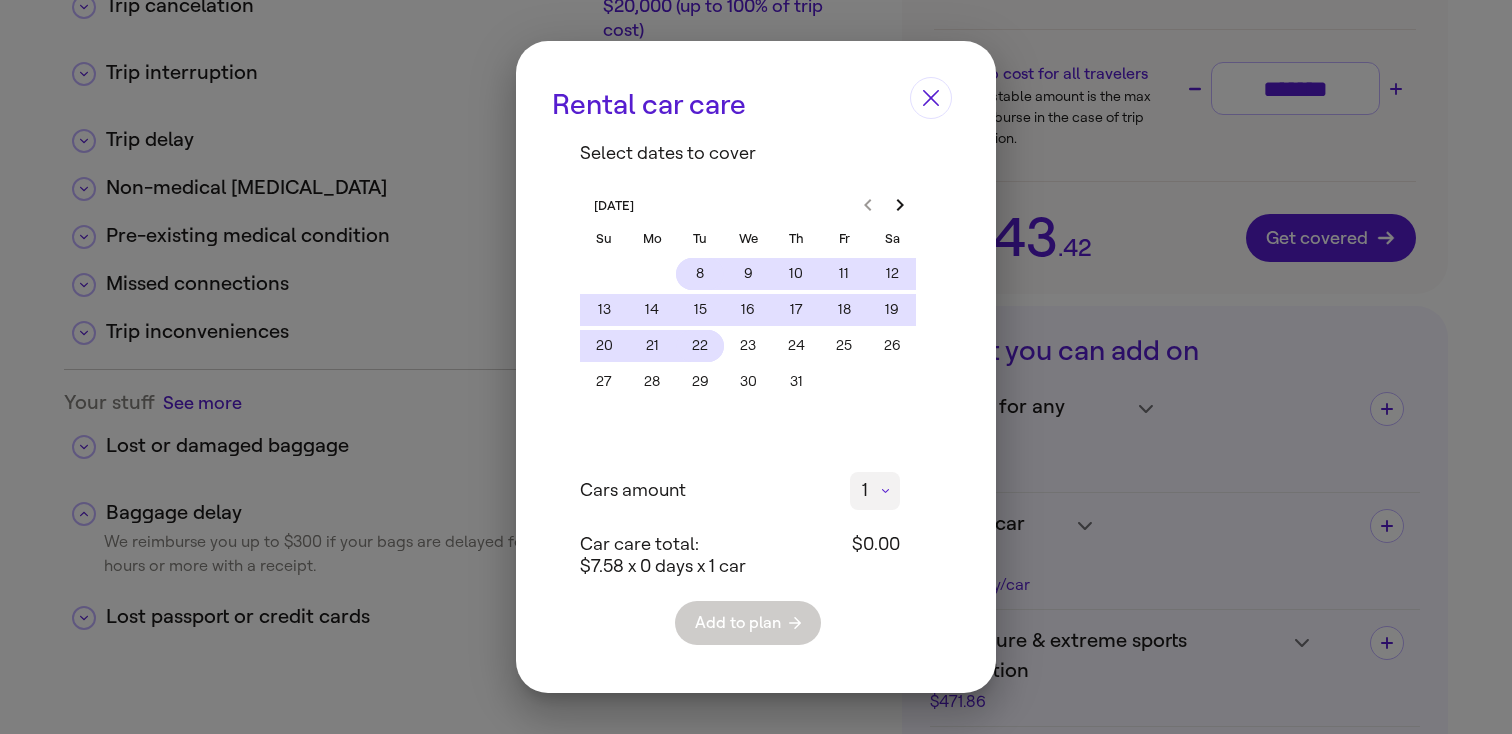 click on "22" at bounding box center (700, 346) 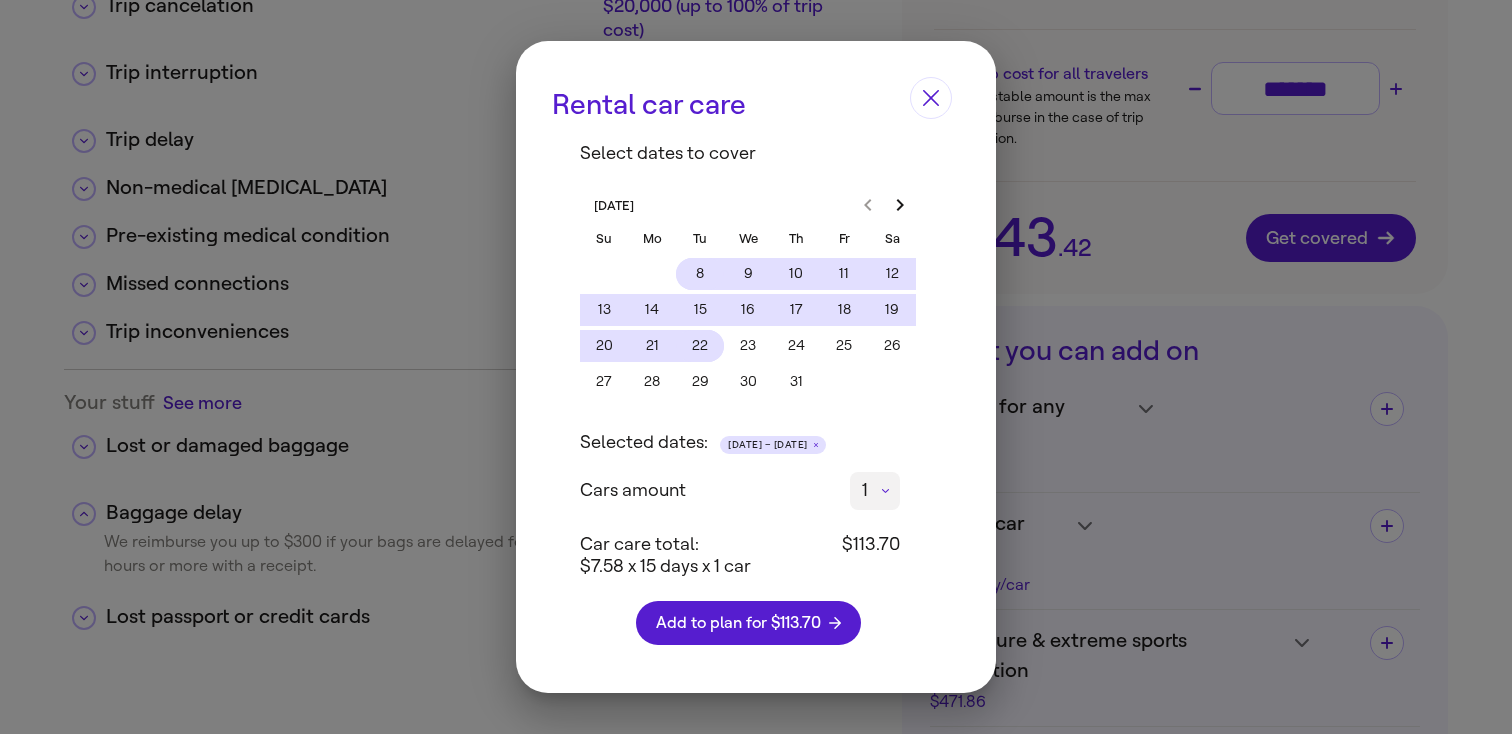 click on "8 9 10 11 12" at bounding box center (748, 272) 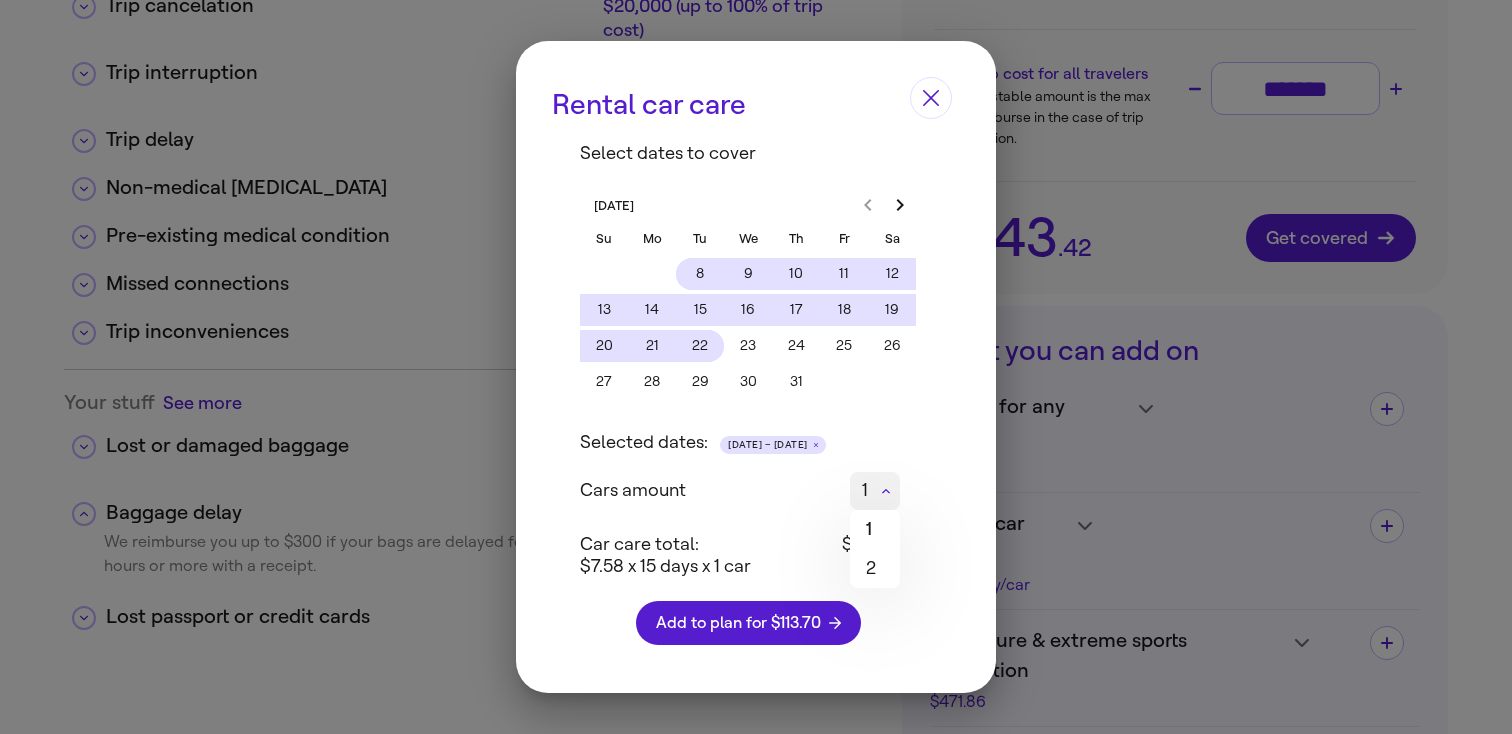 click on "1 * 1 2 ​" at bounding box center (875, 491) 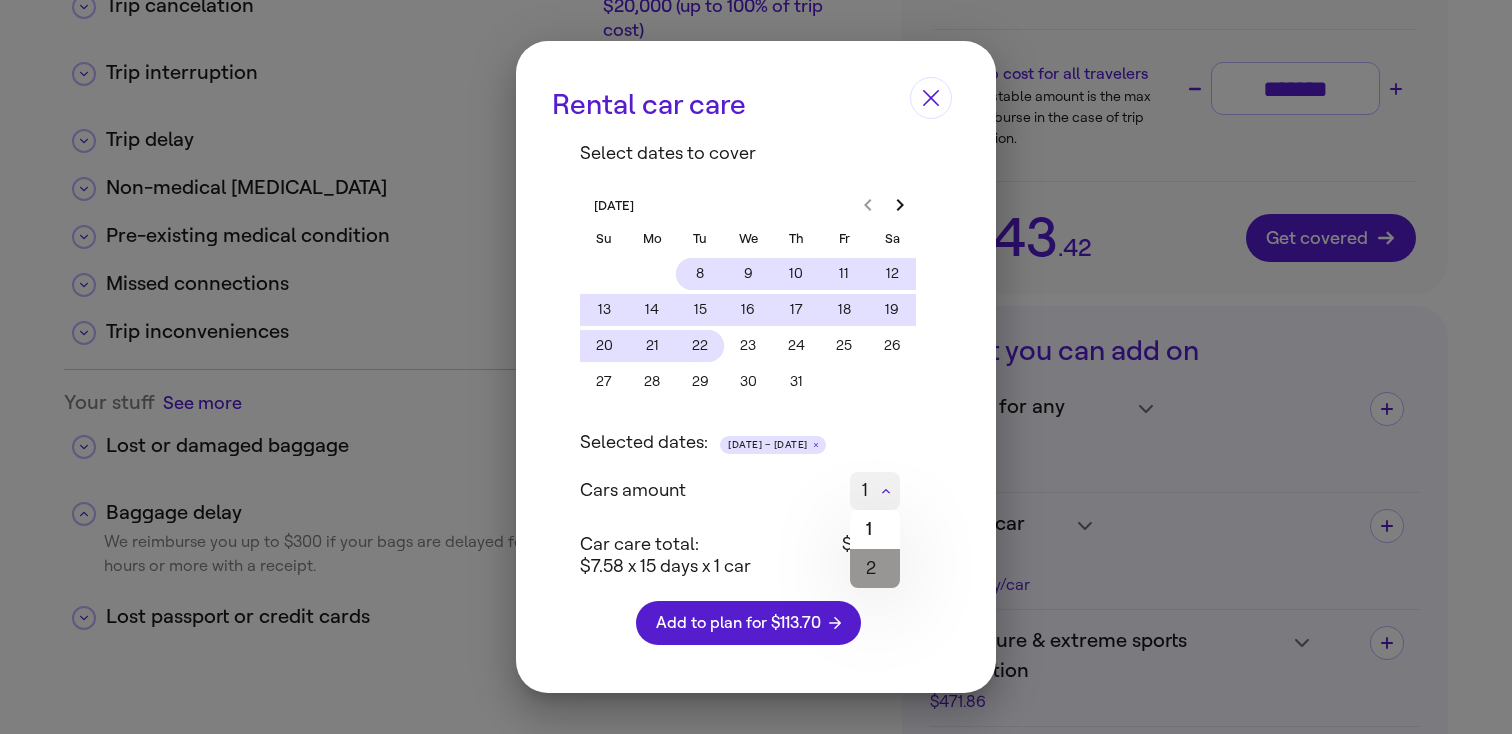 click on "2" at bounding box center [875, 568] 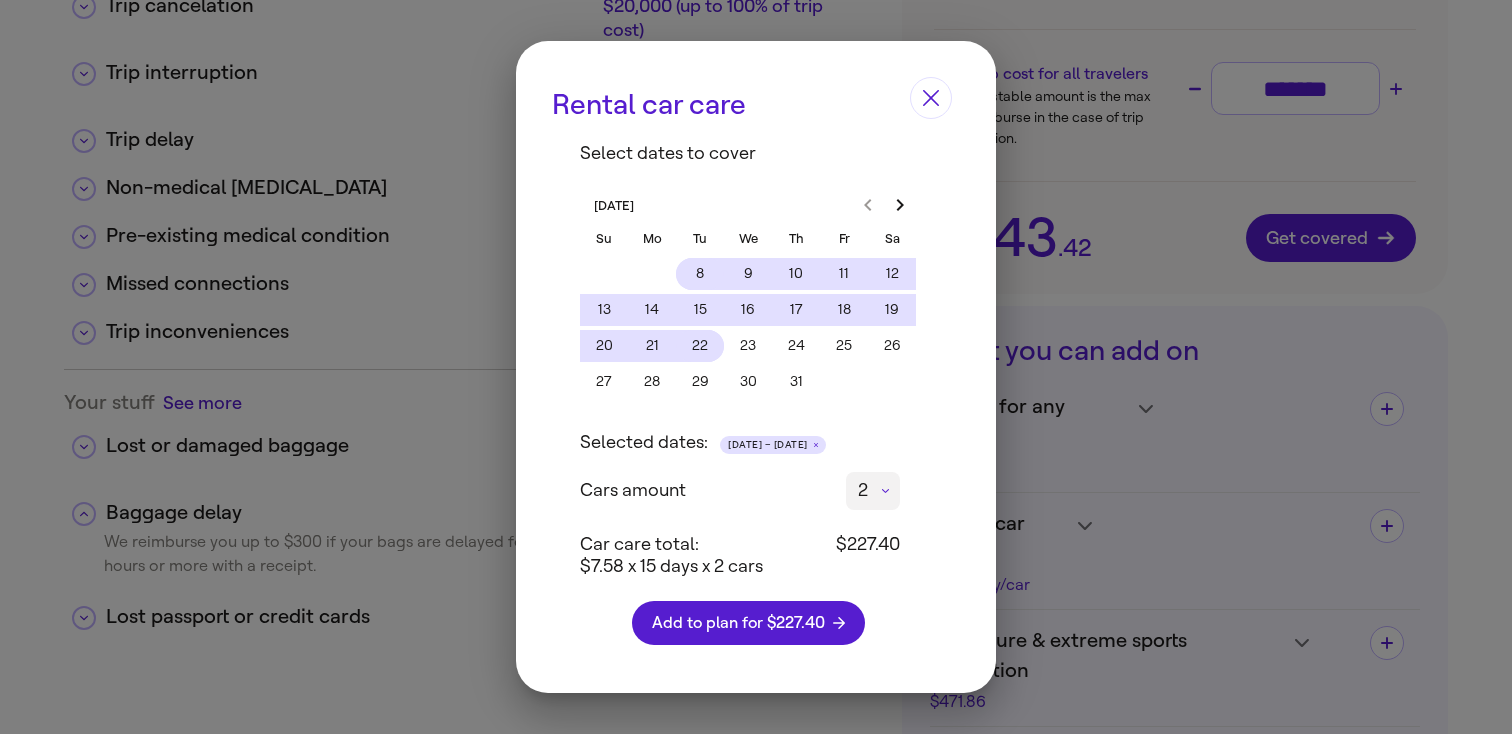 click on "8 9 10 11 12" at bounding box center (748, 272) 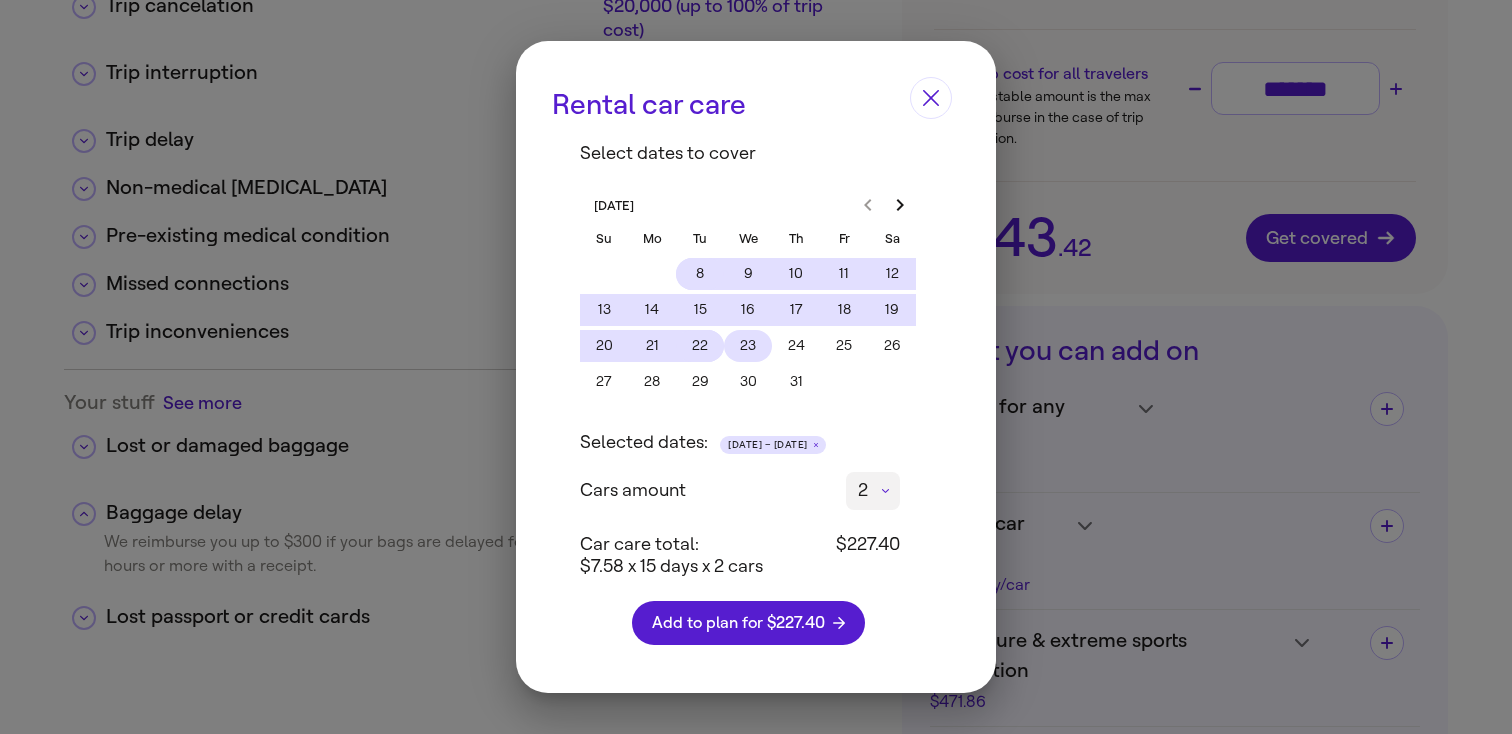 click on "23" at bounding box center (748, 346) 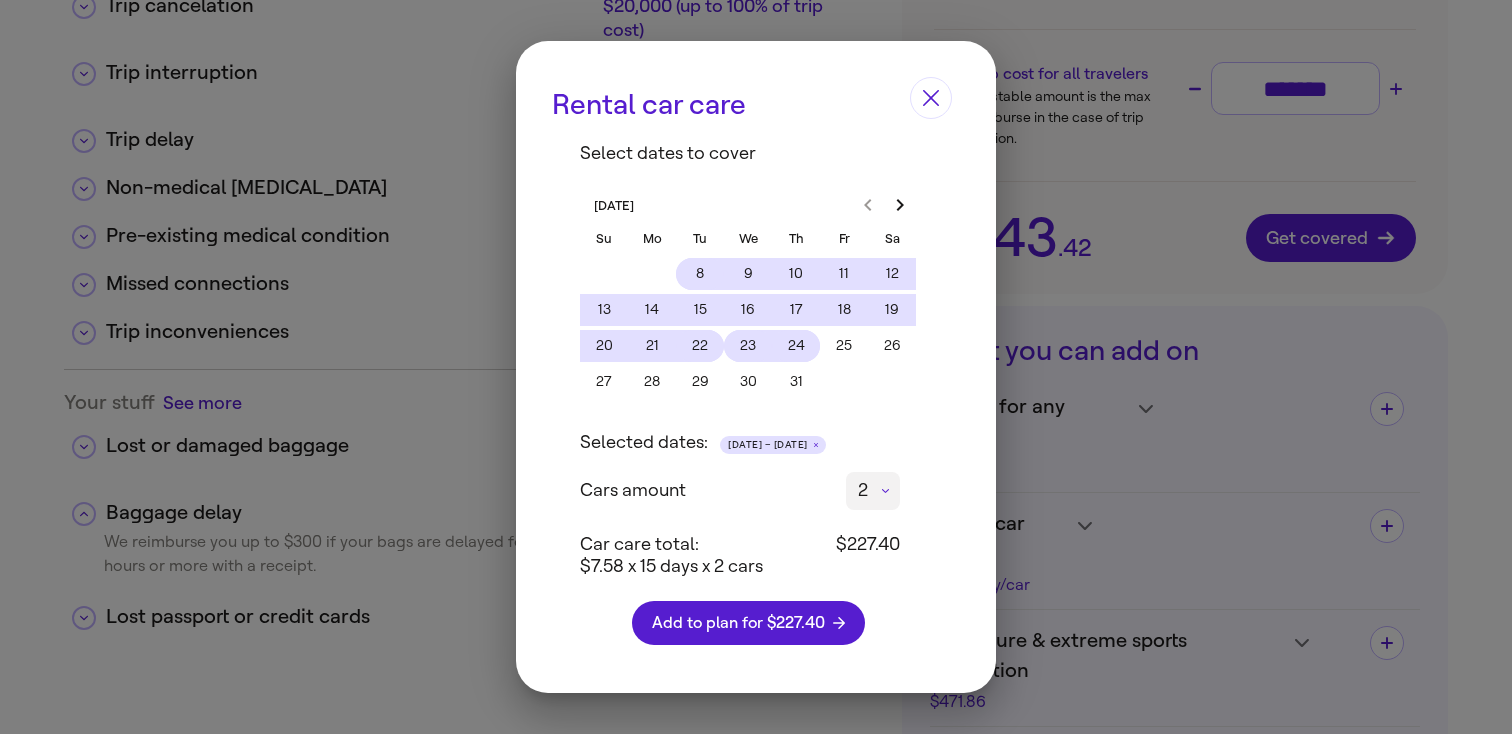 click 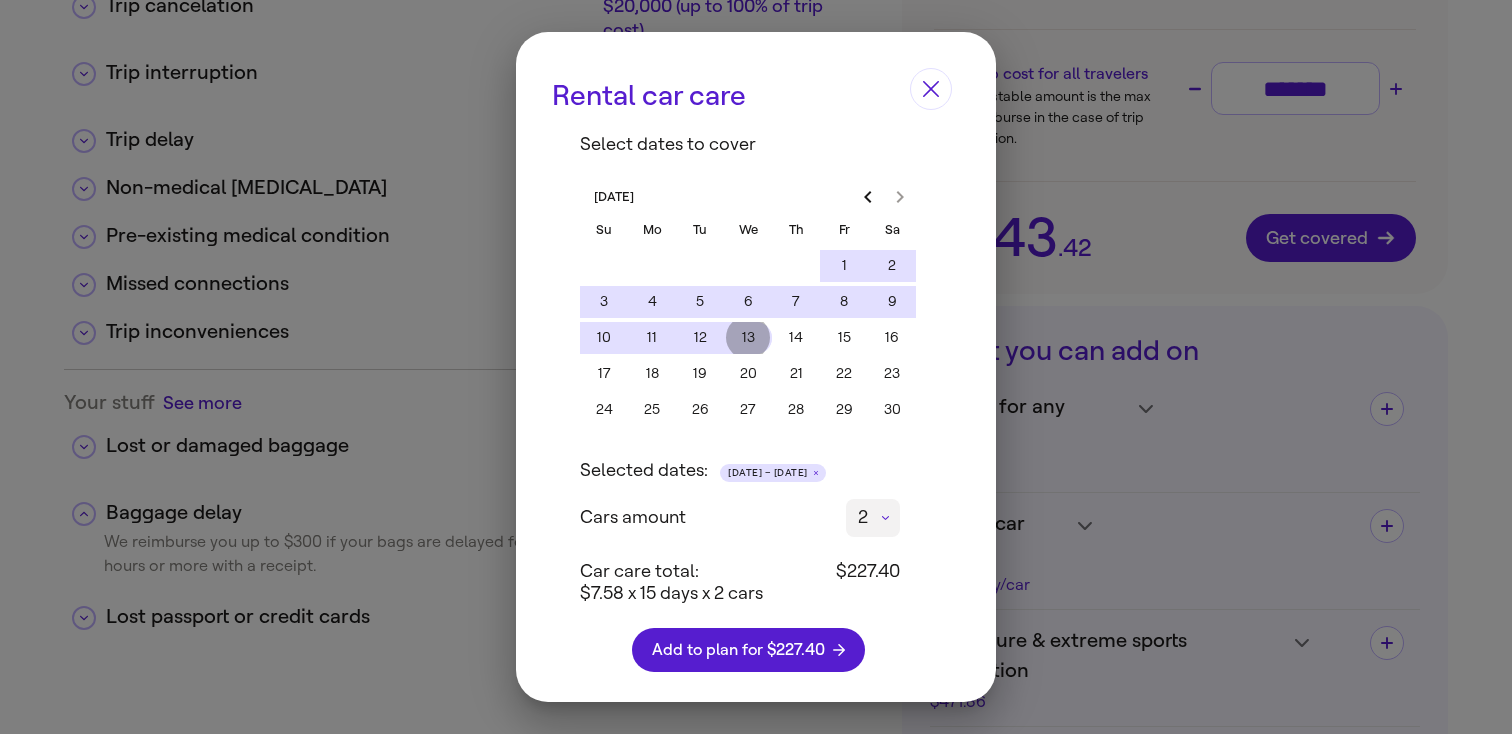 click on "13" at bounding box center [748, 338] 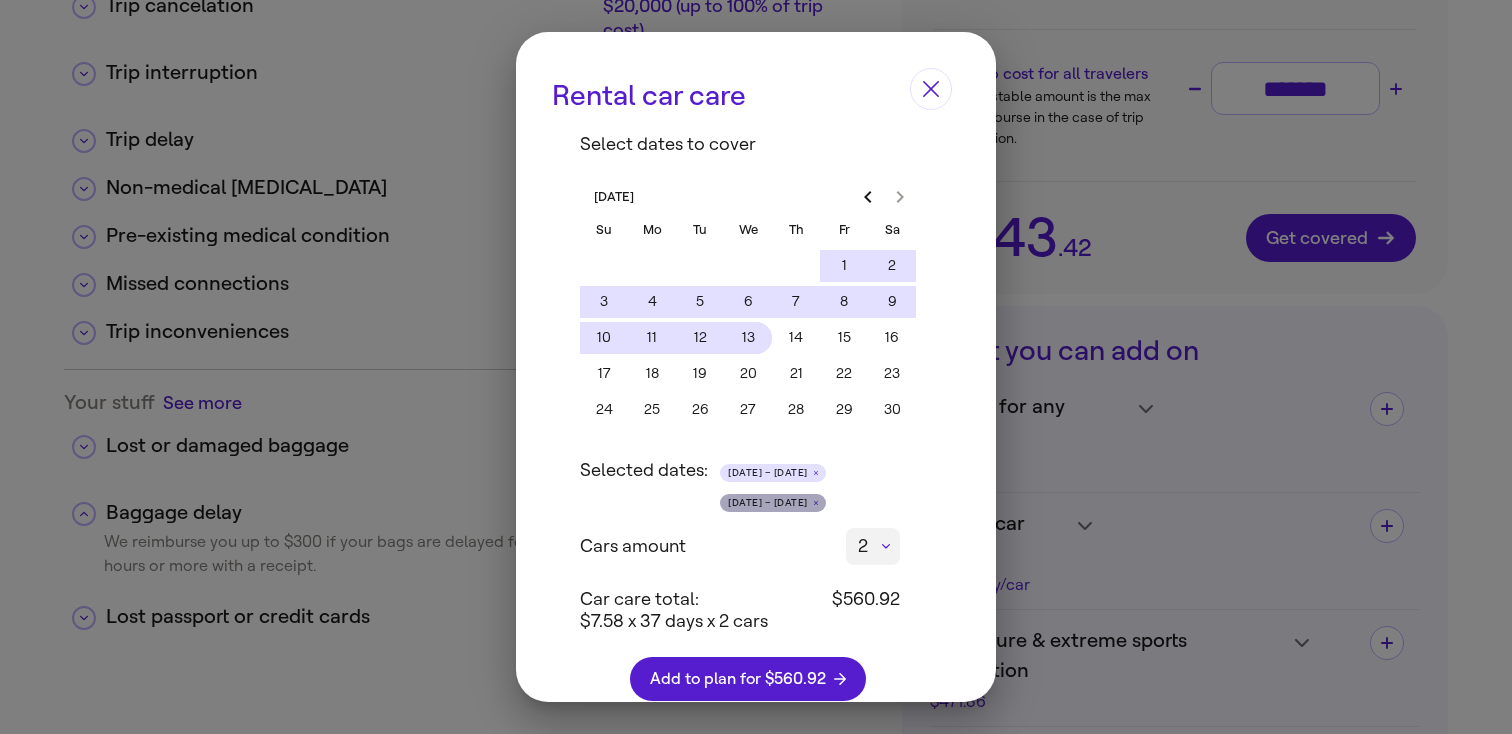 click 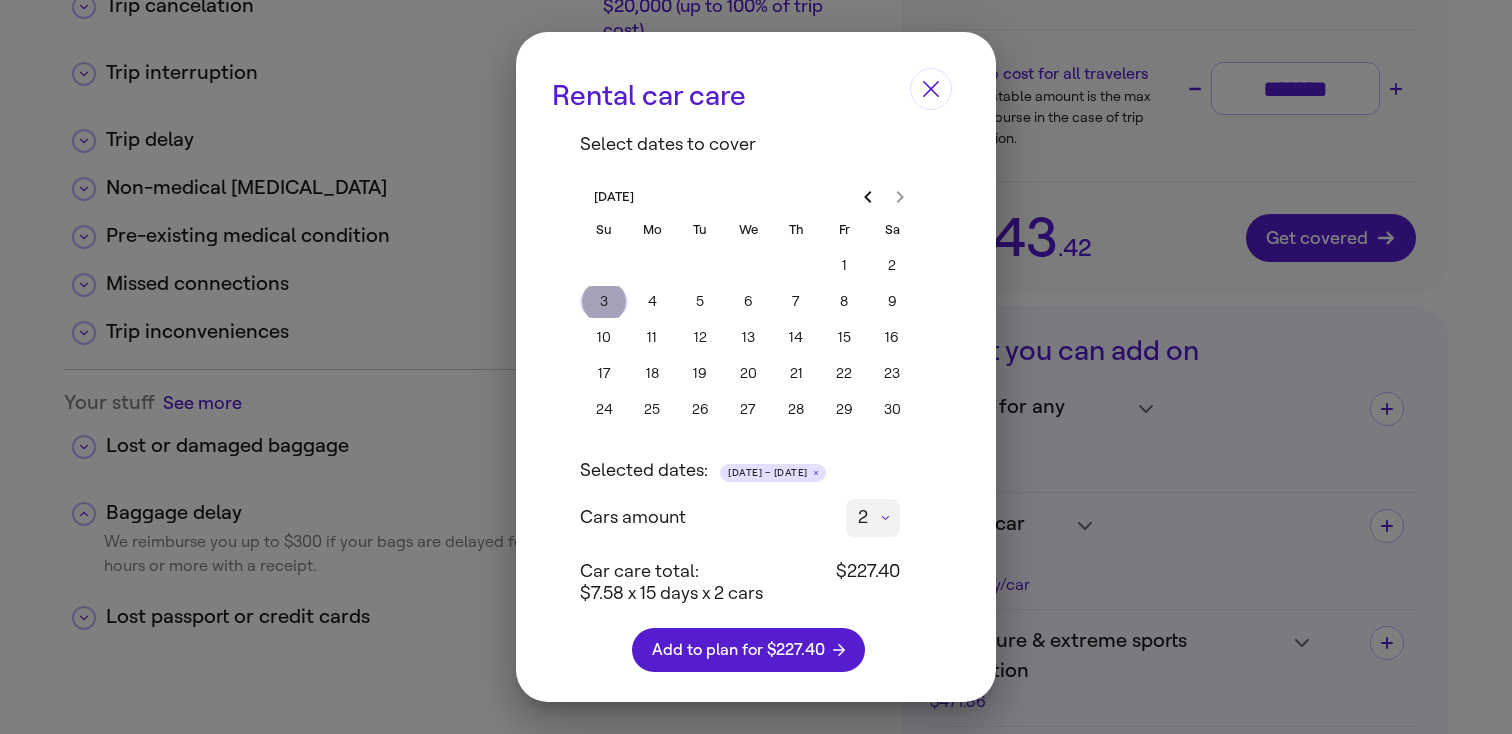click on "3" at bounding box center [604, 302] 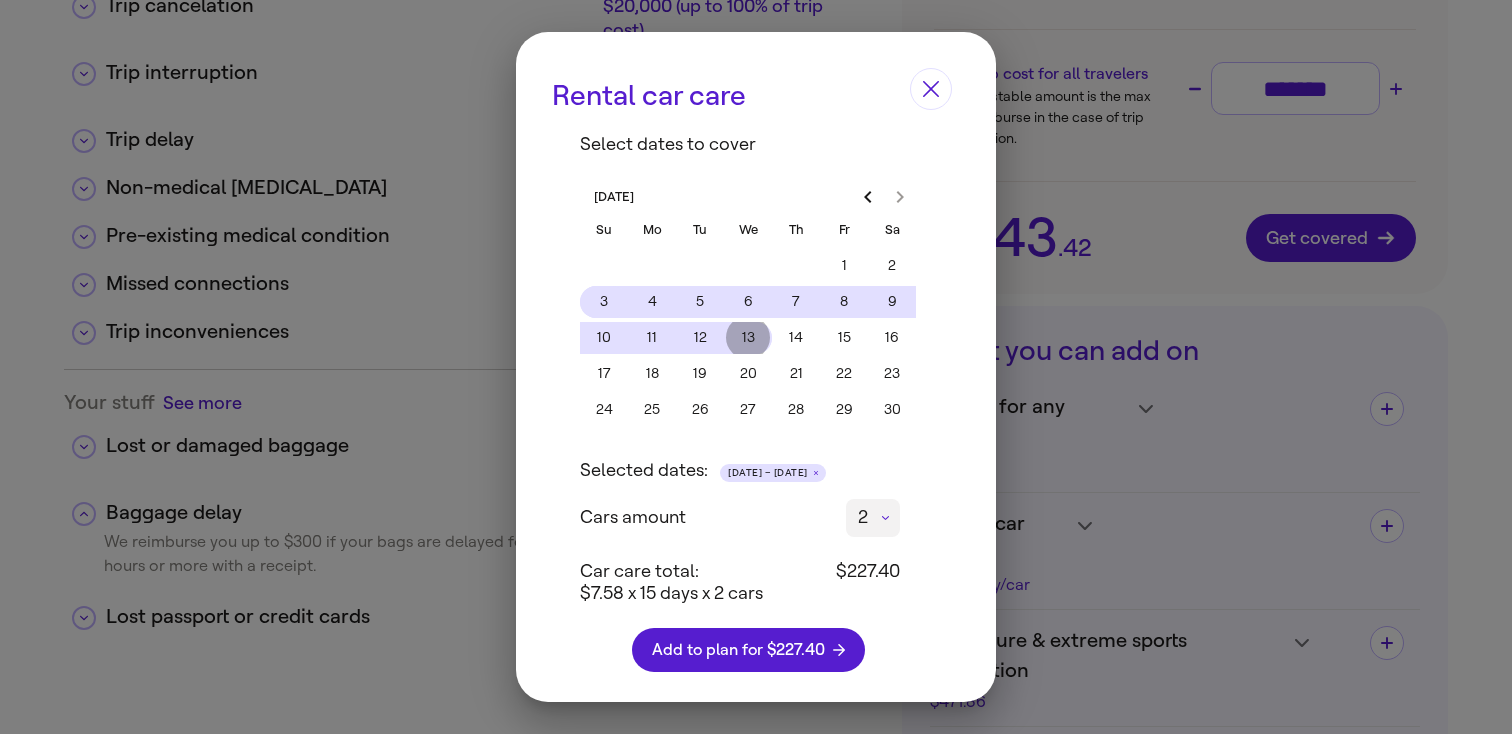 click on "13" at bounding box center [748, 338] 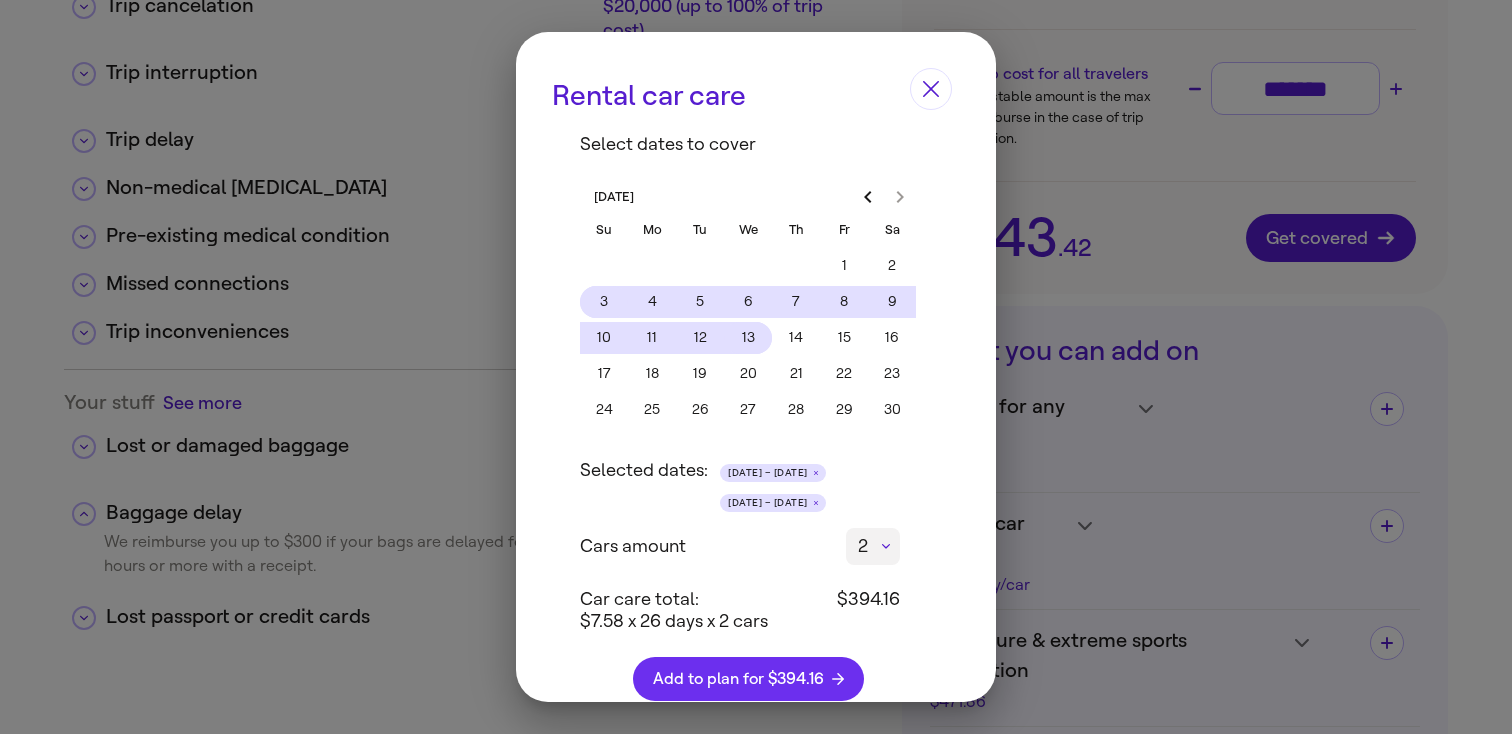 click on "Add to plan for $394.16" at bounding box center (748, 679) 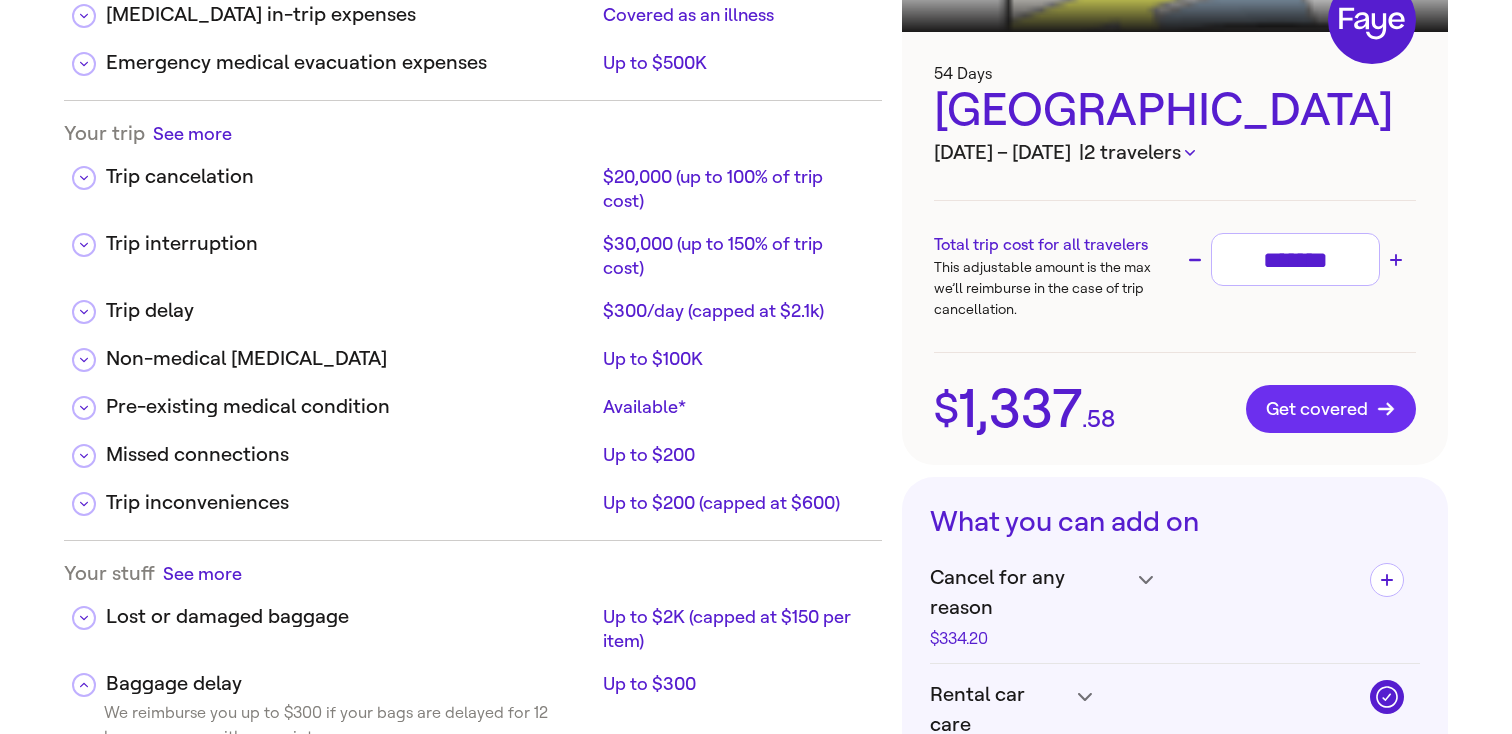 click on "Get covered" at bounding box center (1331, 409) 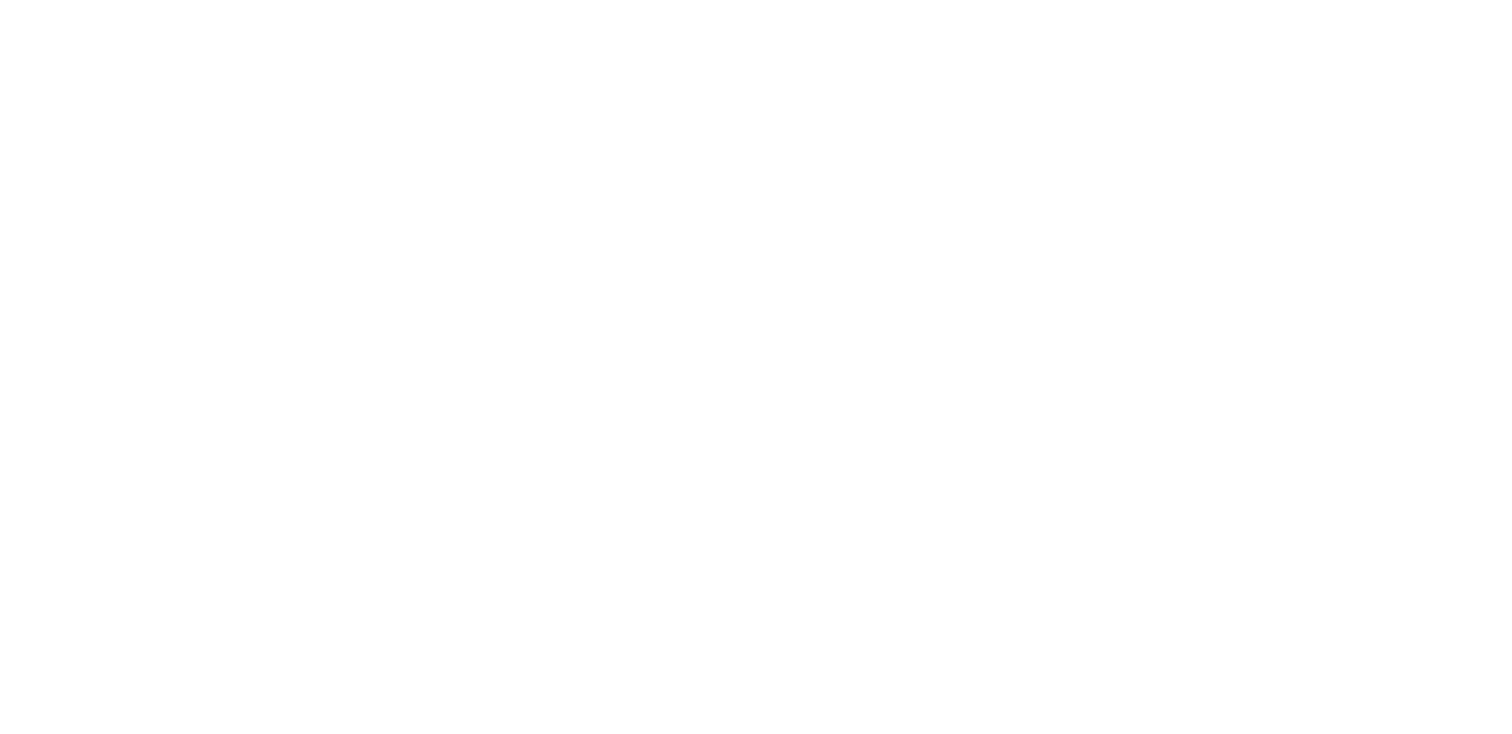 scroll, scrollTop: 119, scrollLeft: 0, axis: vertical 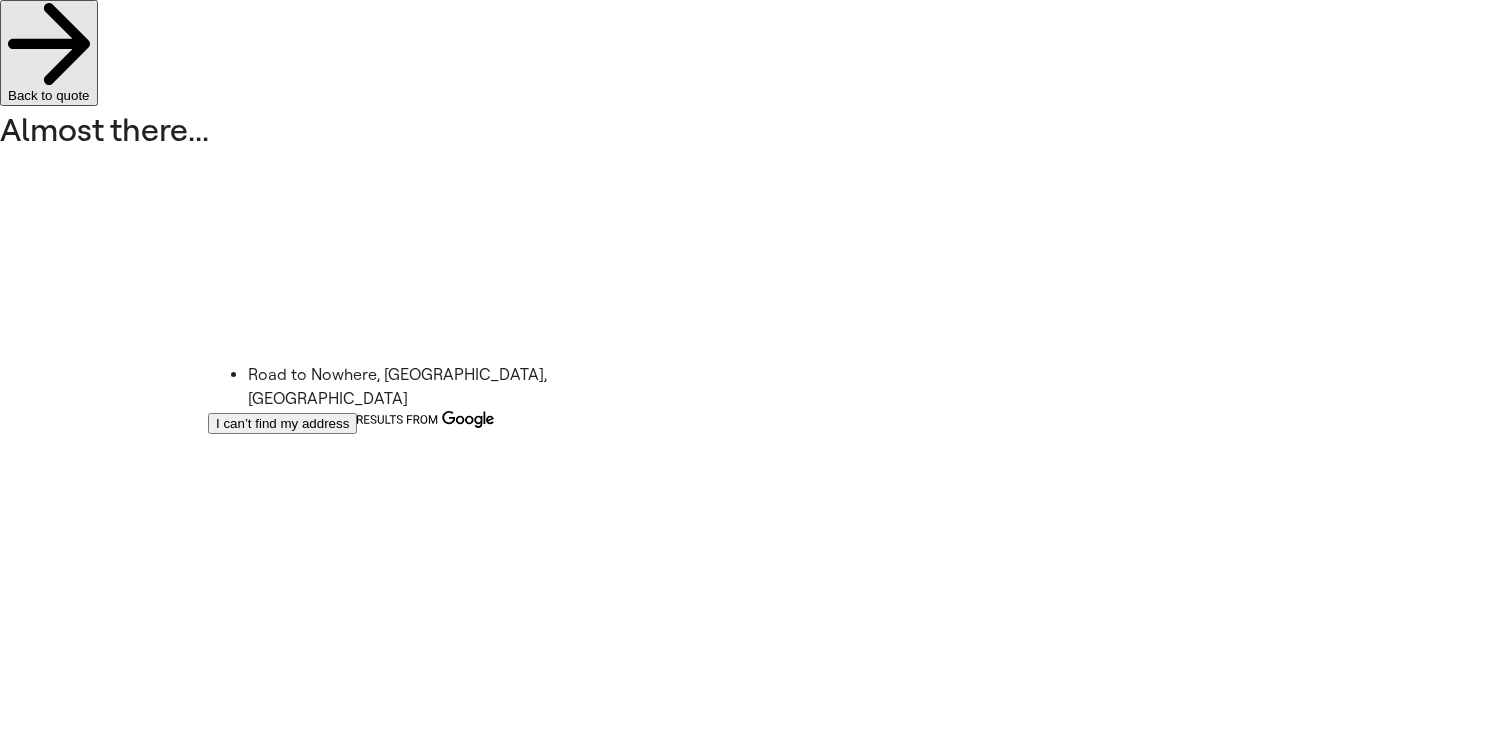 click on "Road to Nowhere, Bryson City, NC" at bounding box center (436, 387) 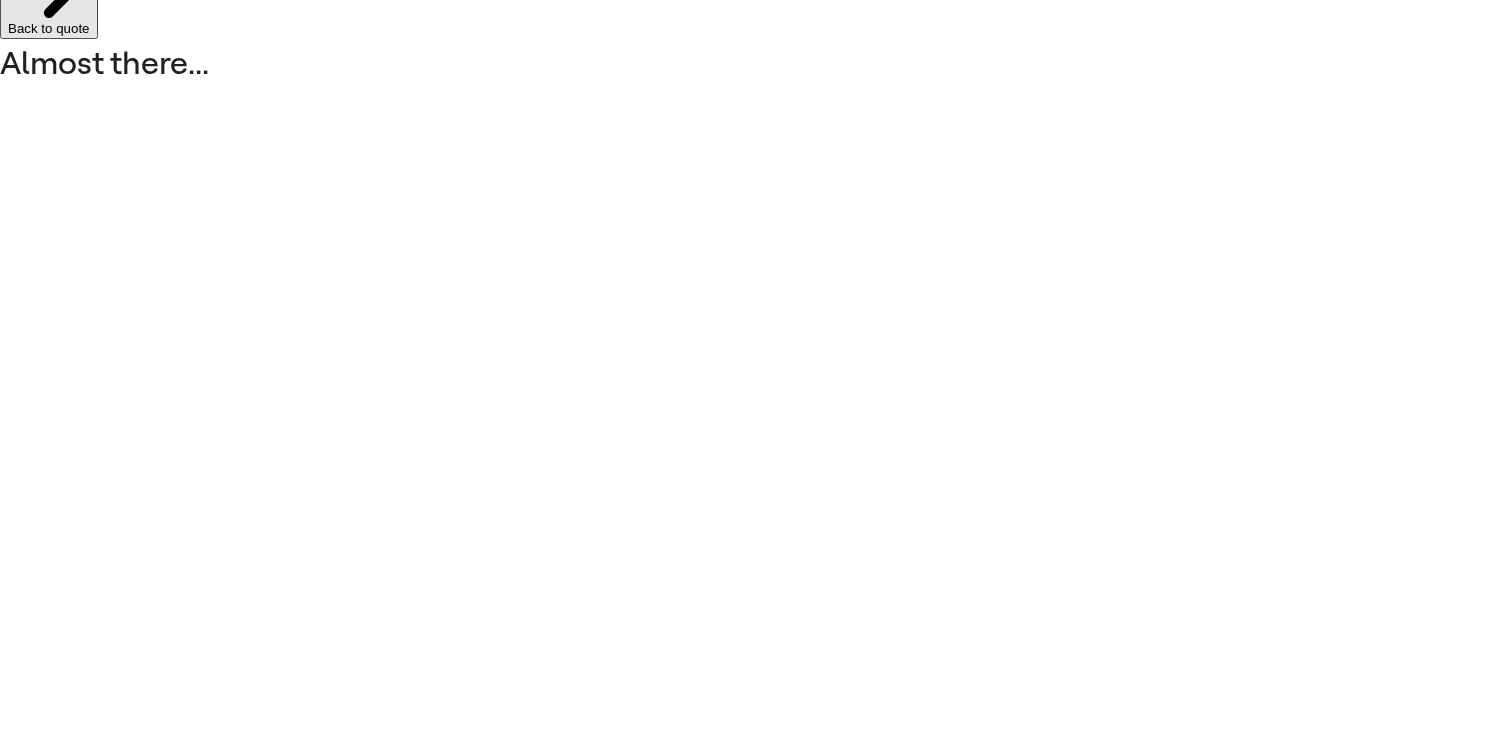 scroll, scrollTop: 69, scrollLeft: 0, axis: vertical 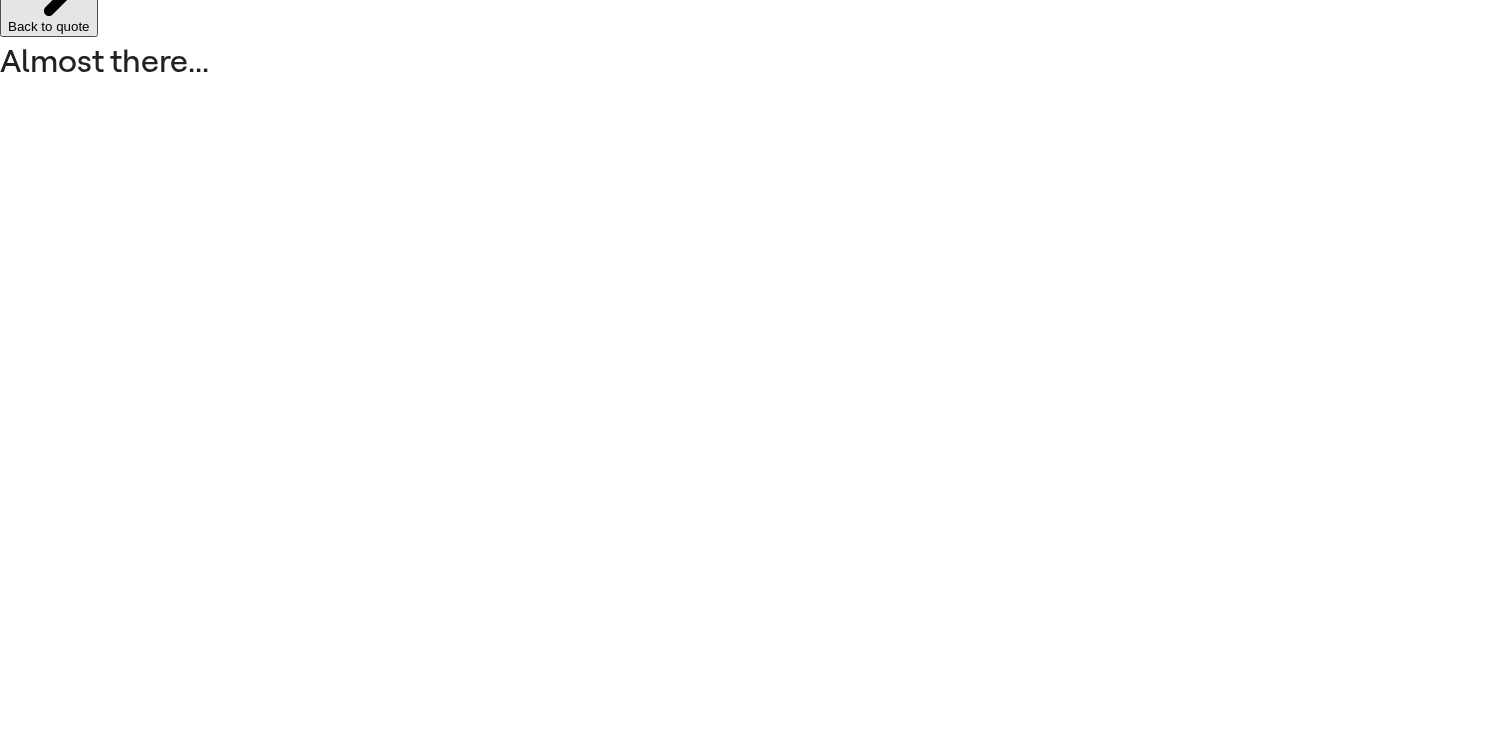 click on "*****" at bounding box center [756, 1955] 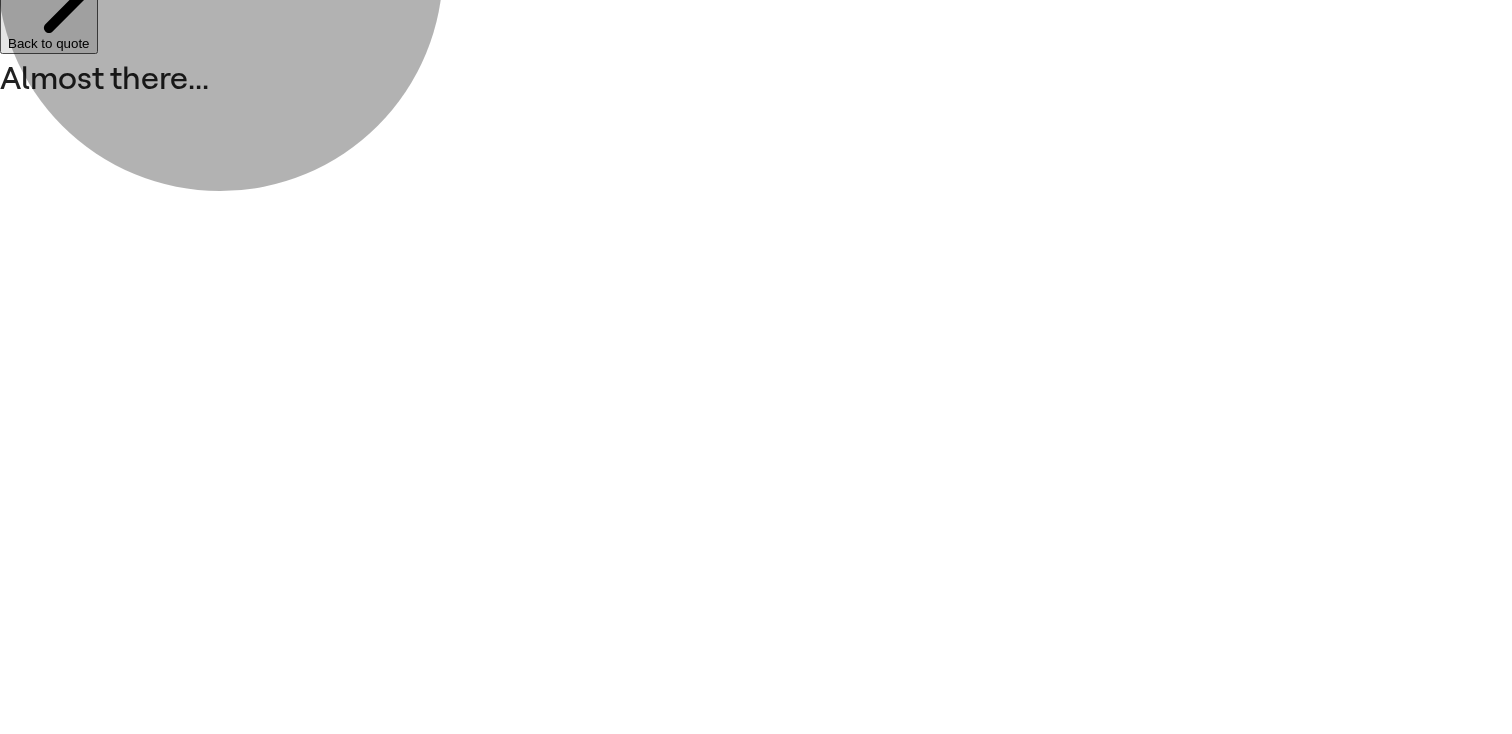 click on "Pay $1,337.58" at bounding box center (205, 3990) 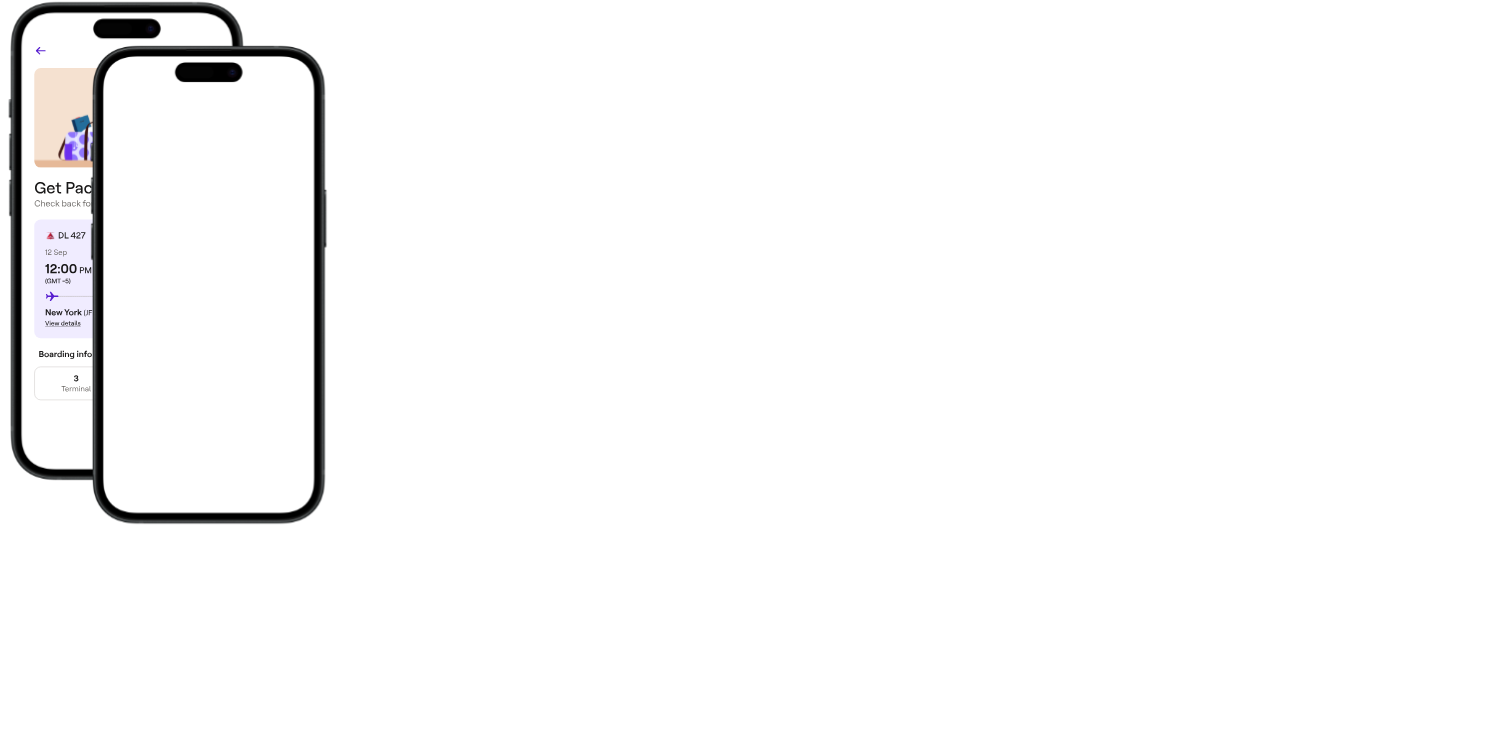 scroll, scrollTop: 0, scrollLeft: 0, axis: both 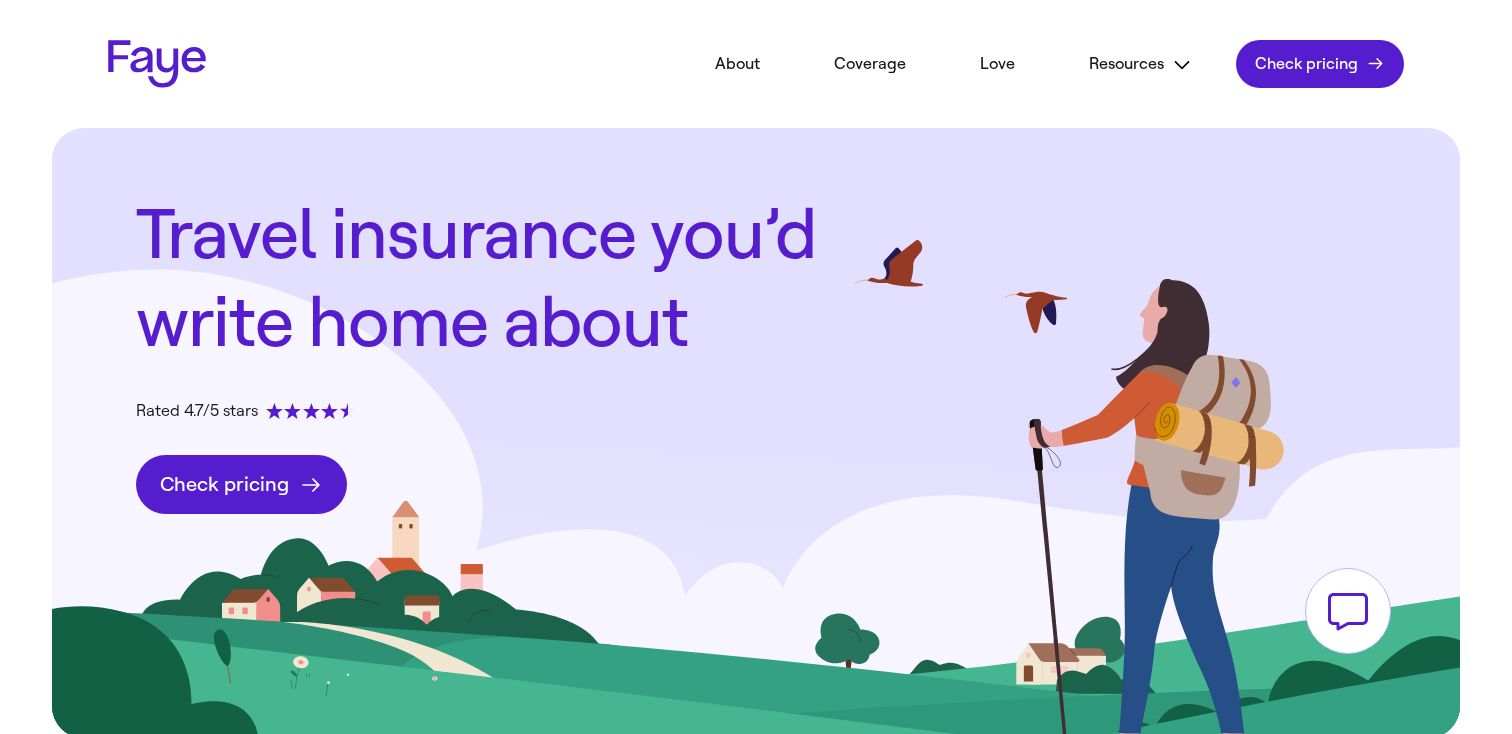 click on "Check pricing" 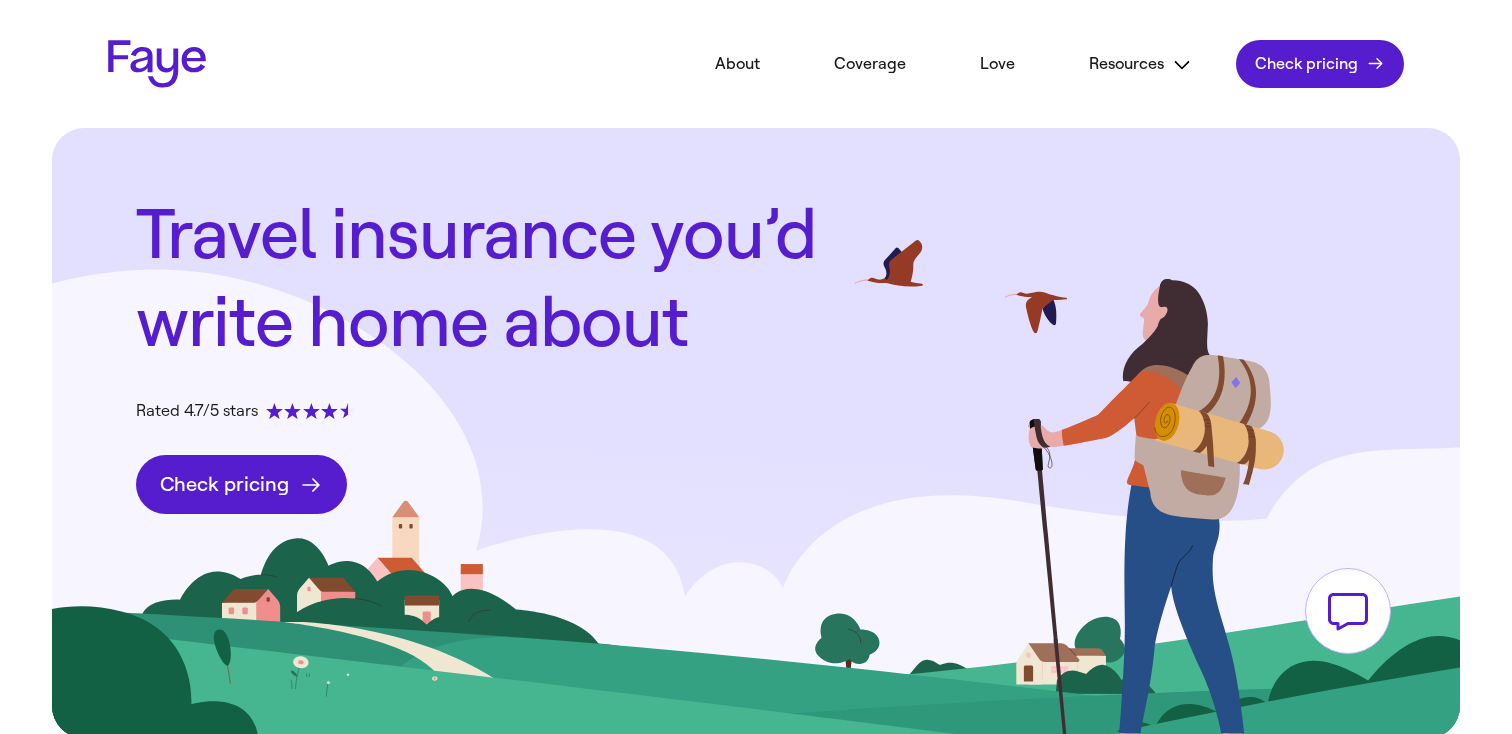 click on "Check pricing" 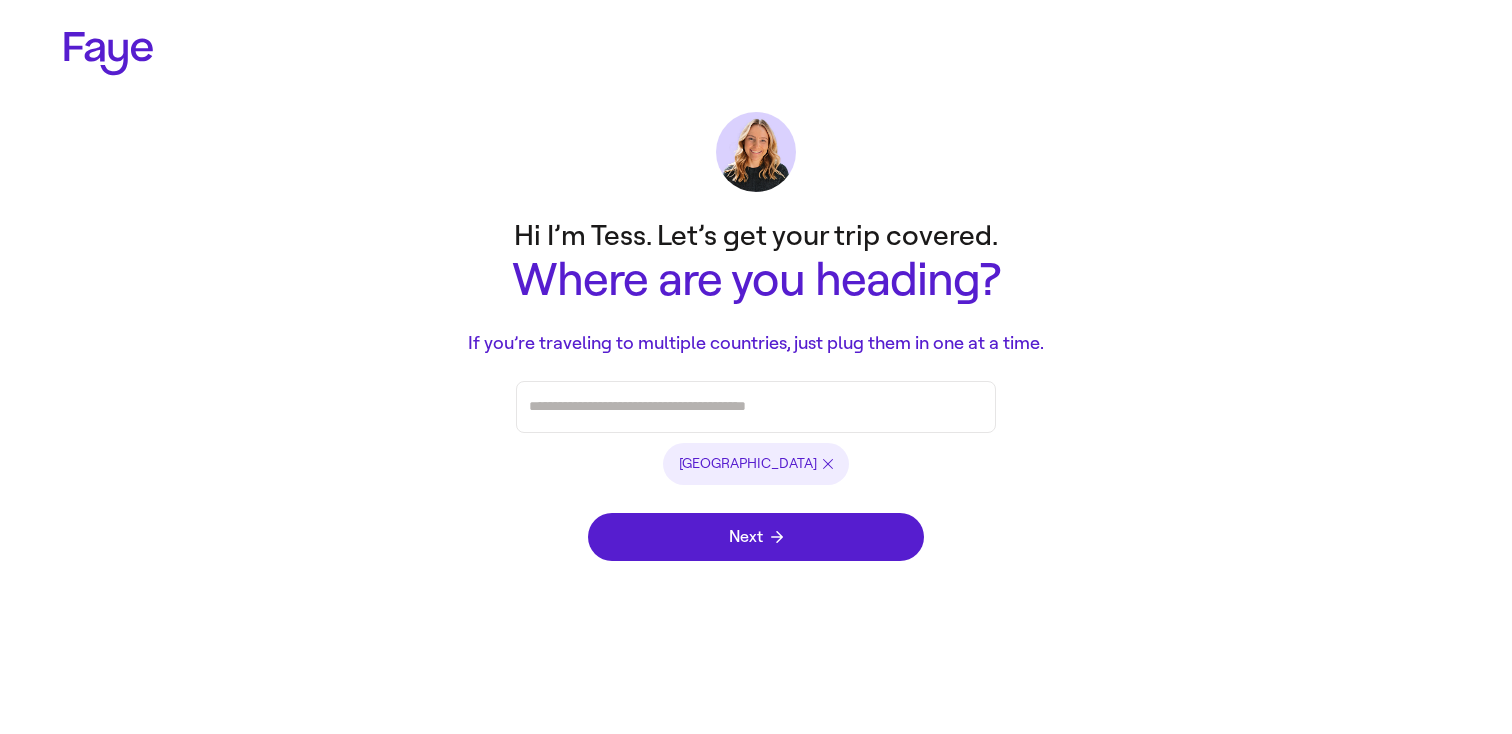scroll, scrollTop: 0, scrollLeft: 0, axis: both 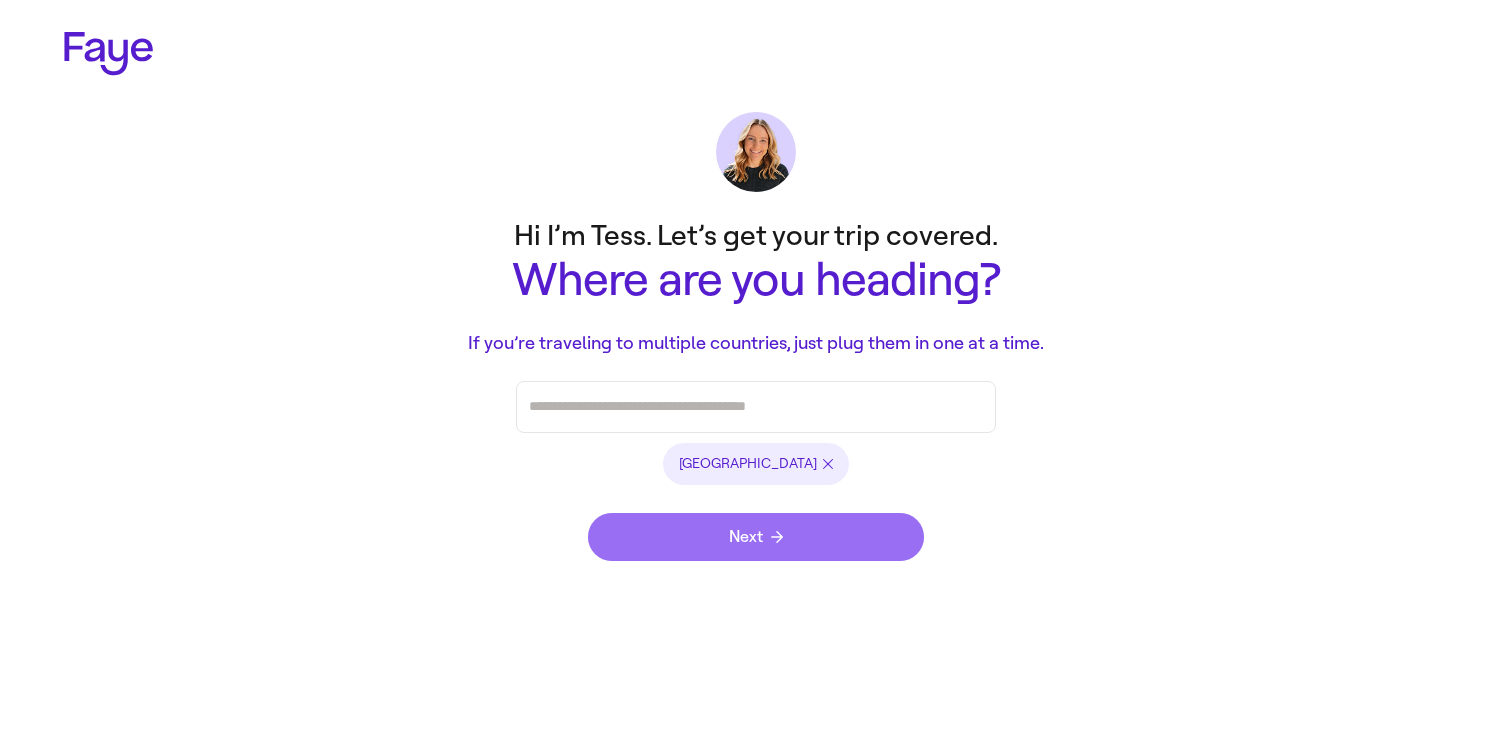 click on "Next" at bounding box center (756, 537) 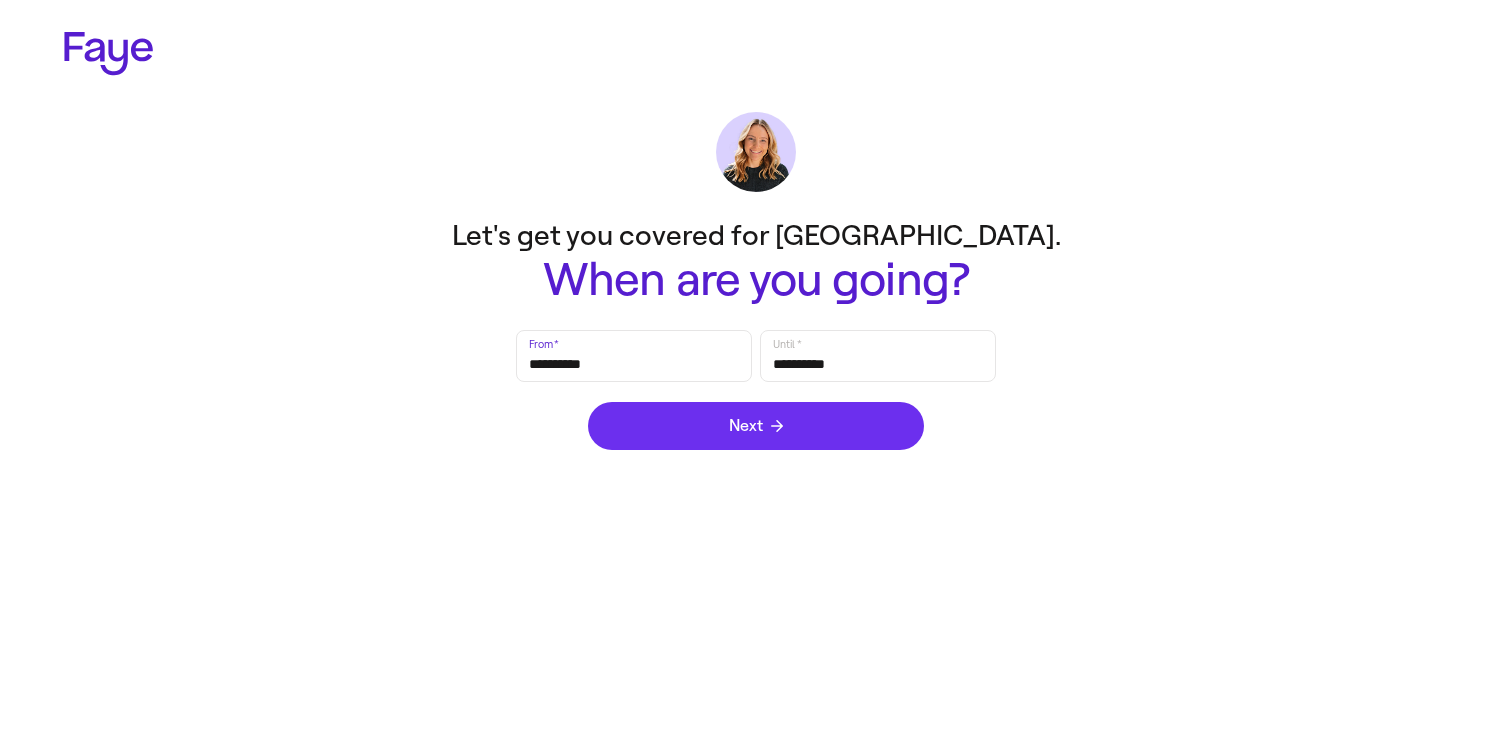 click on "Next" at bounding box center (756, 426) 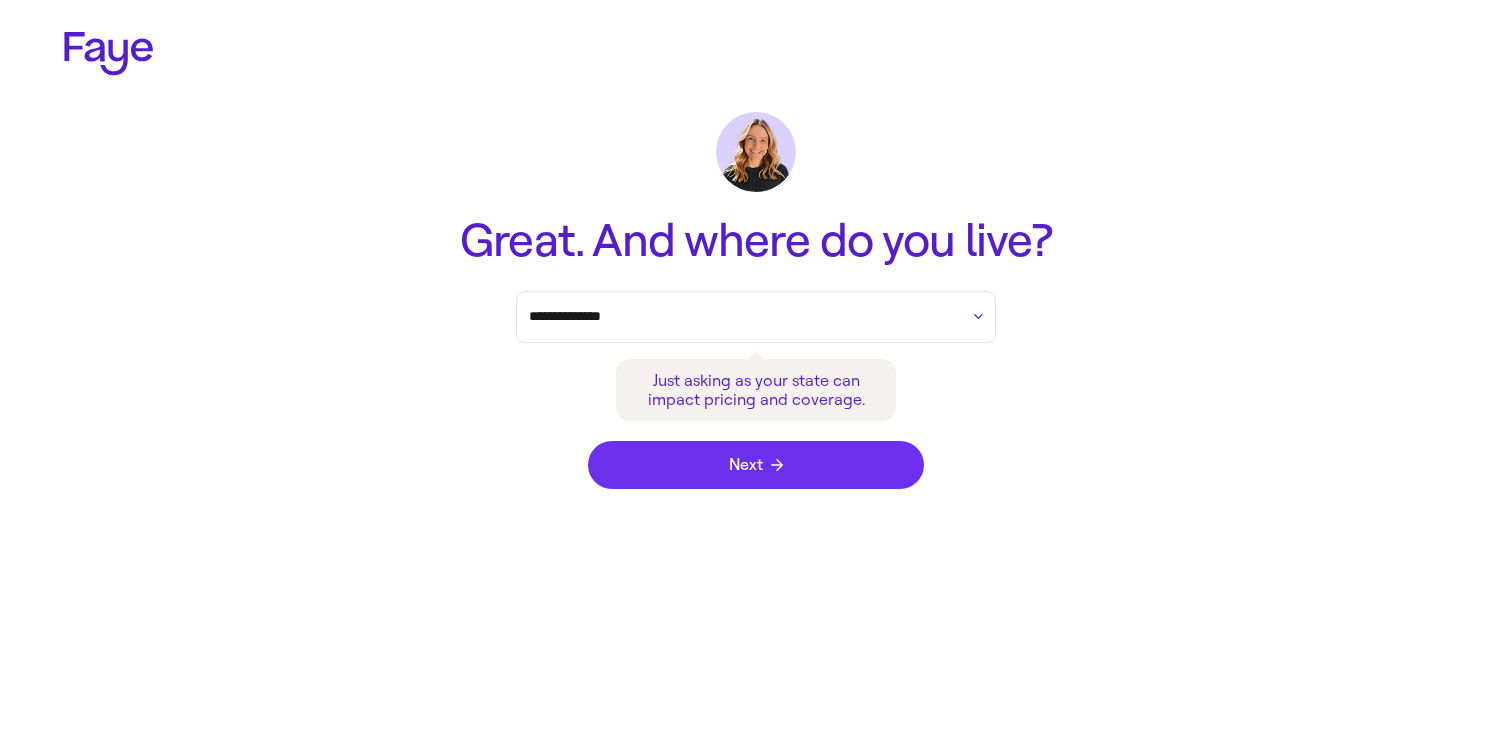 click on "Next" at bounding box center [756, 465] 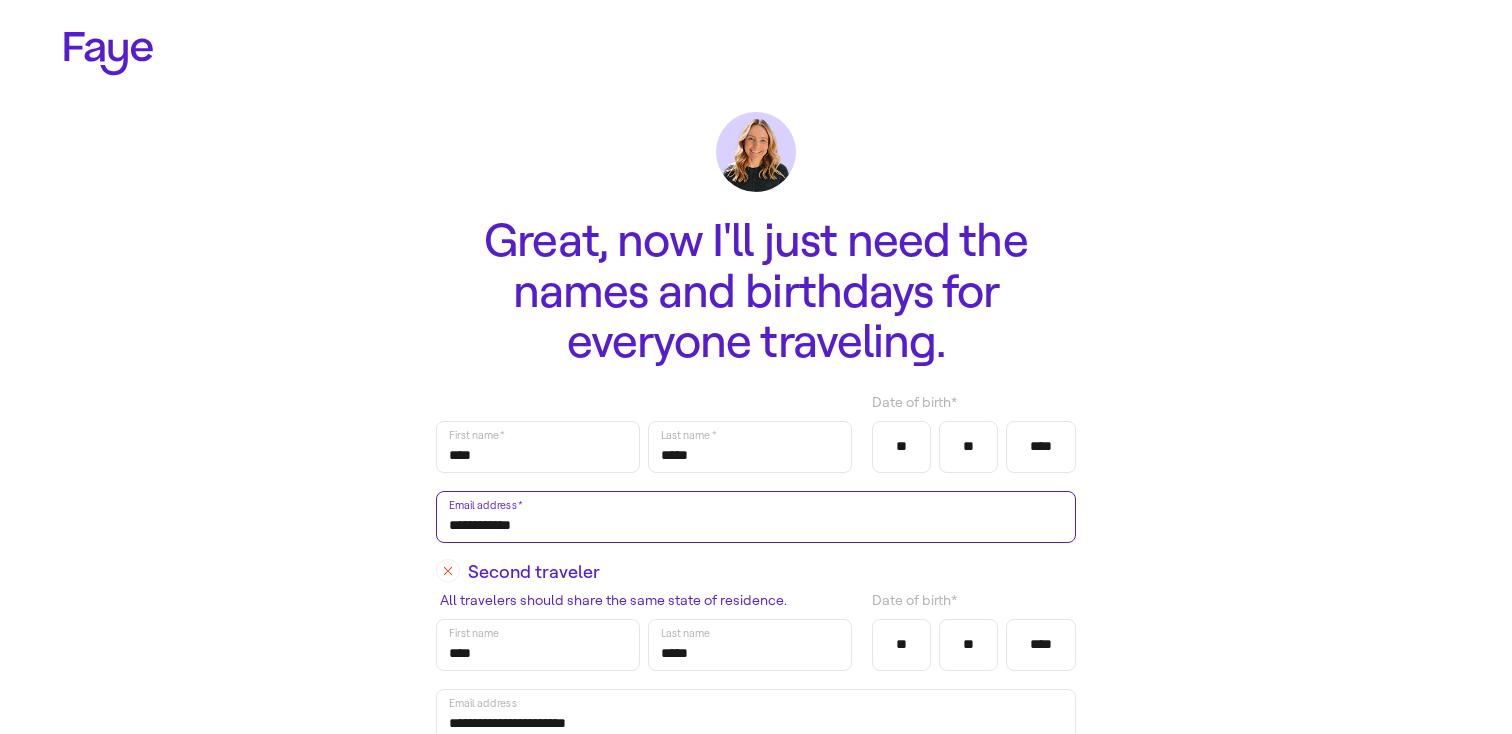 click on "**********" at bounding box center [756, 517] 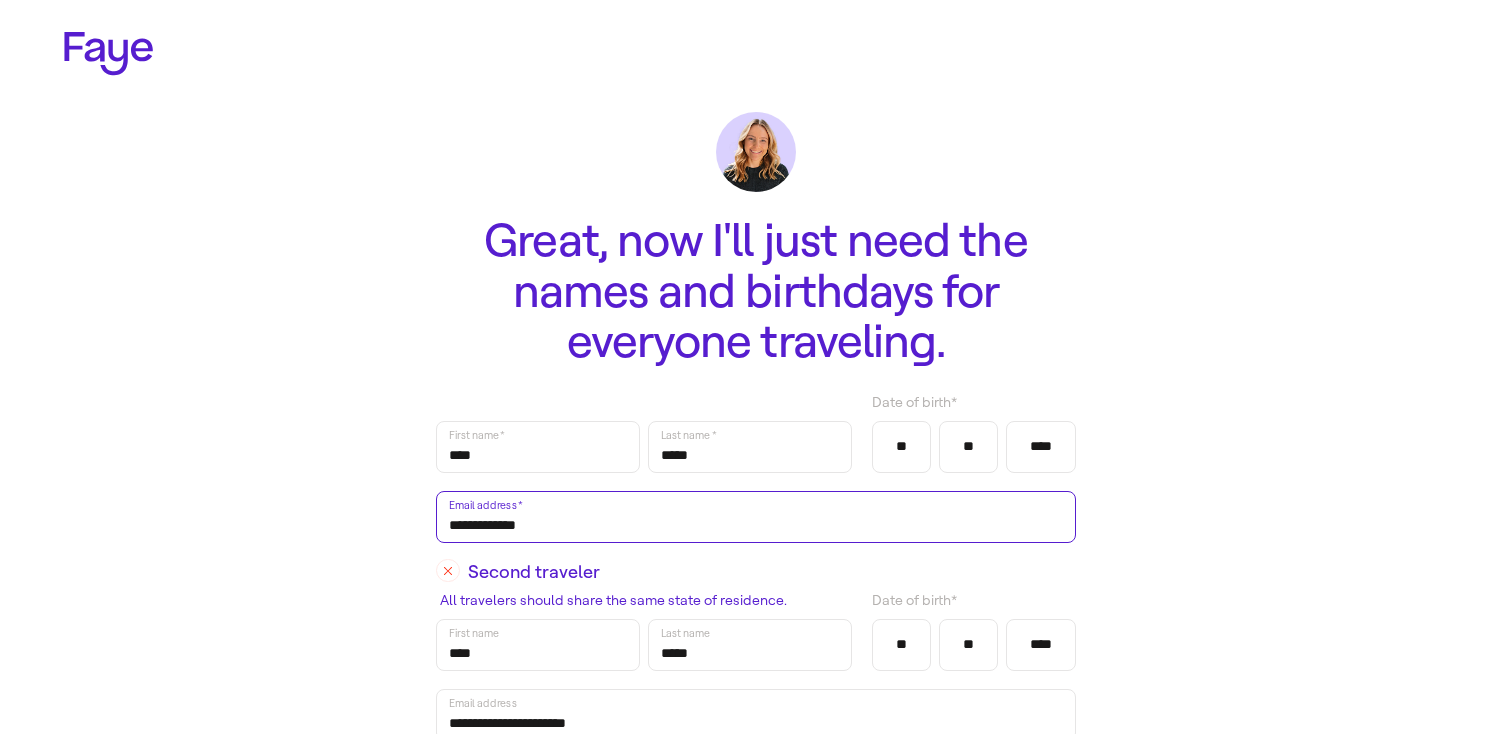scroll, scrollTop: 195, scrollLeft: 0, axis: vertical 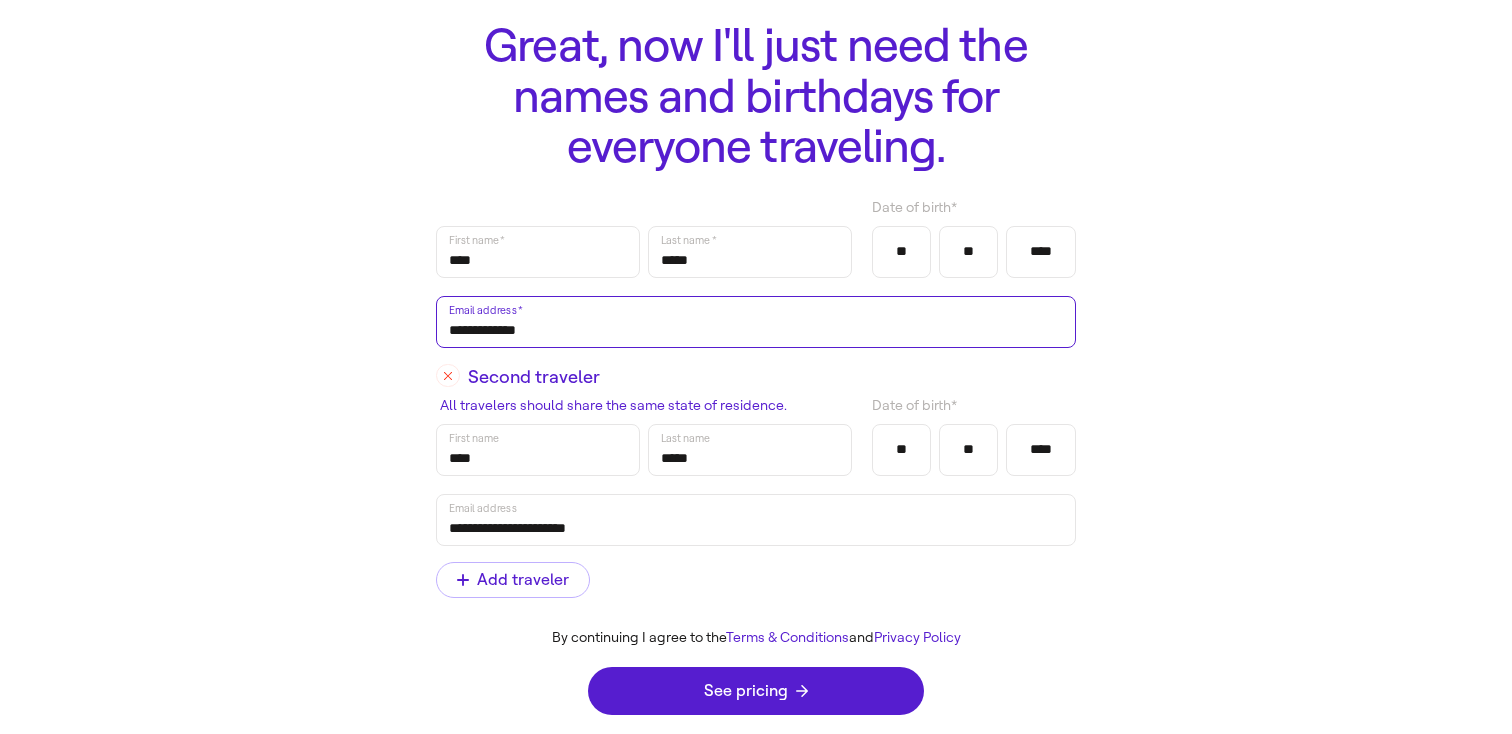 type on "**********" 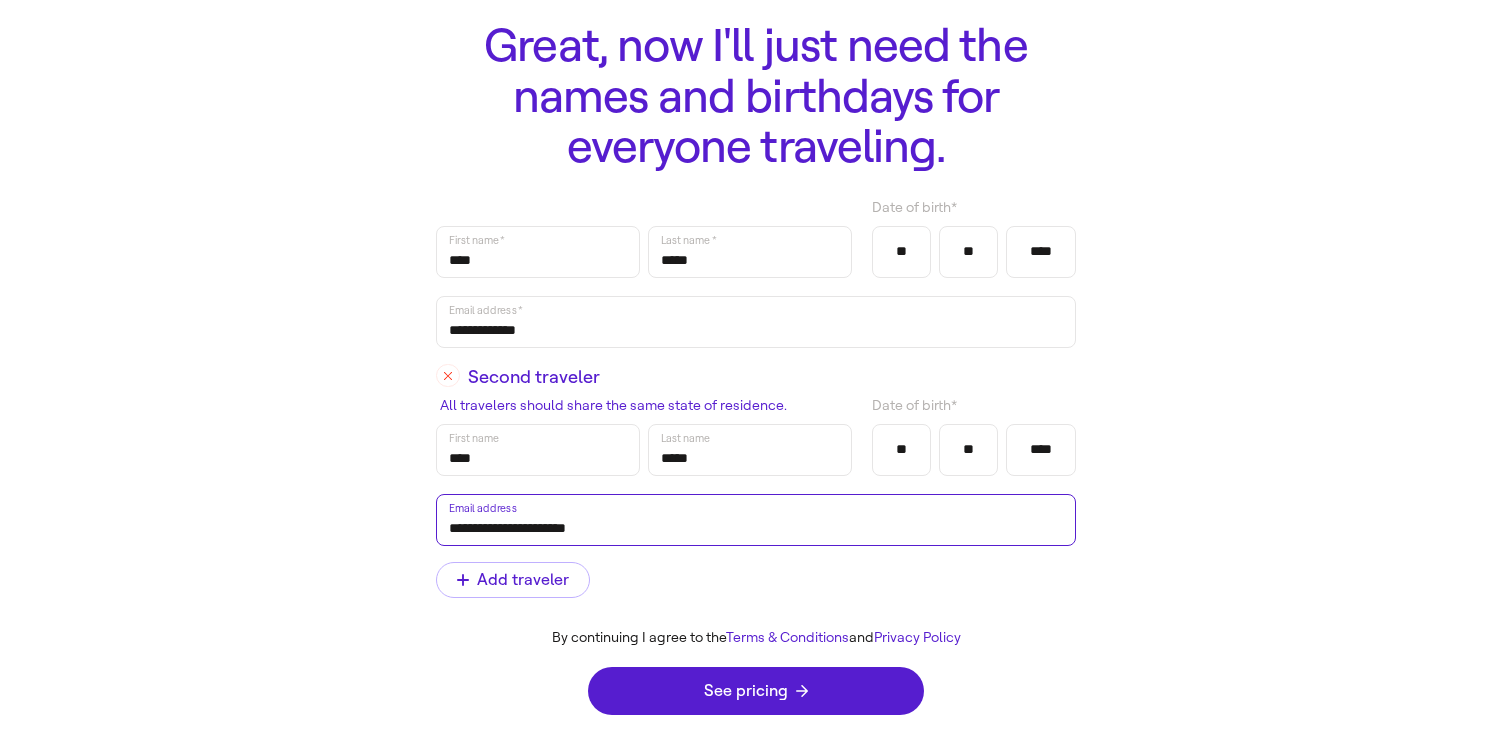 click on "**********" at bounding box center [756, 520] 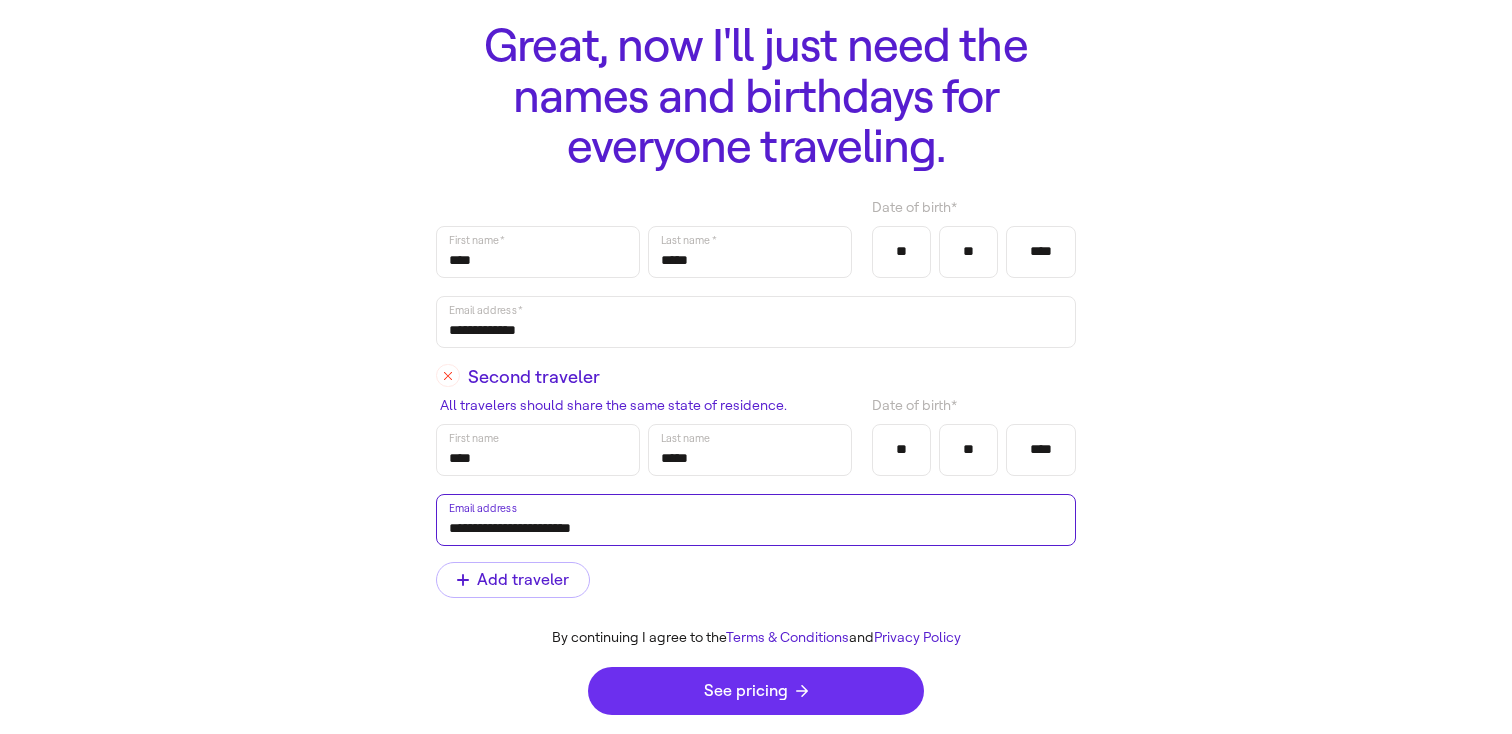 type on "**********" 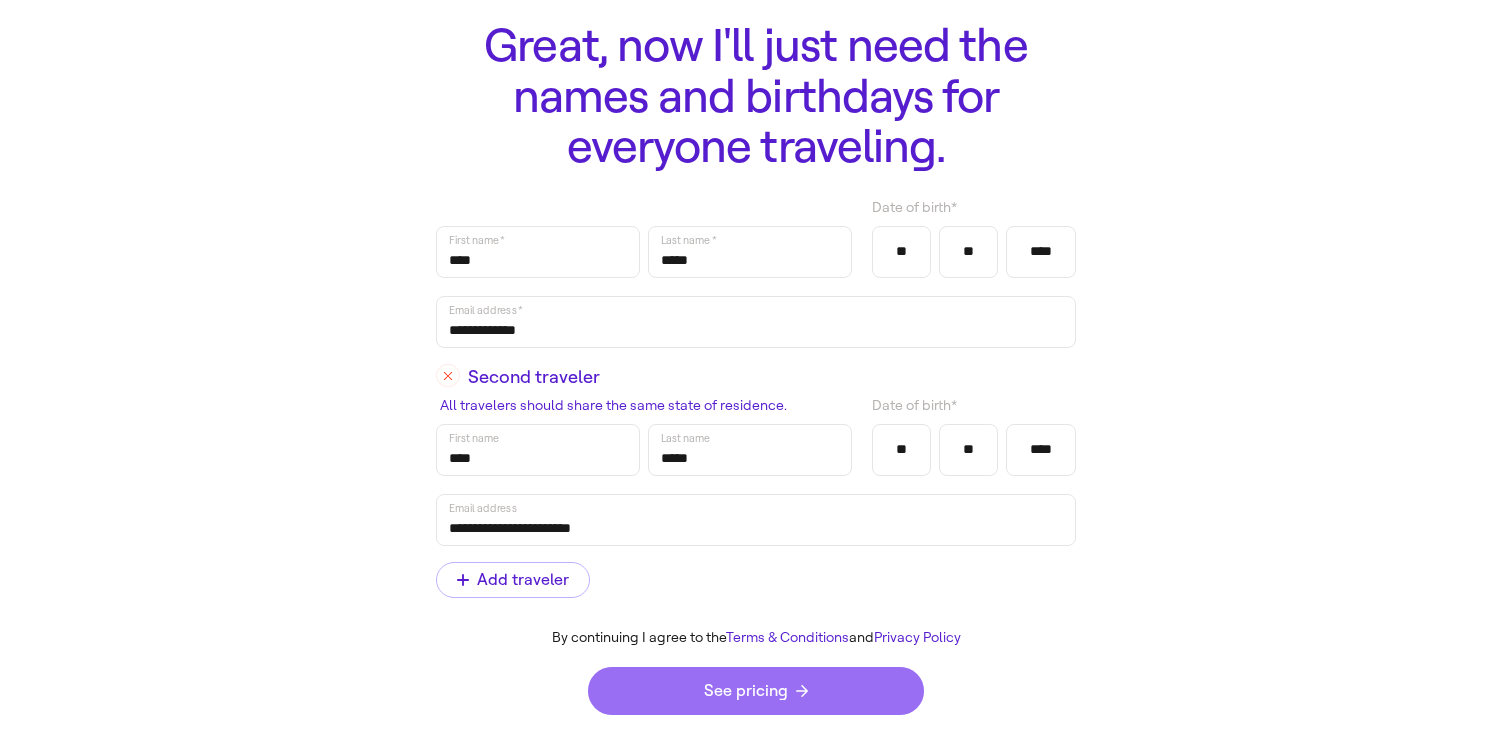 click on "See pricing" at bounding box center (756, 691) 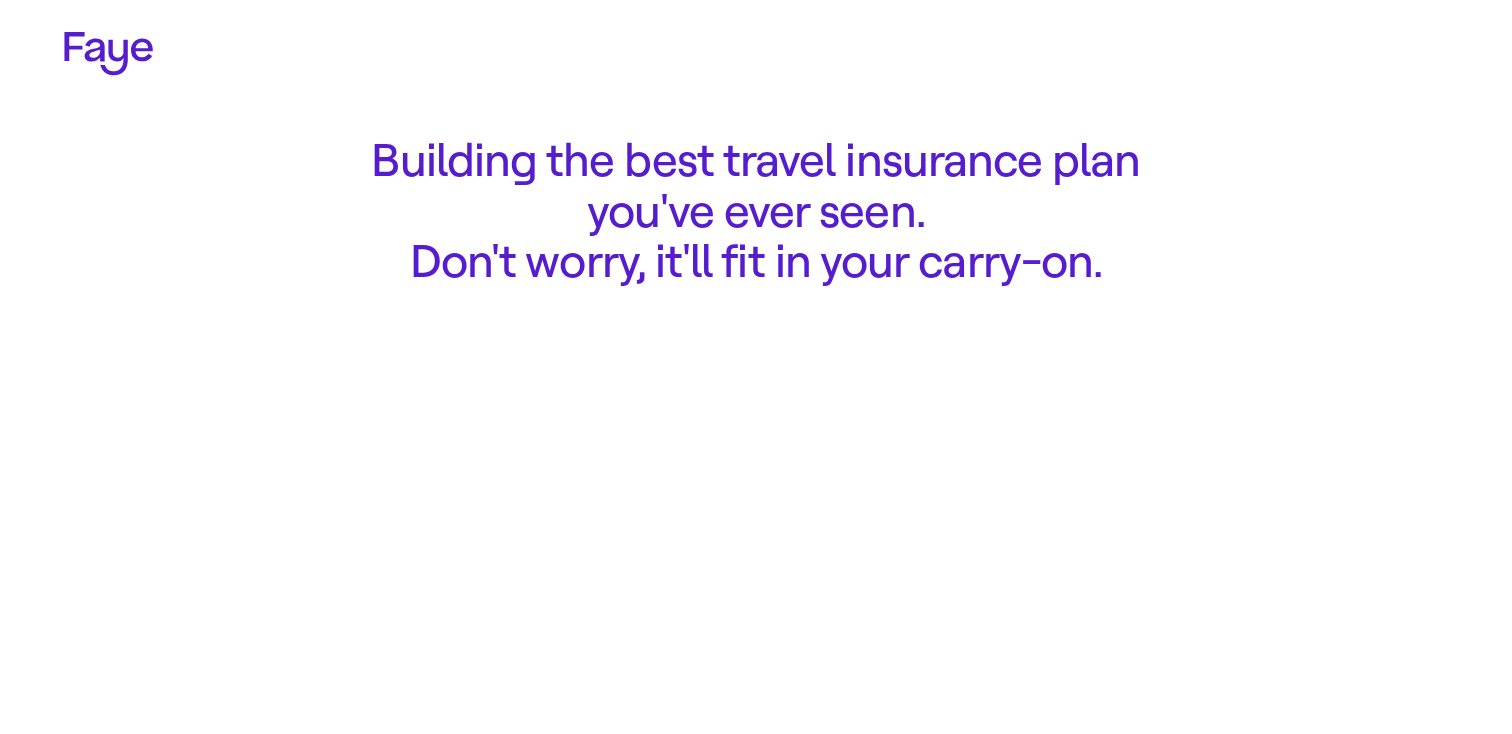 scroll, scrollTop: 0, scrollLeft: 0, axis: both 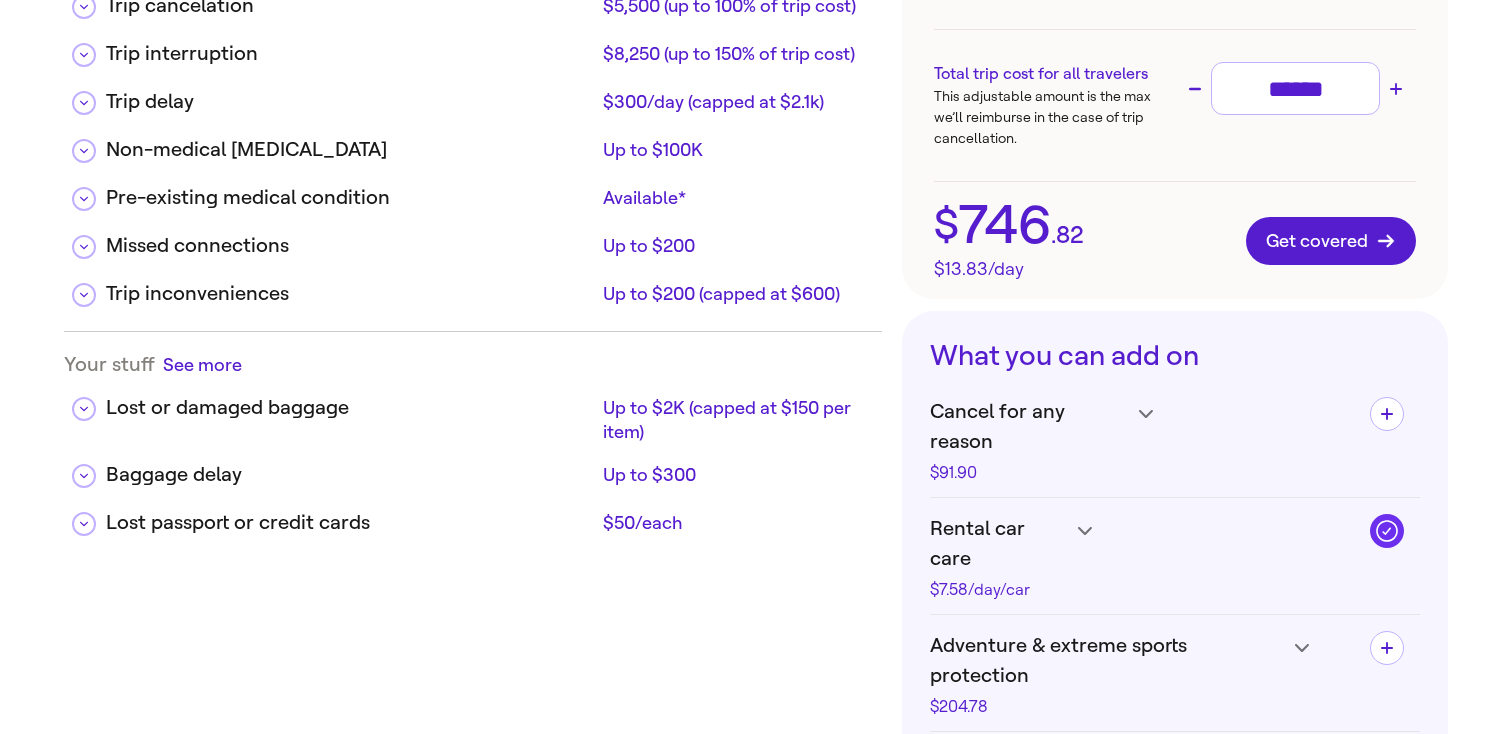 click 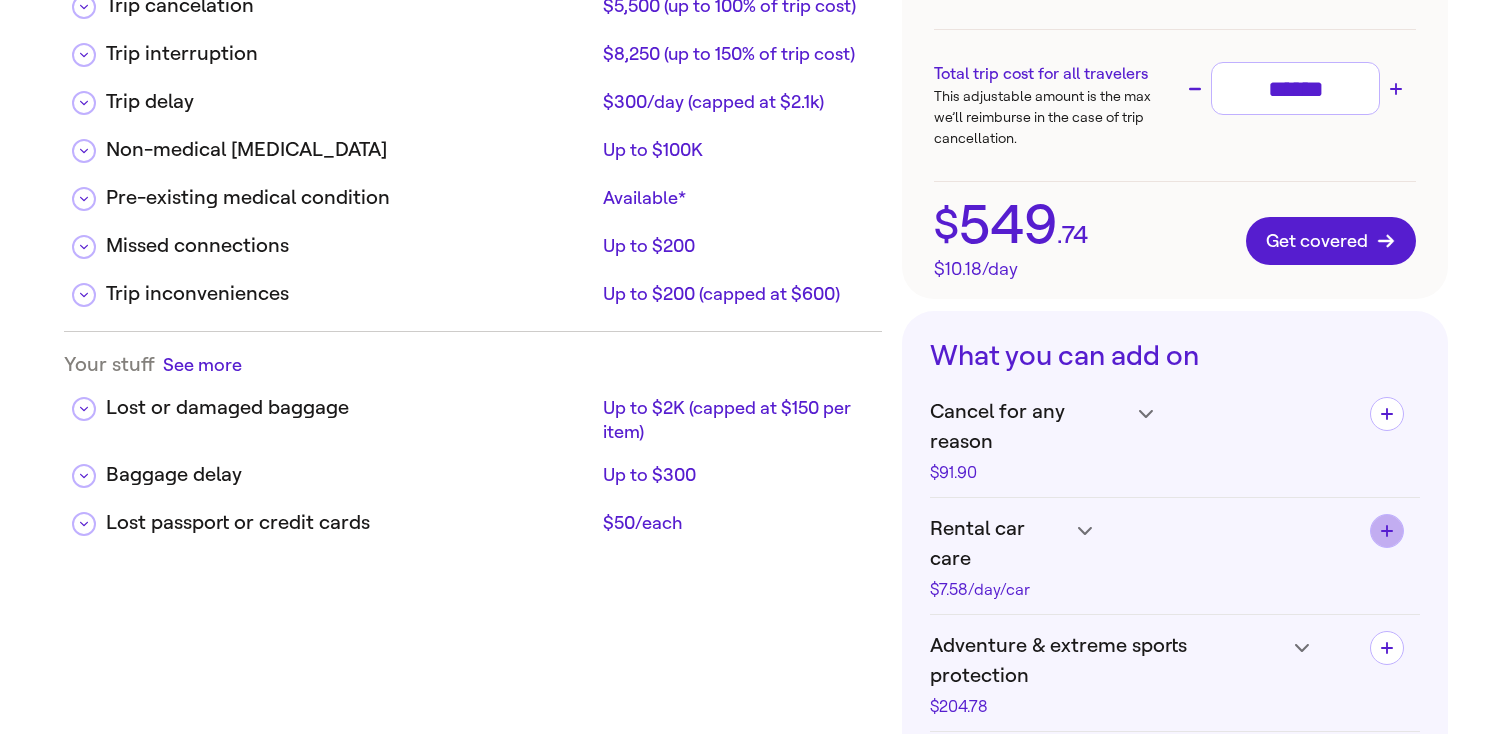 click 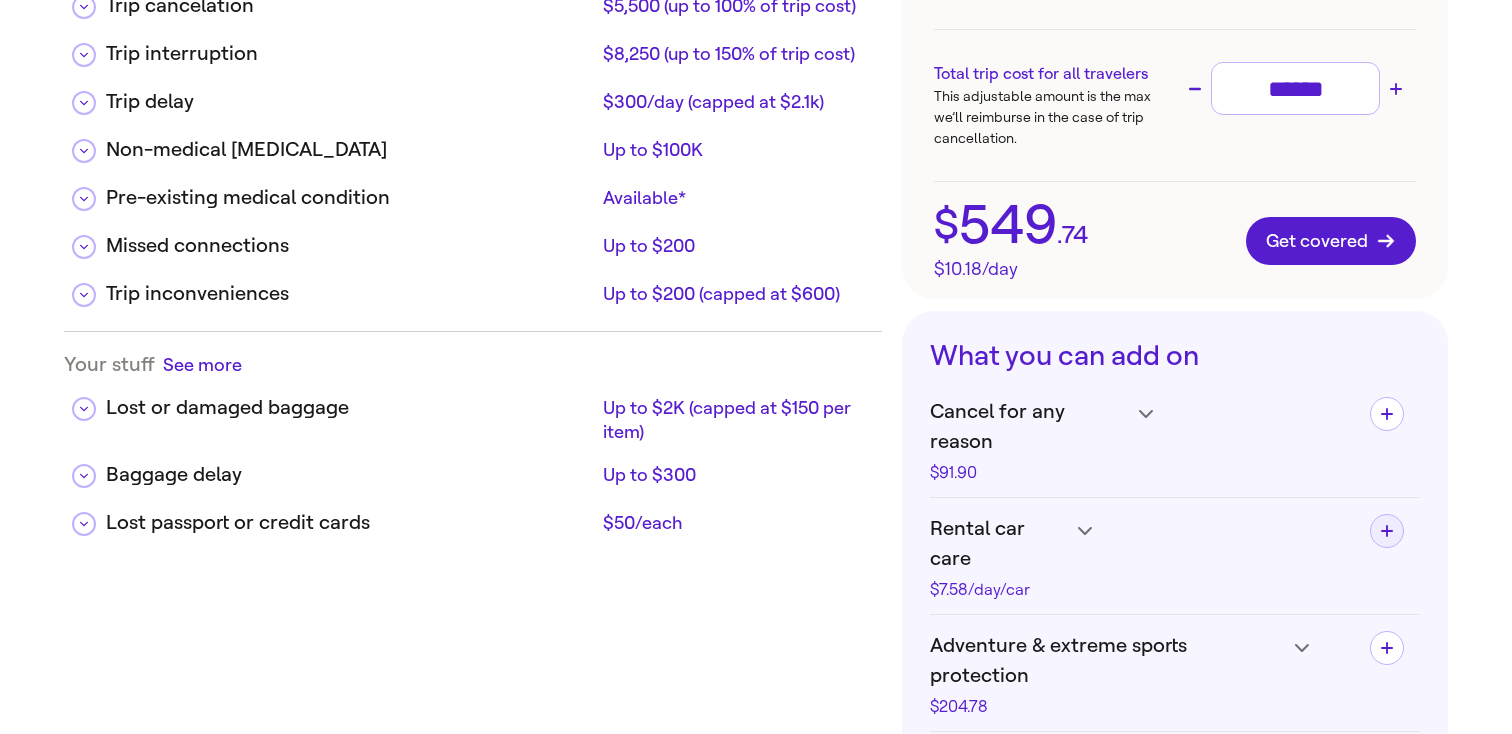 click on "8" at bounding box center (11, 1538) 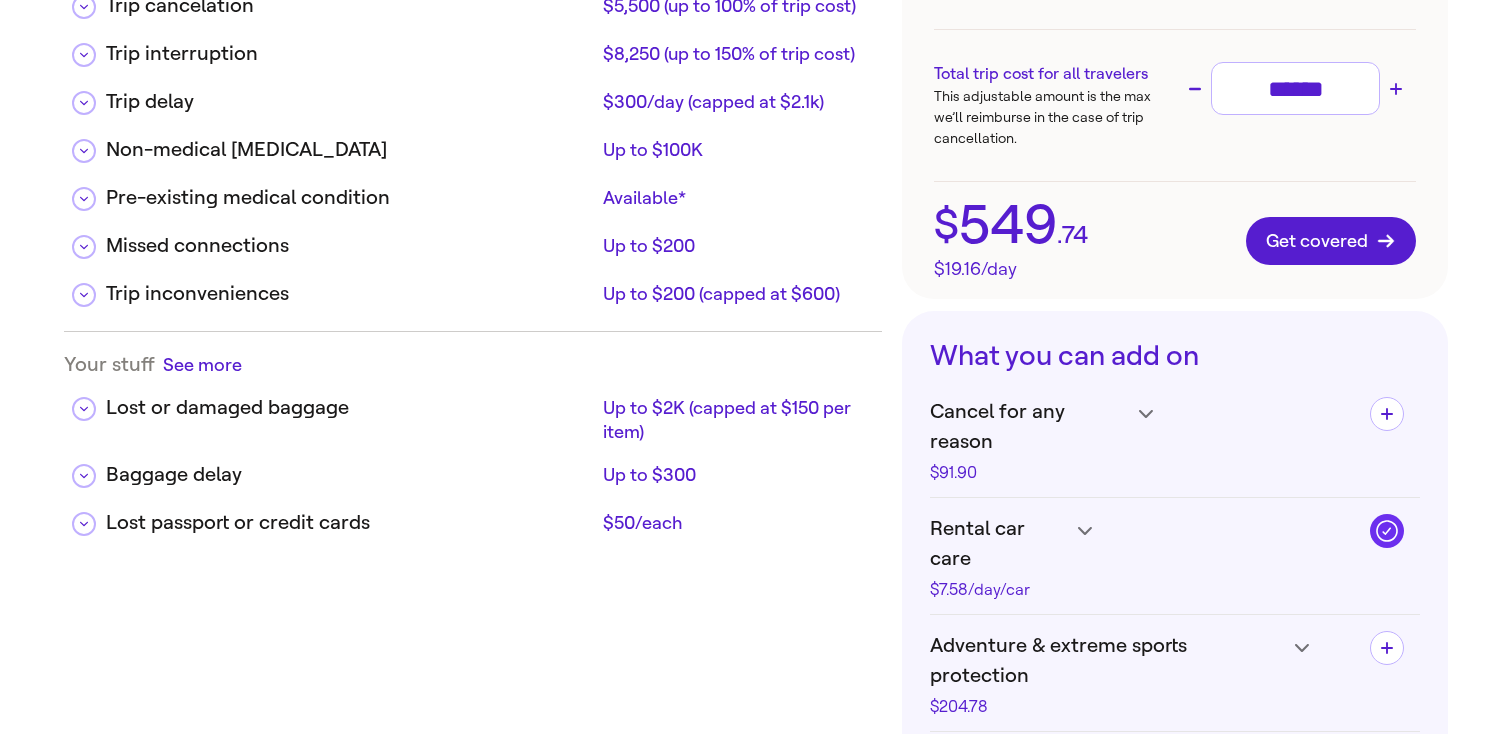 click on "******" at bounding box center (1295, 88) 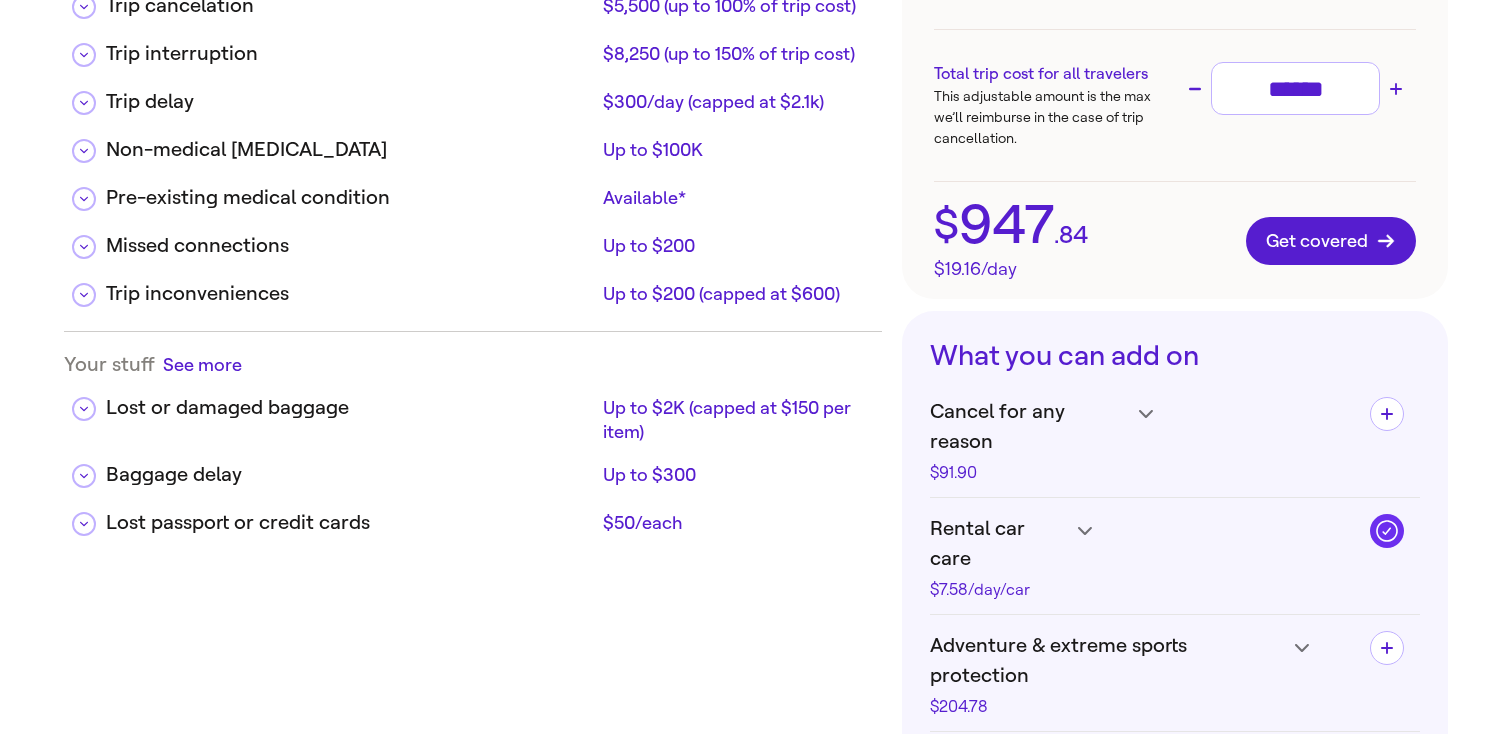 click on "******" at bounding box center [1295, 88] 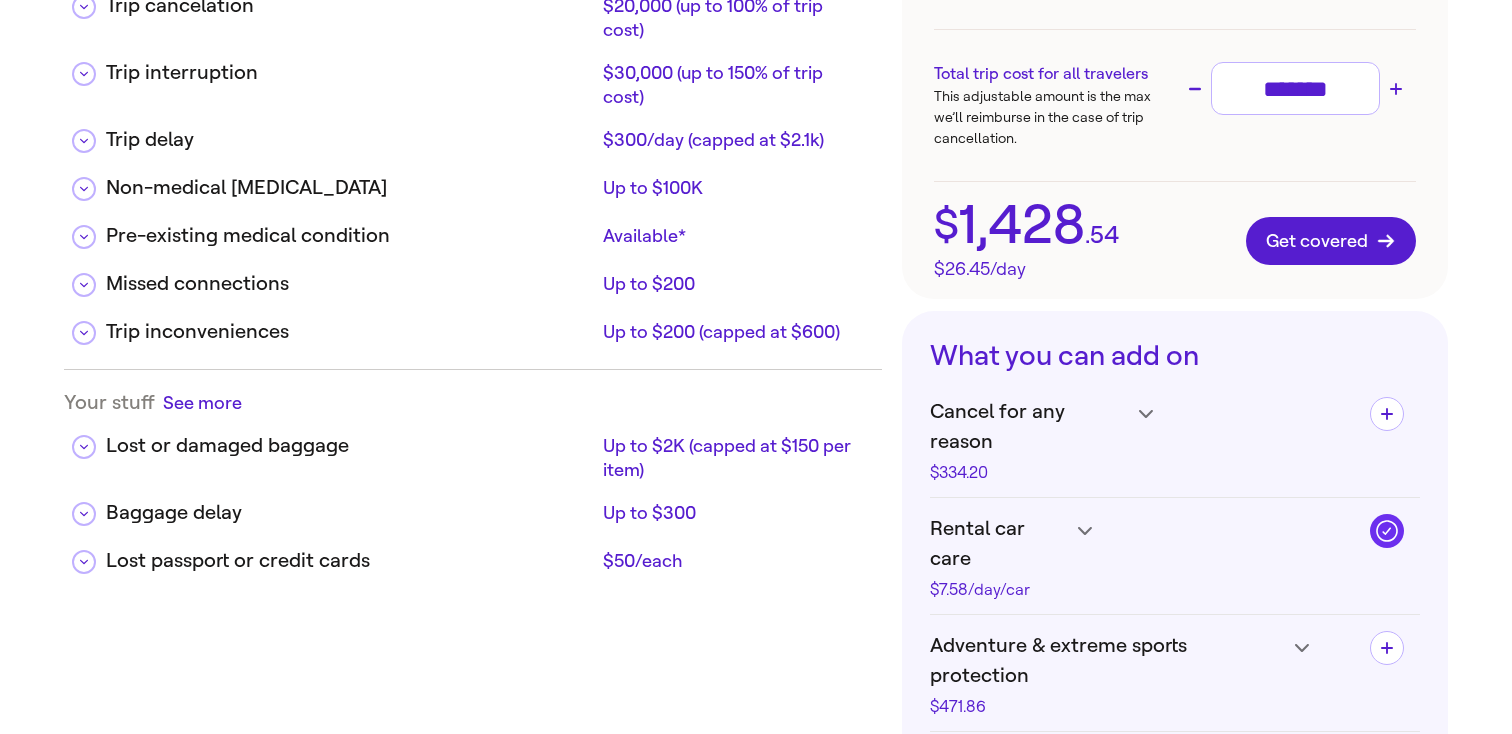 type on "*******" 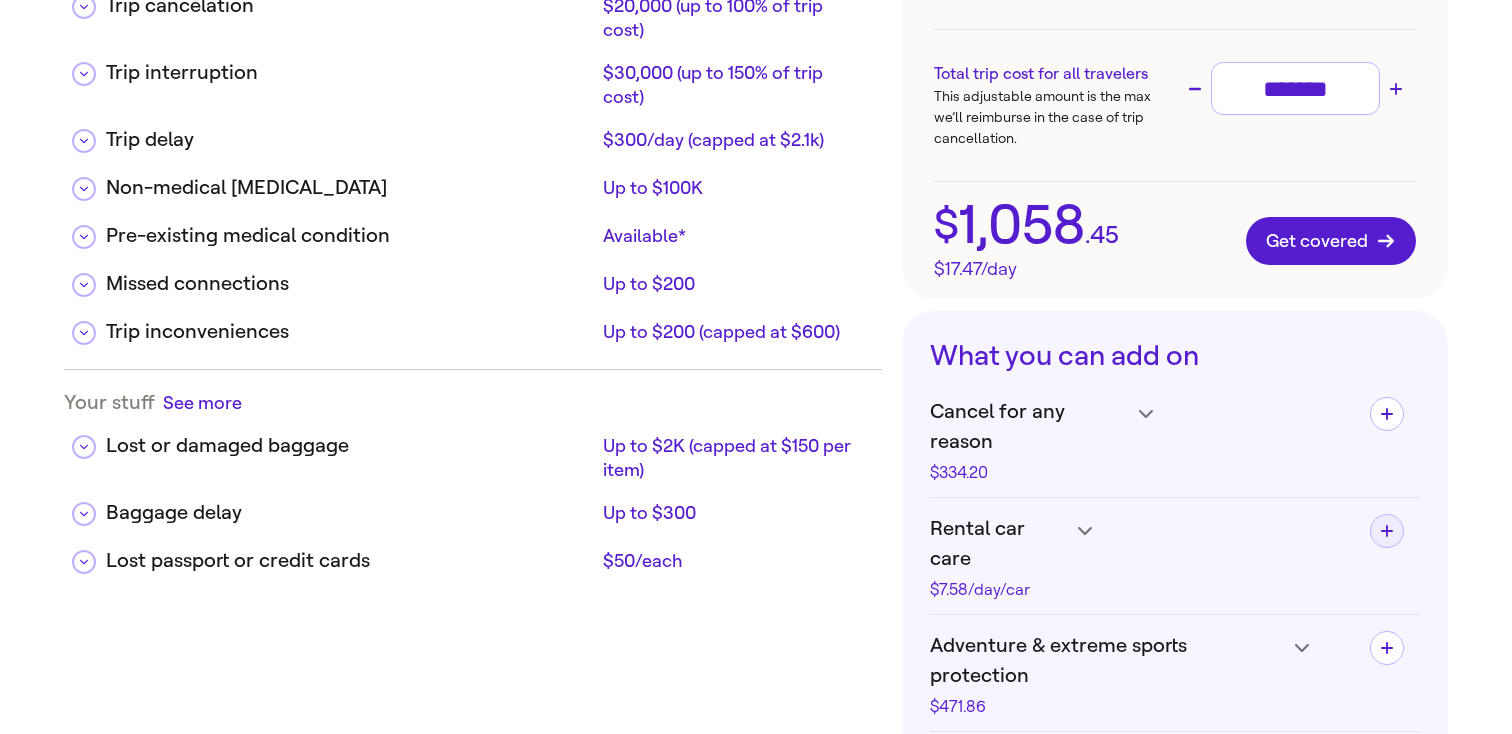 click 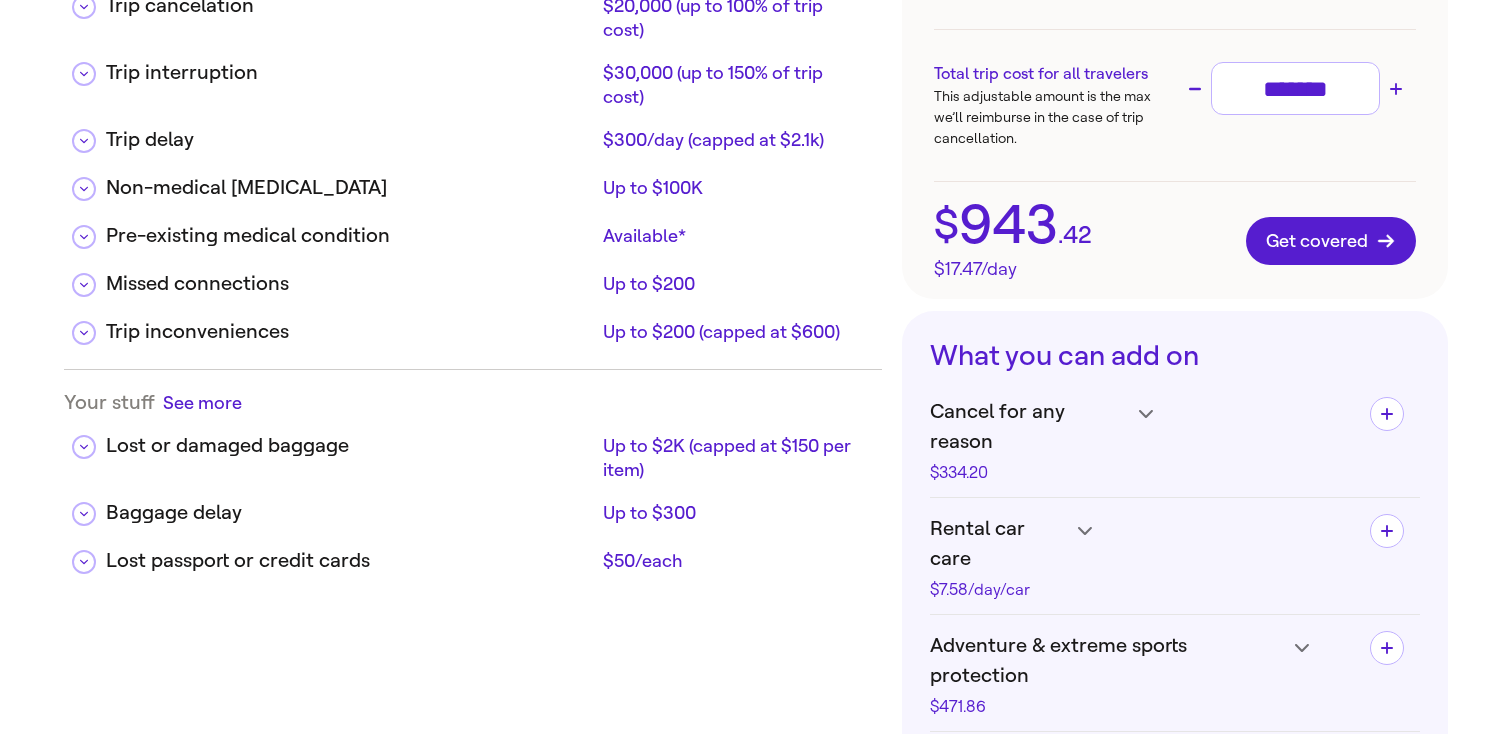 click on "8" at bounding box center (11, 1538) 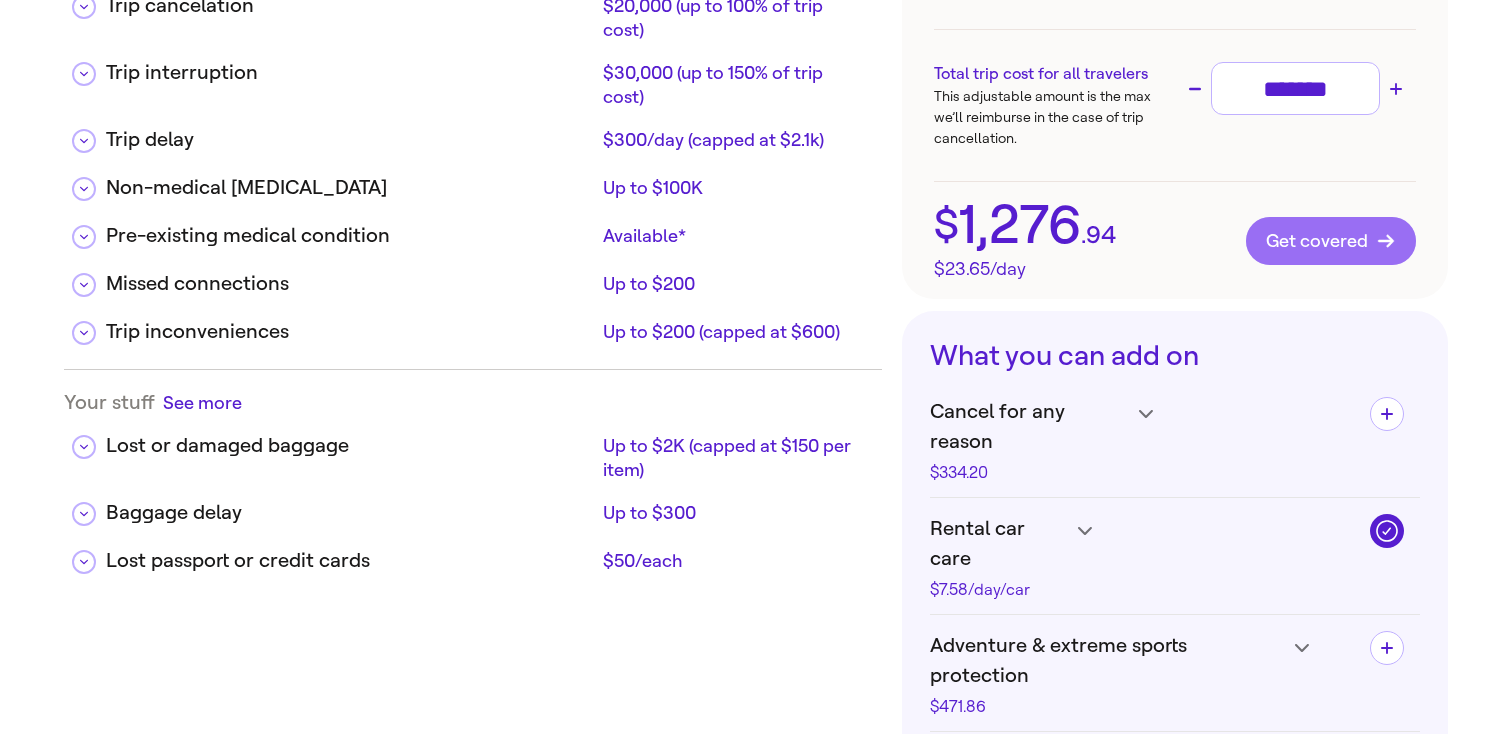 click on "Get covered" at bounding box center (1331, 241) 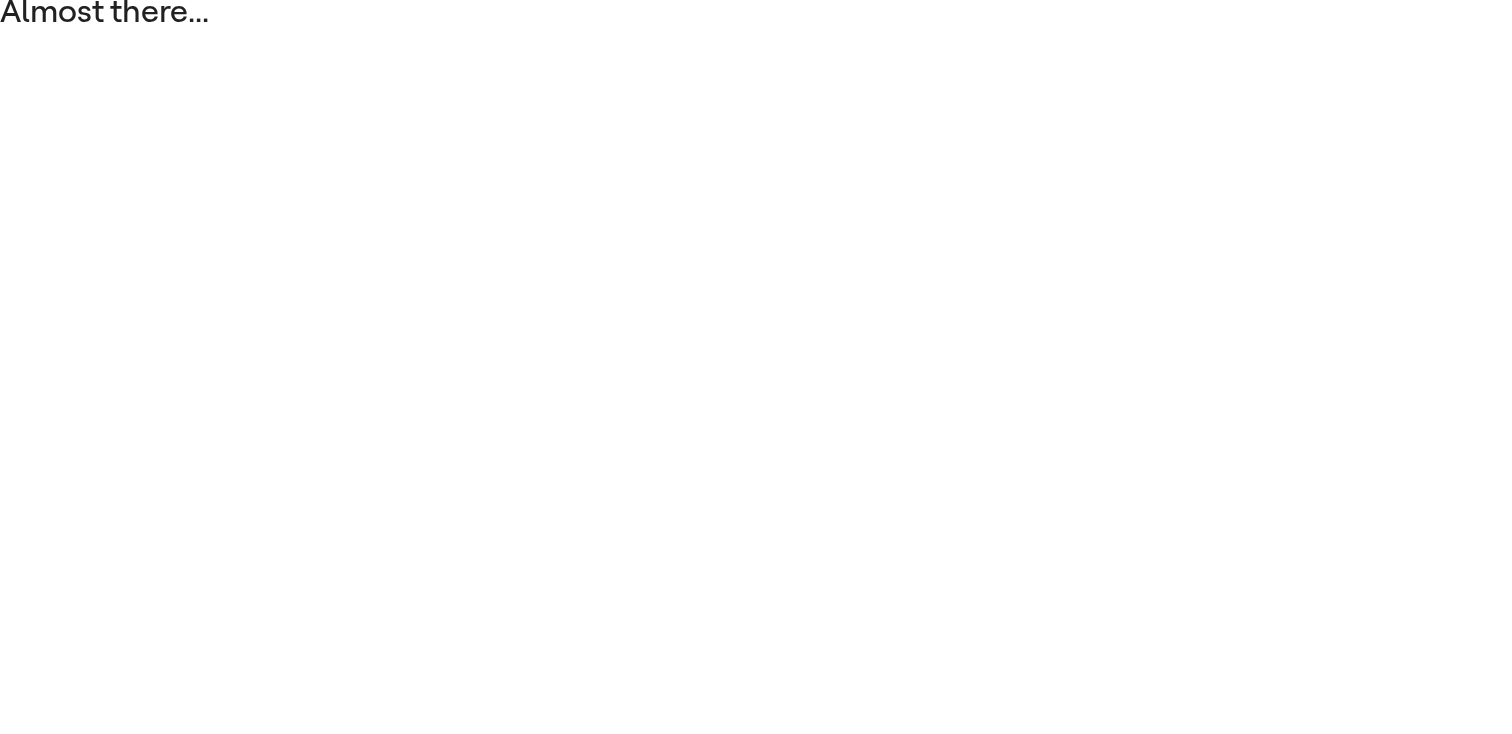 scroll, scrollTop: 0, scrollLeft: 0, axis: both 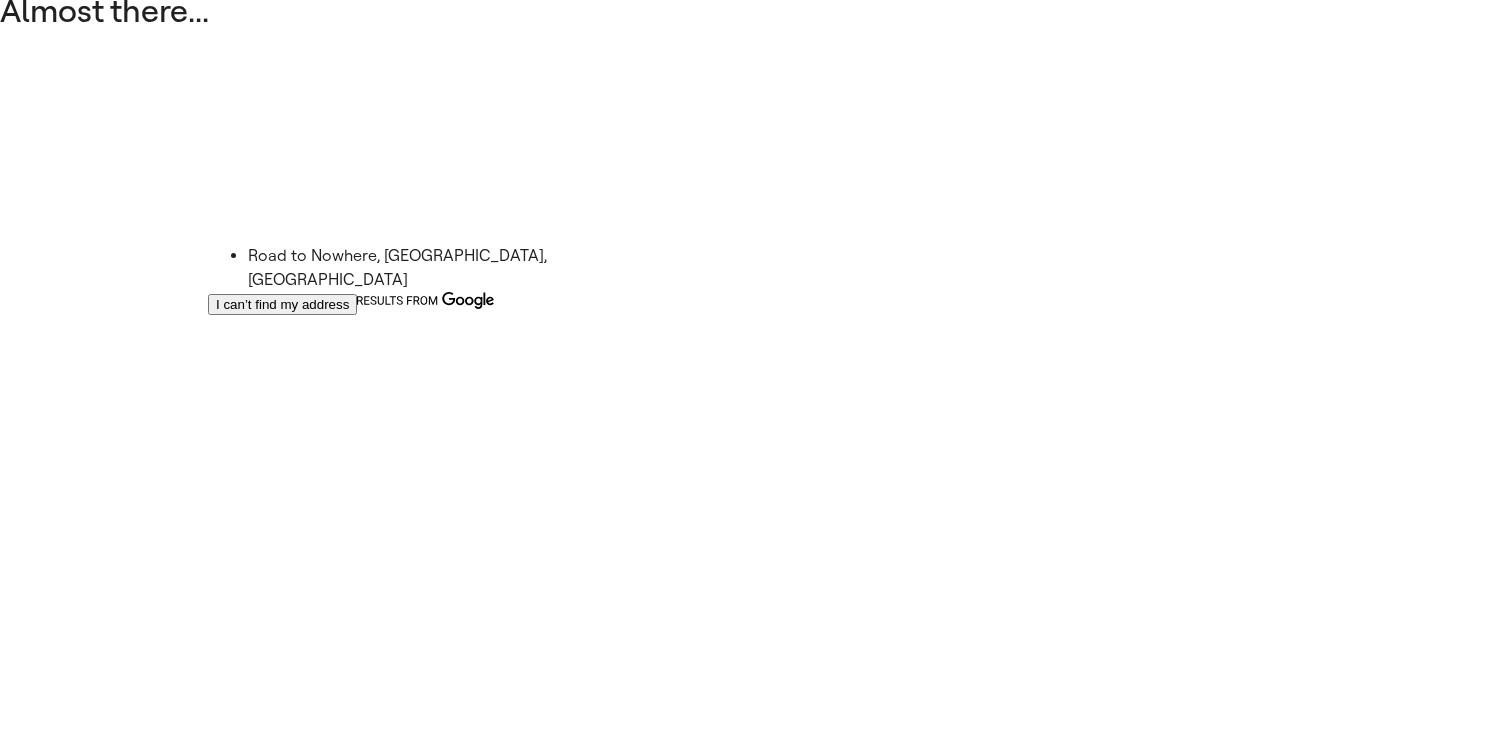 click on "Road to Nowhere, Bryson City, NC" at bounding box center (436, 268) 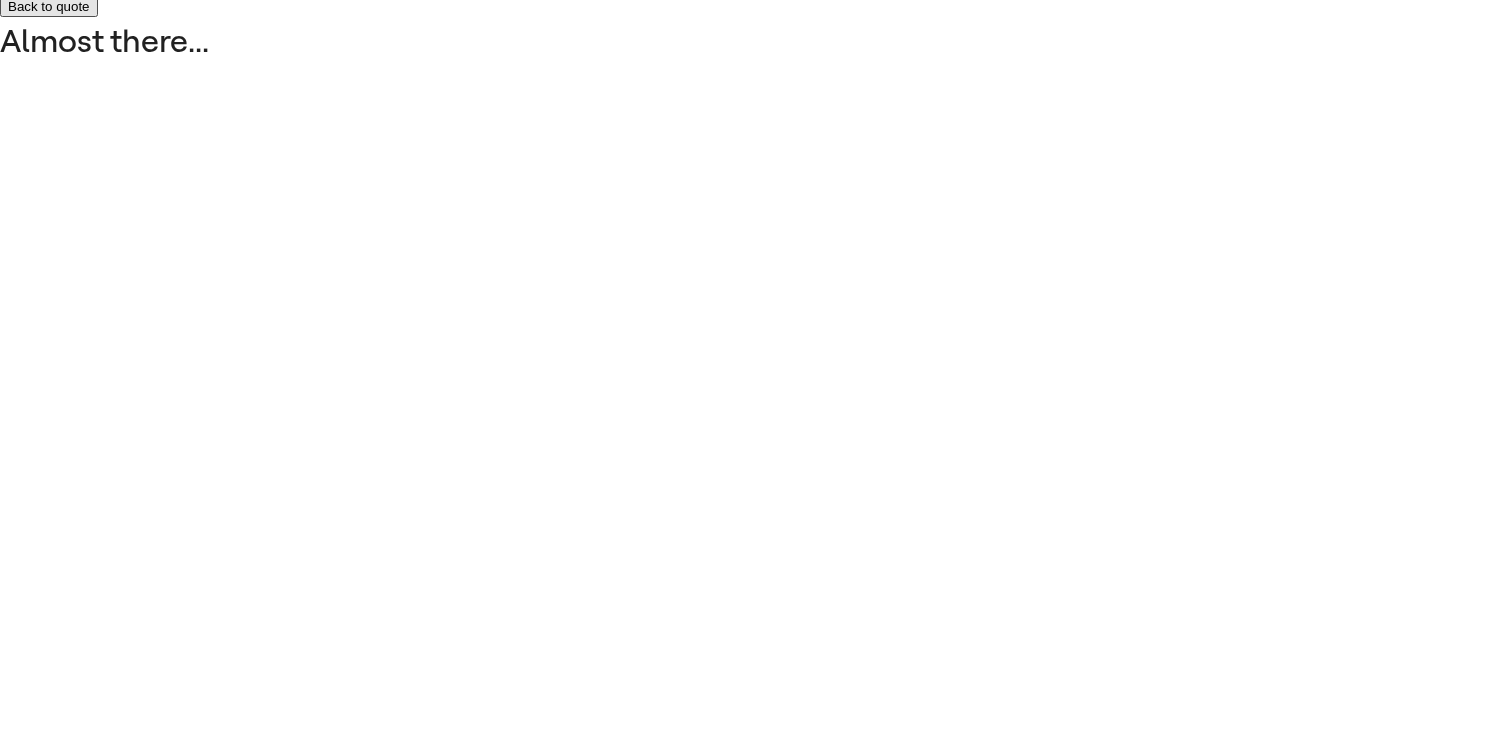 click on "**********" at bounding box center (756, 1804) 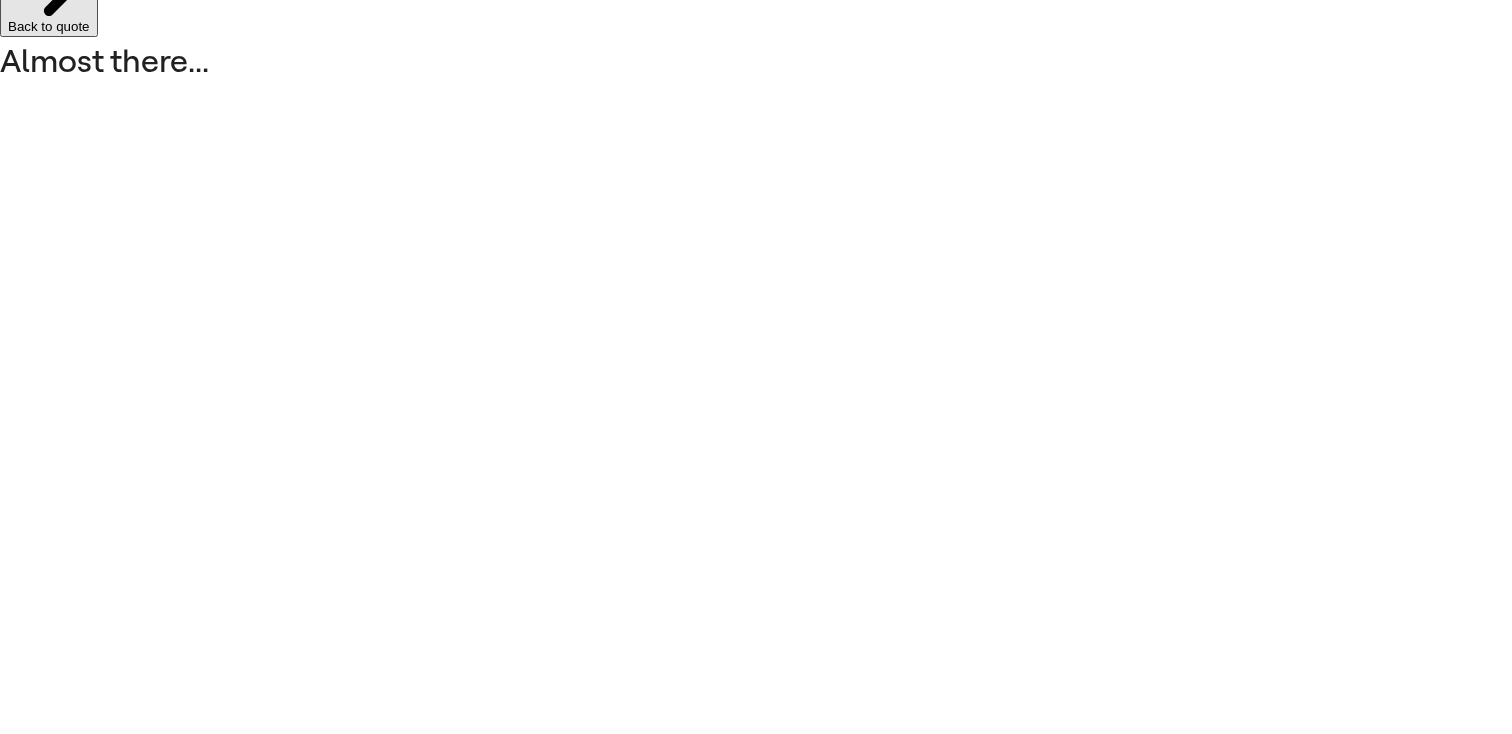 click on "City   *" at bounding box center [756, 1851] 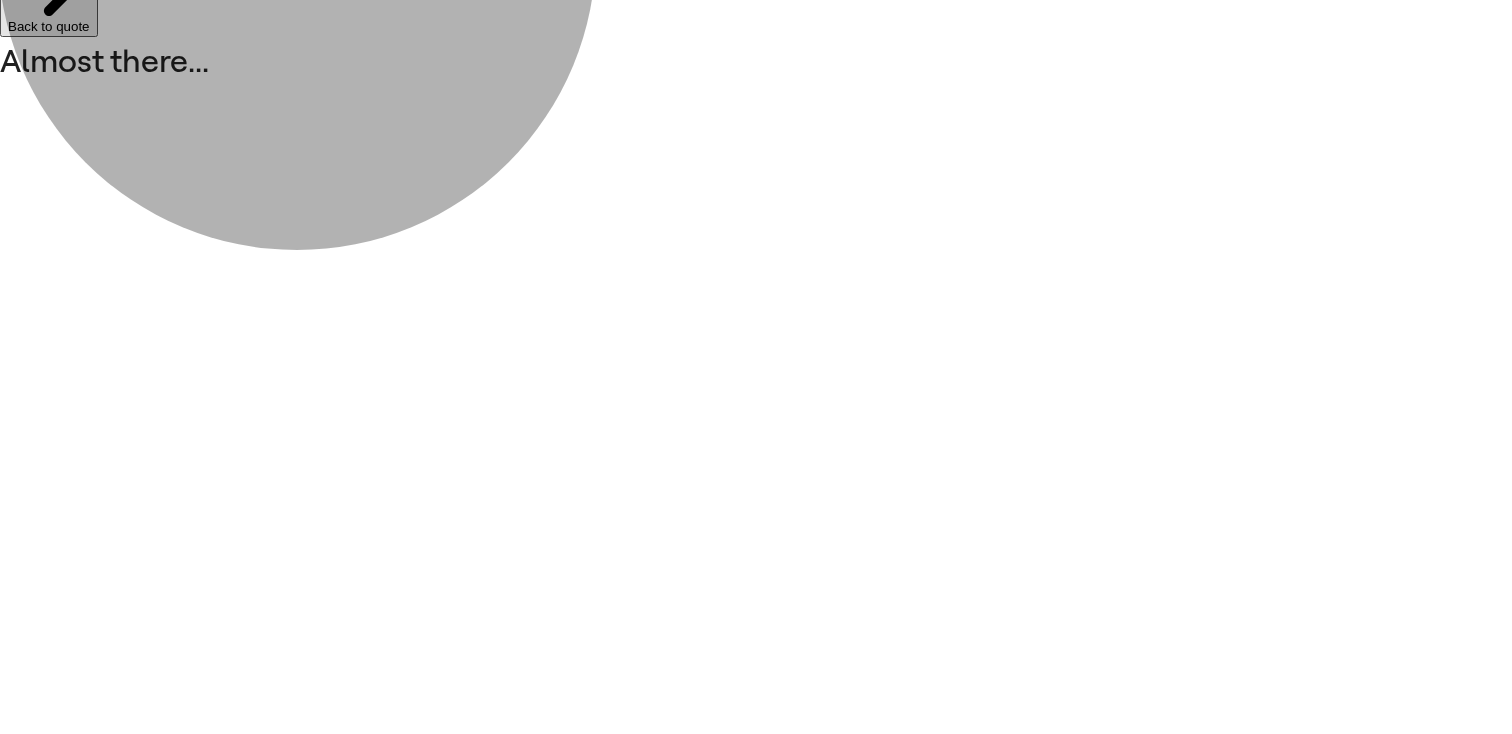 click on "Next" at bounding box center (25, 3961) 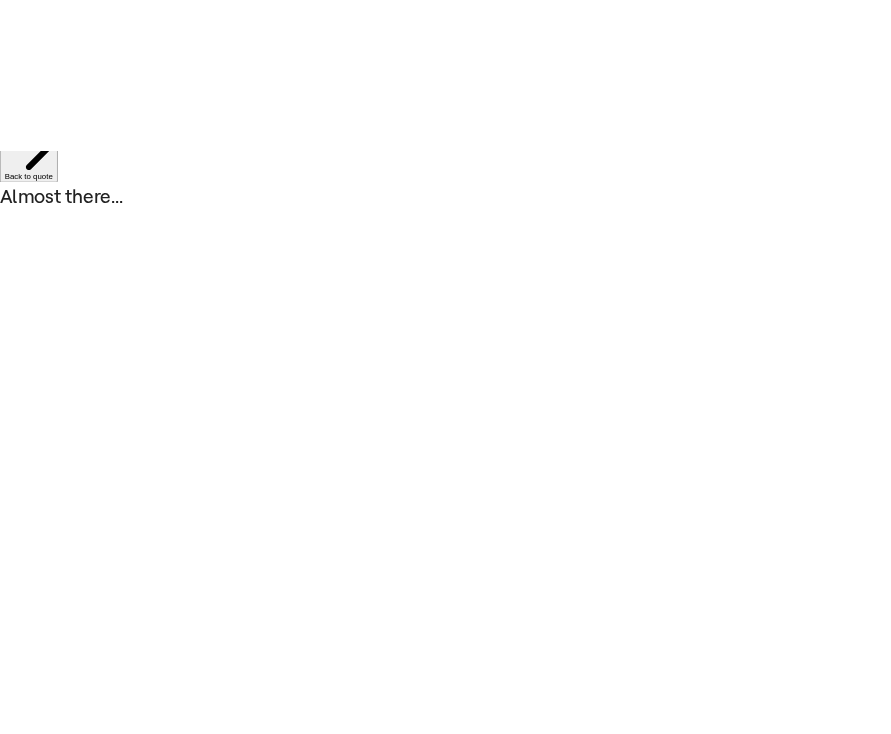 scroll, scrollTop: 0, scrollLeft: 0, axis: both 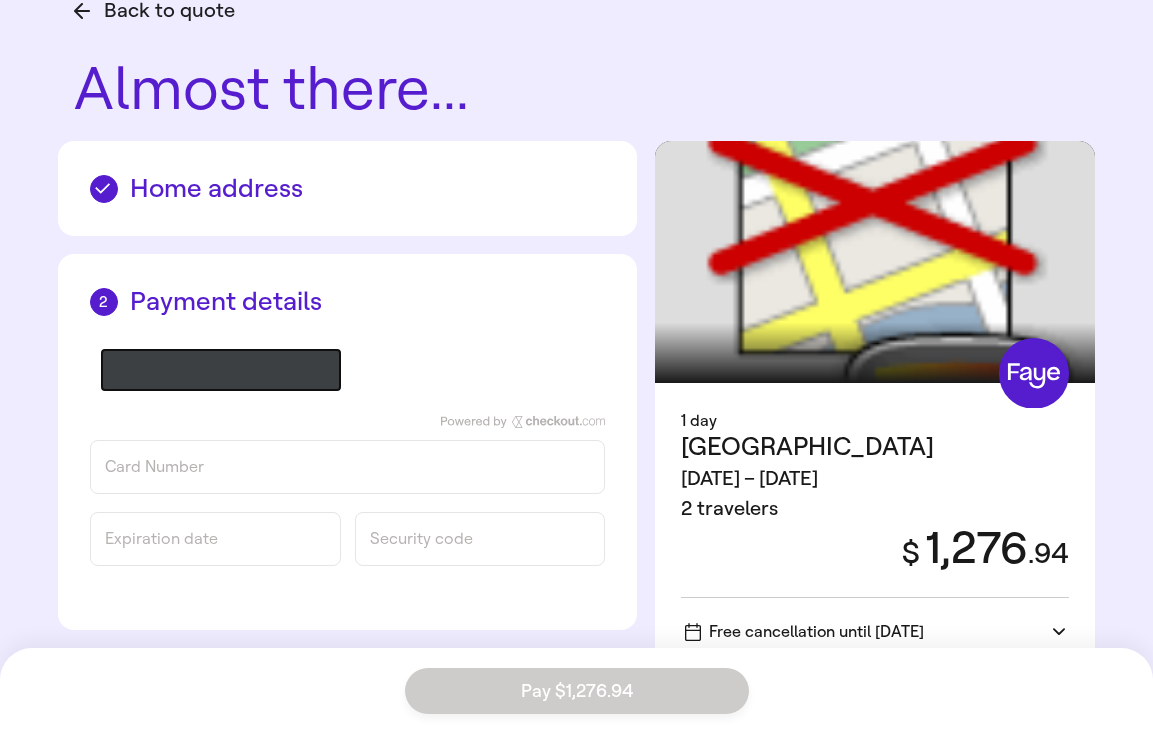 click on "@import url(//[DOMAIN_NAME][URL]) ••••••" 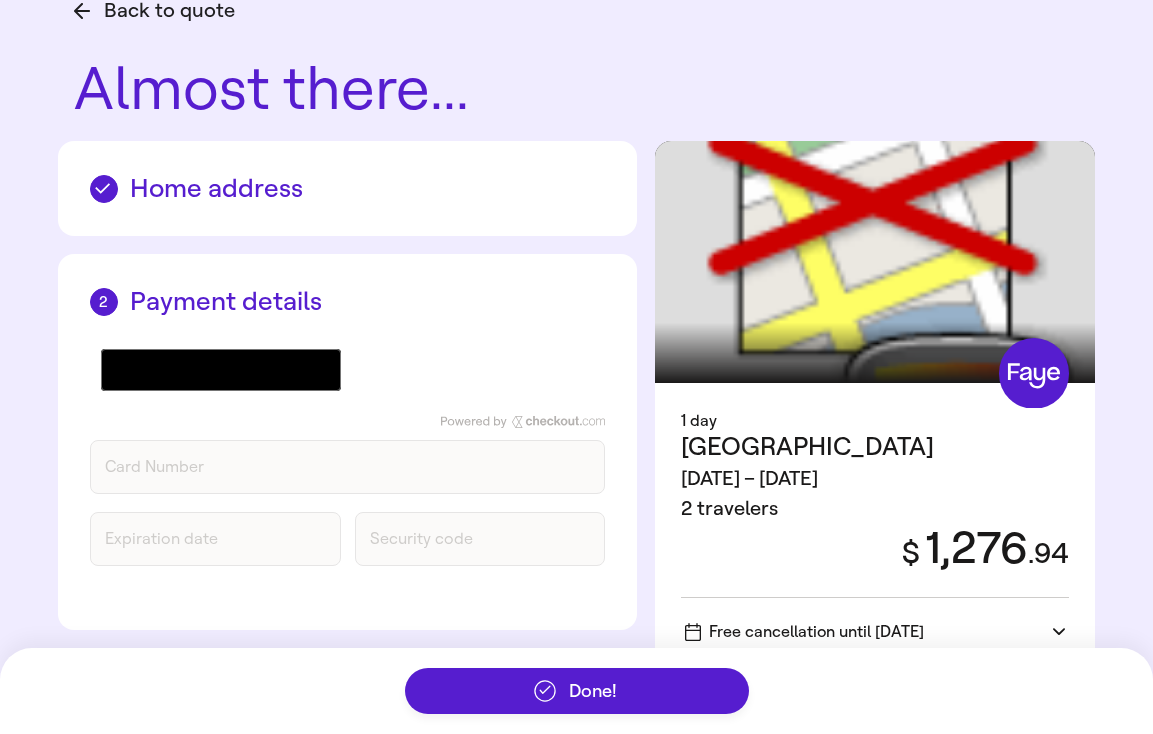 scroll, scrollTop: 0, scrollLeft: 0, axis: both 